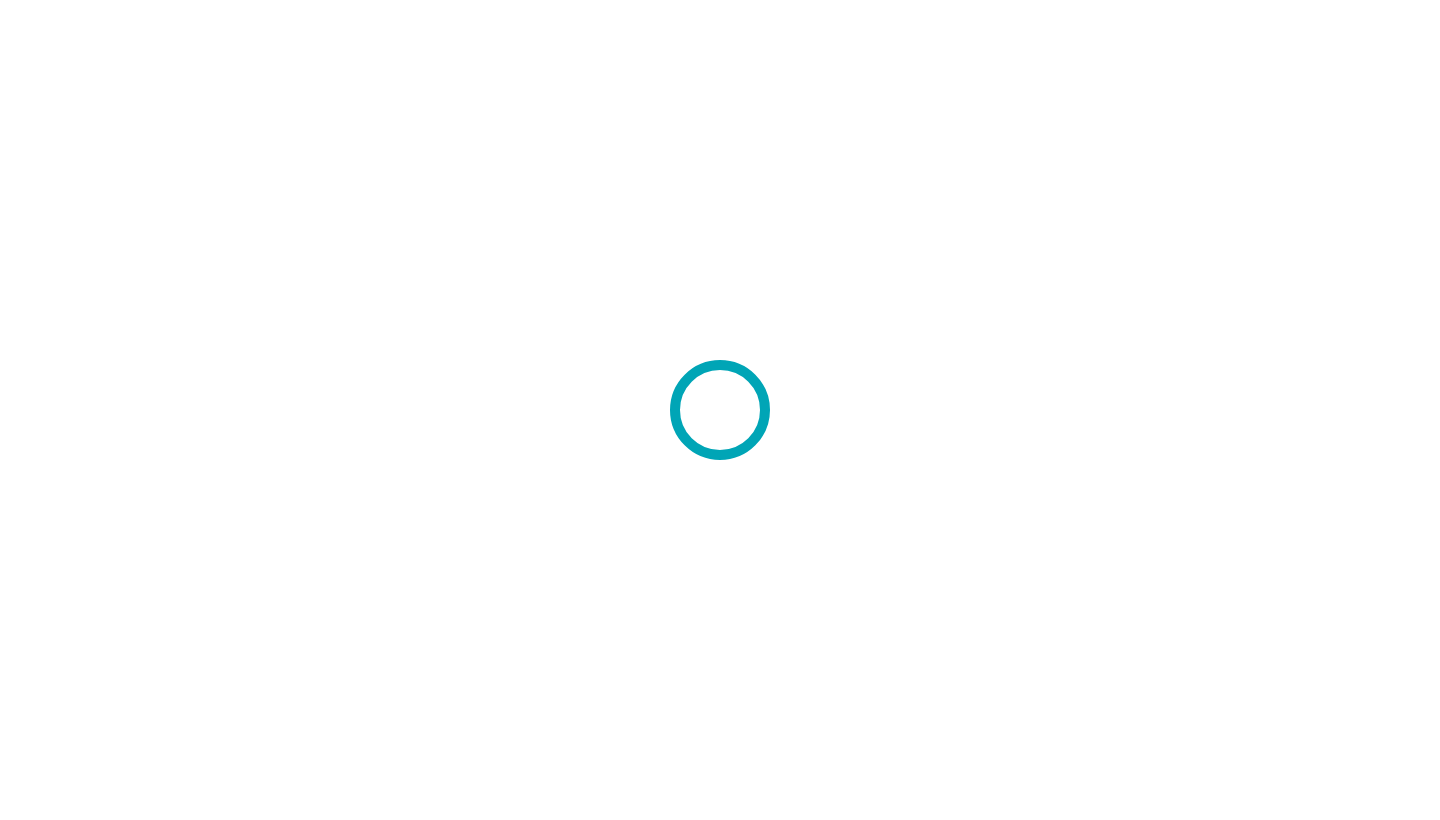 scroll, scrollTop: 0, scrollLeft: 0, axis: both 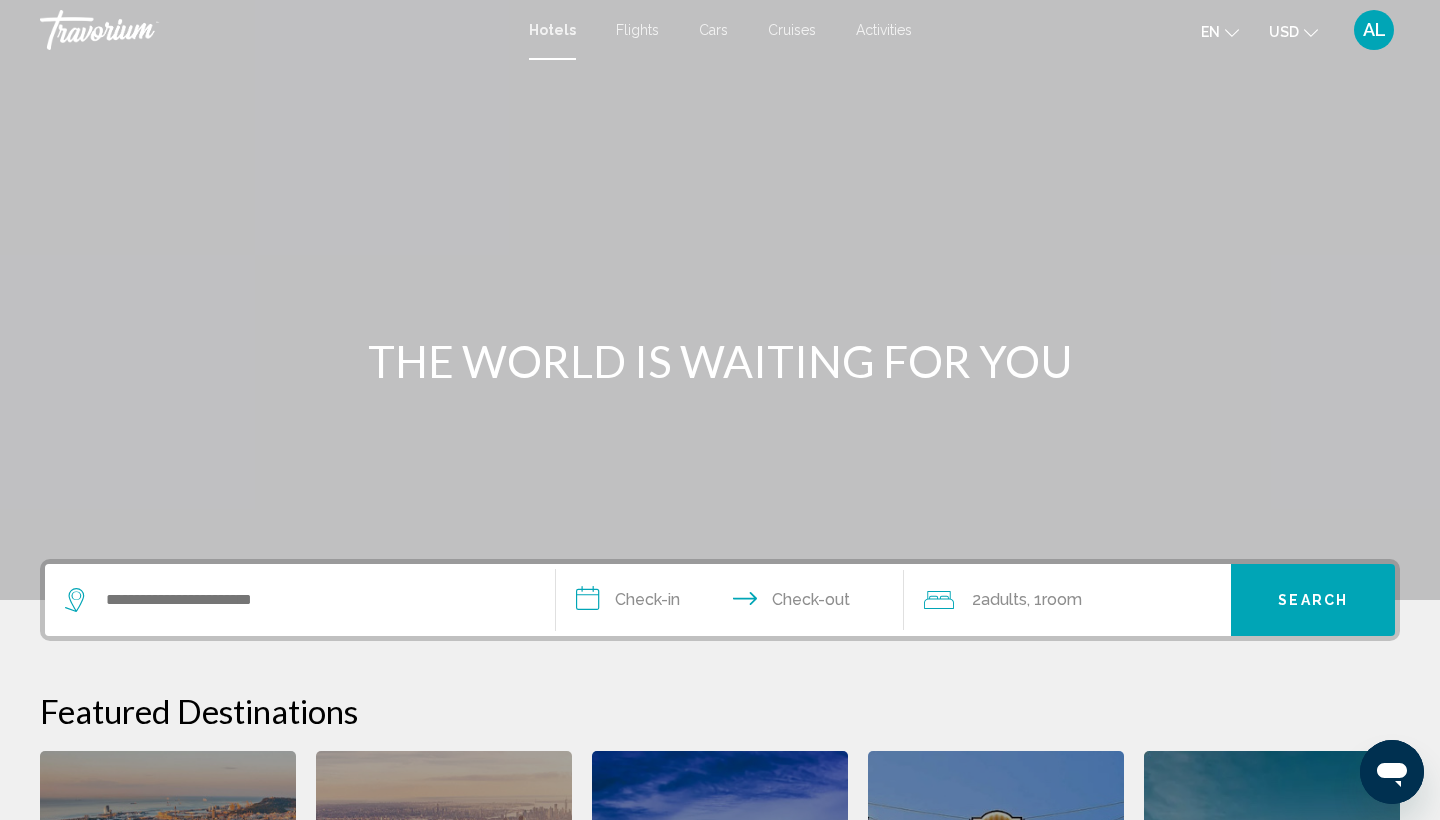 click on "Hotels Flights Cars Cruises Activities Hotels Flights Cars Cruises Activities en
English Español Français Italiano Português русский USD
USD ($) MXN (Mex$) CAD (Can$) GBP (£) EUR (€) AUD (A$) NZD (NZ$) CNY (CN¥) AL Login" at bounding box center (720, 30) 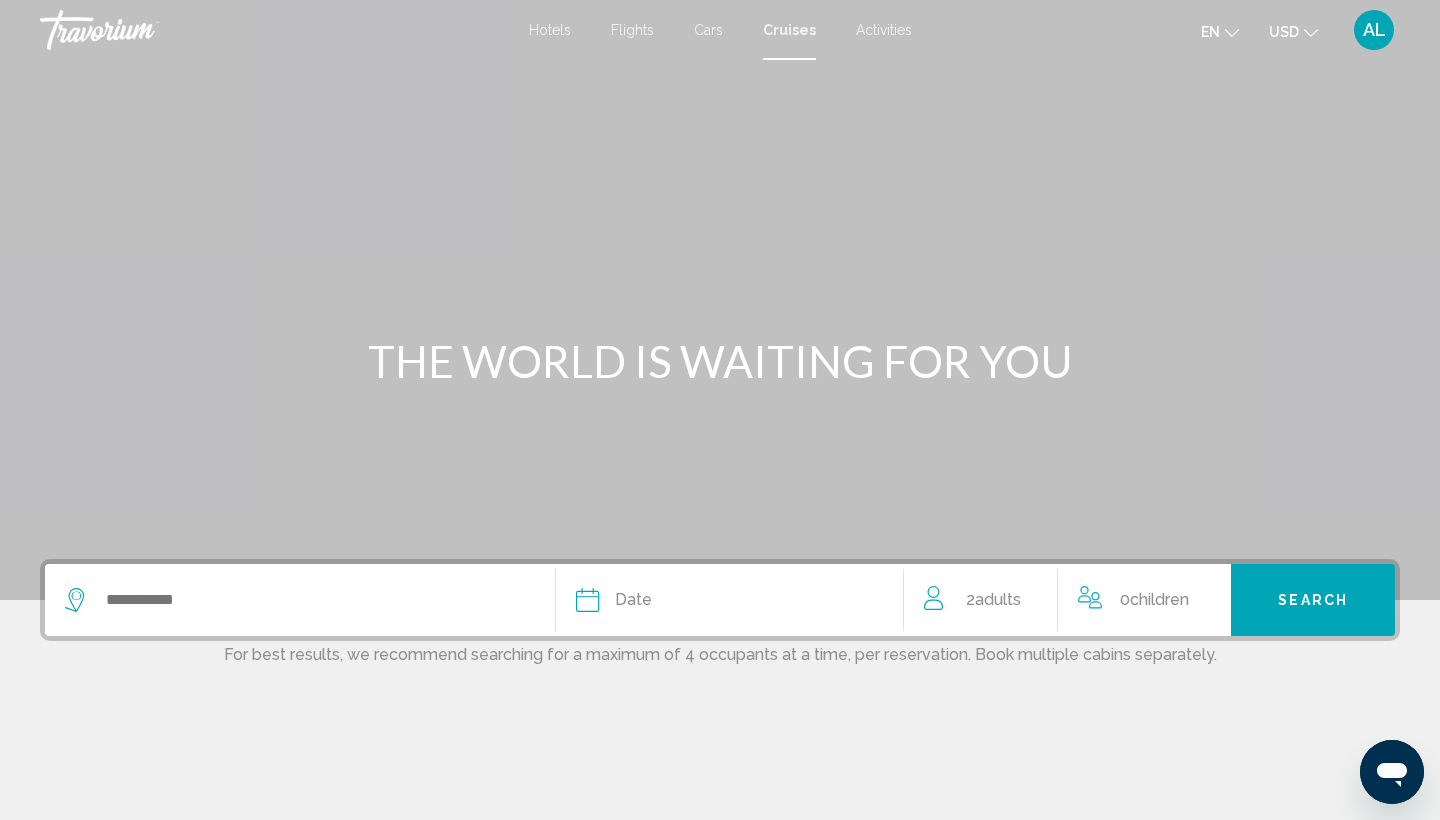 scroll, scrollTop: 0, scrollLeft: 0, axis: both 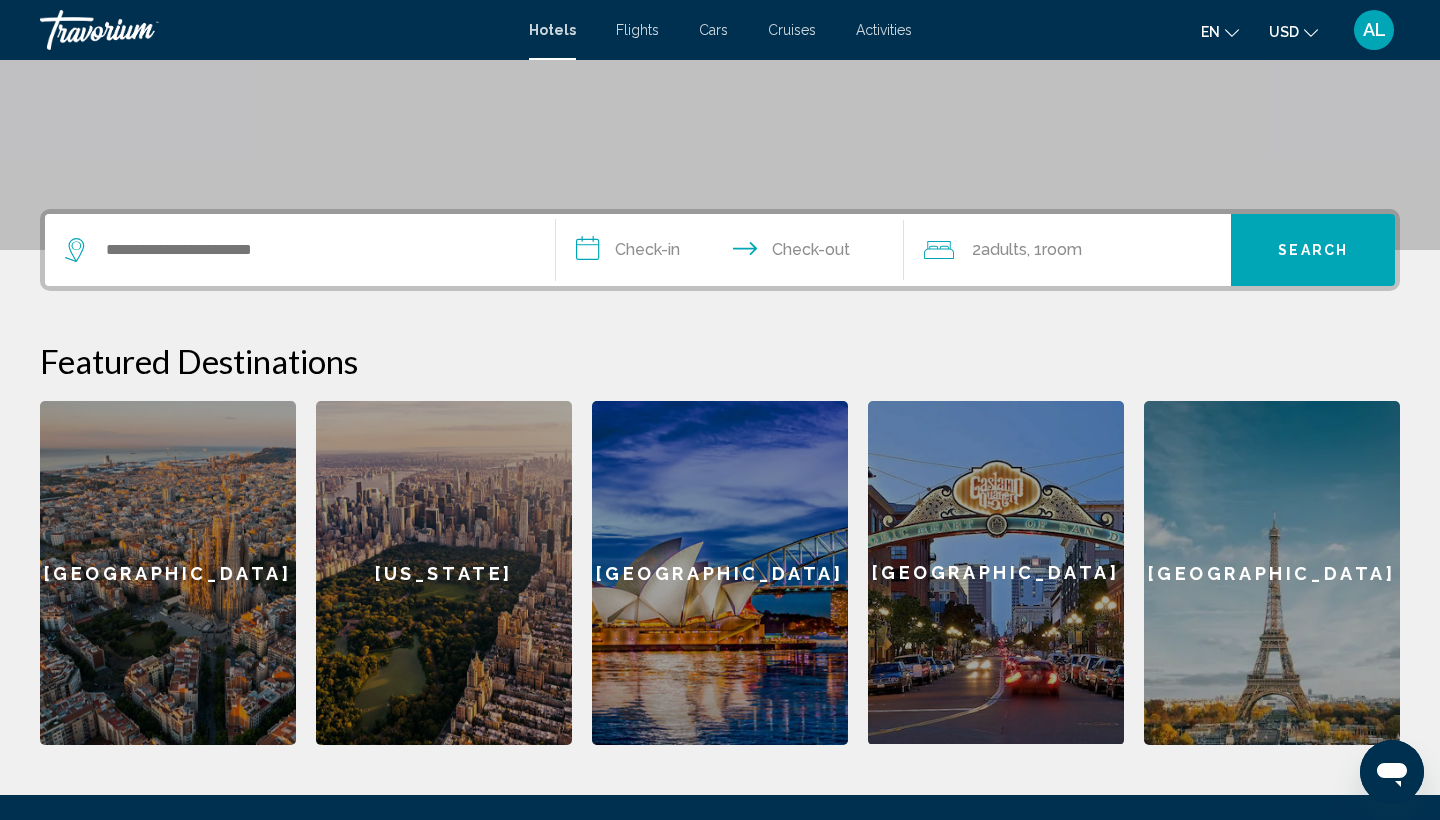click on "[US_STATE]" at bounding box center (444, 573) 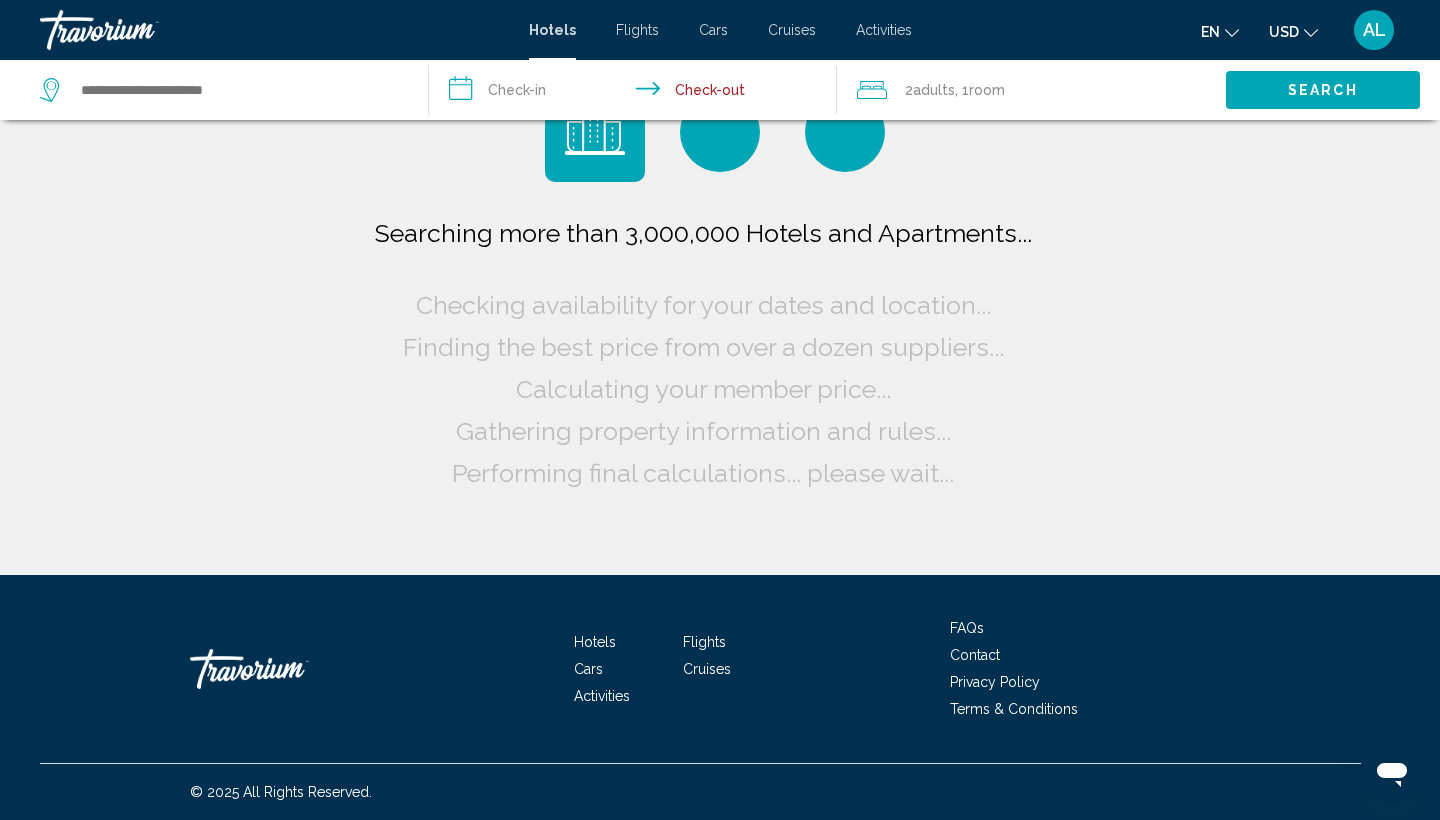 scroll, scrollTop: 0, scrollLeft: 0, axis: both 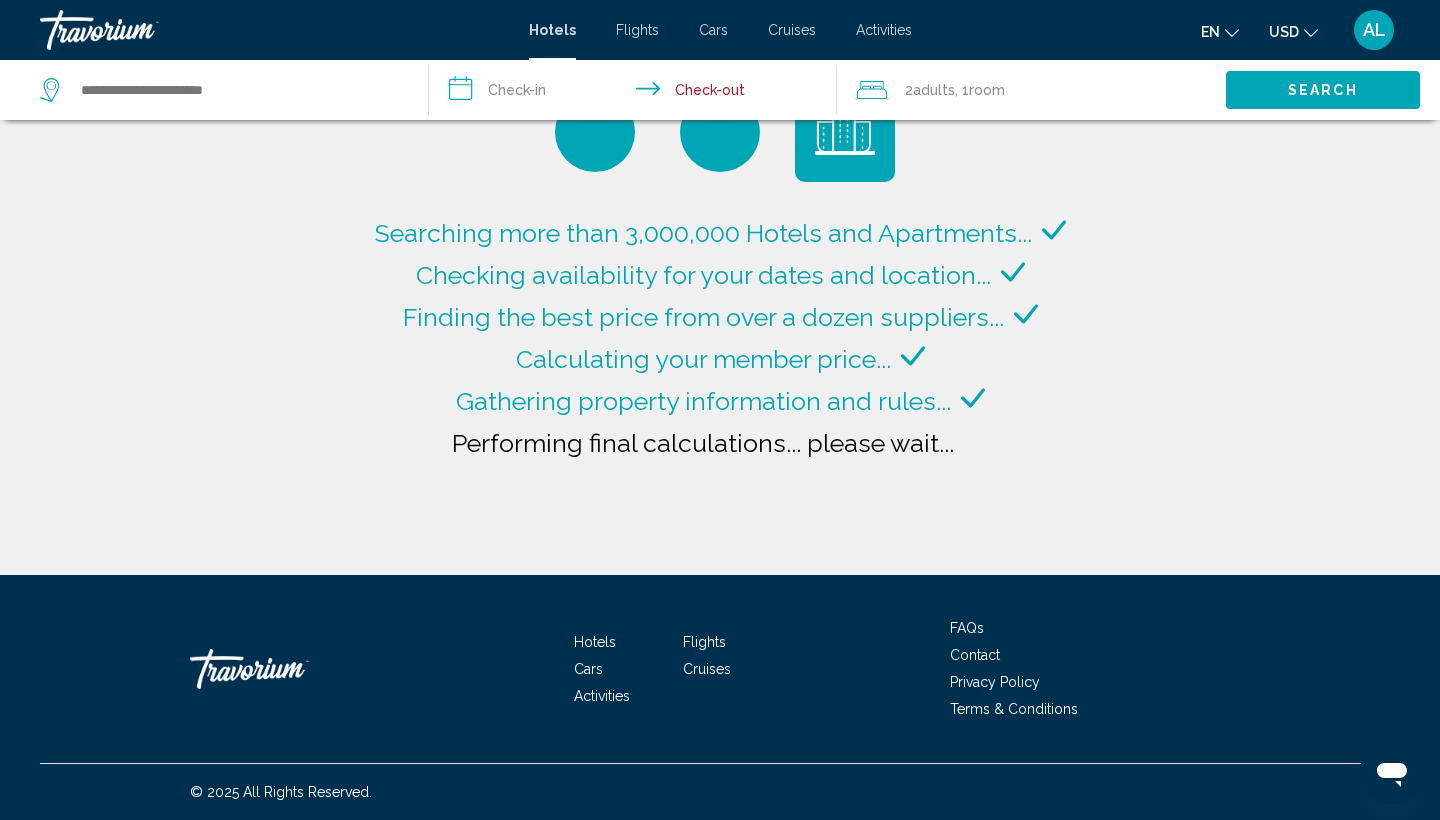 type on "**********" 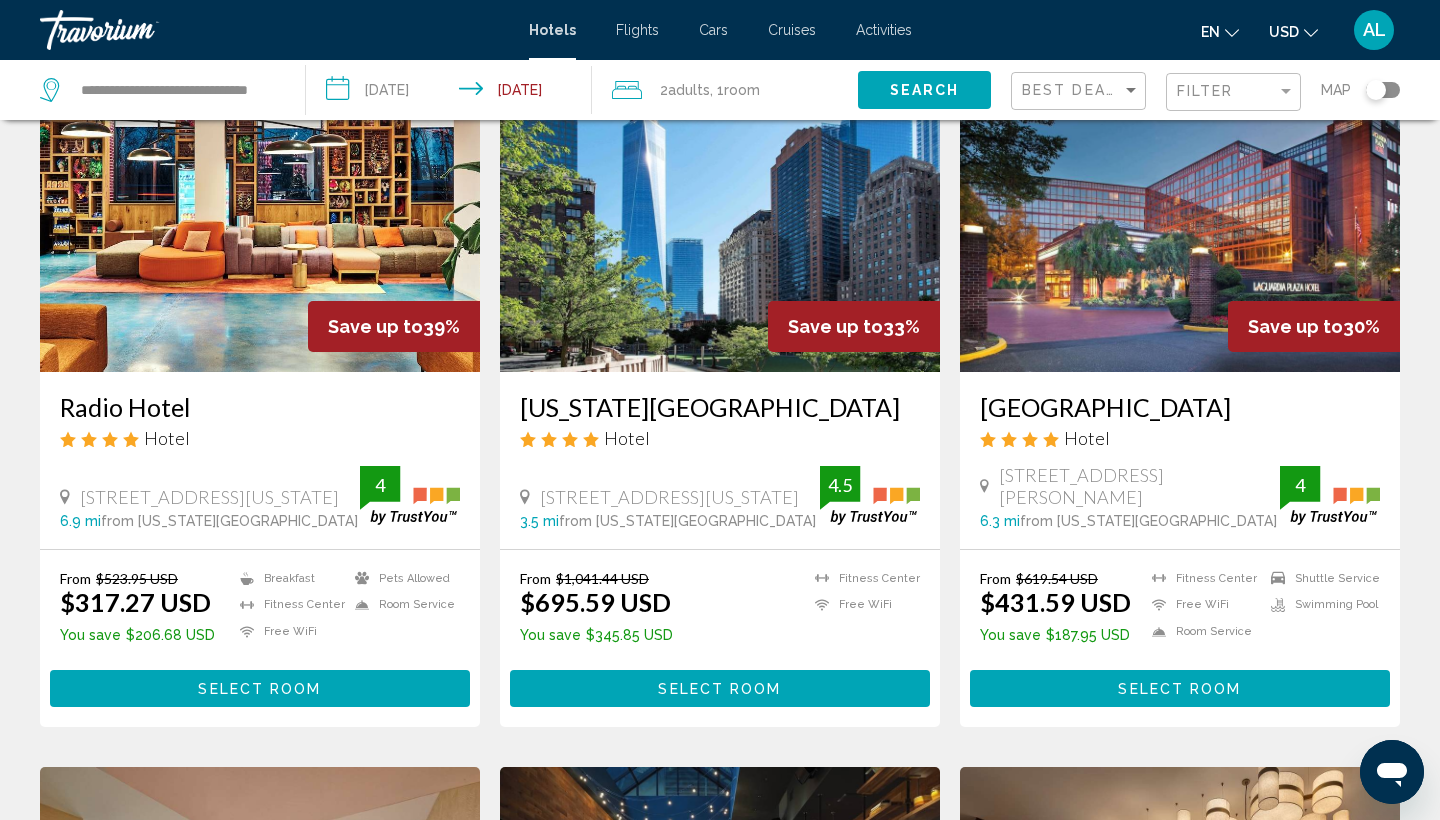 scroll, scrollTop: 138, scrollLeft: 0, axis: vertical 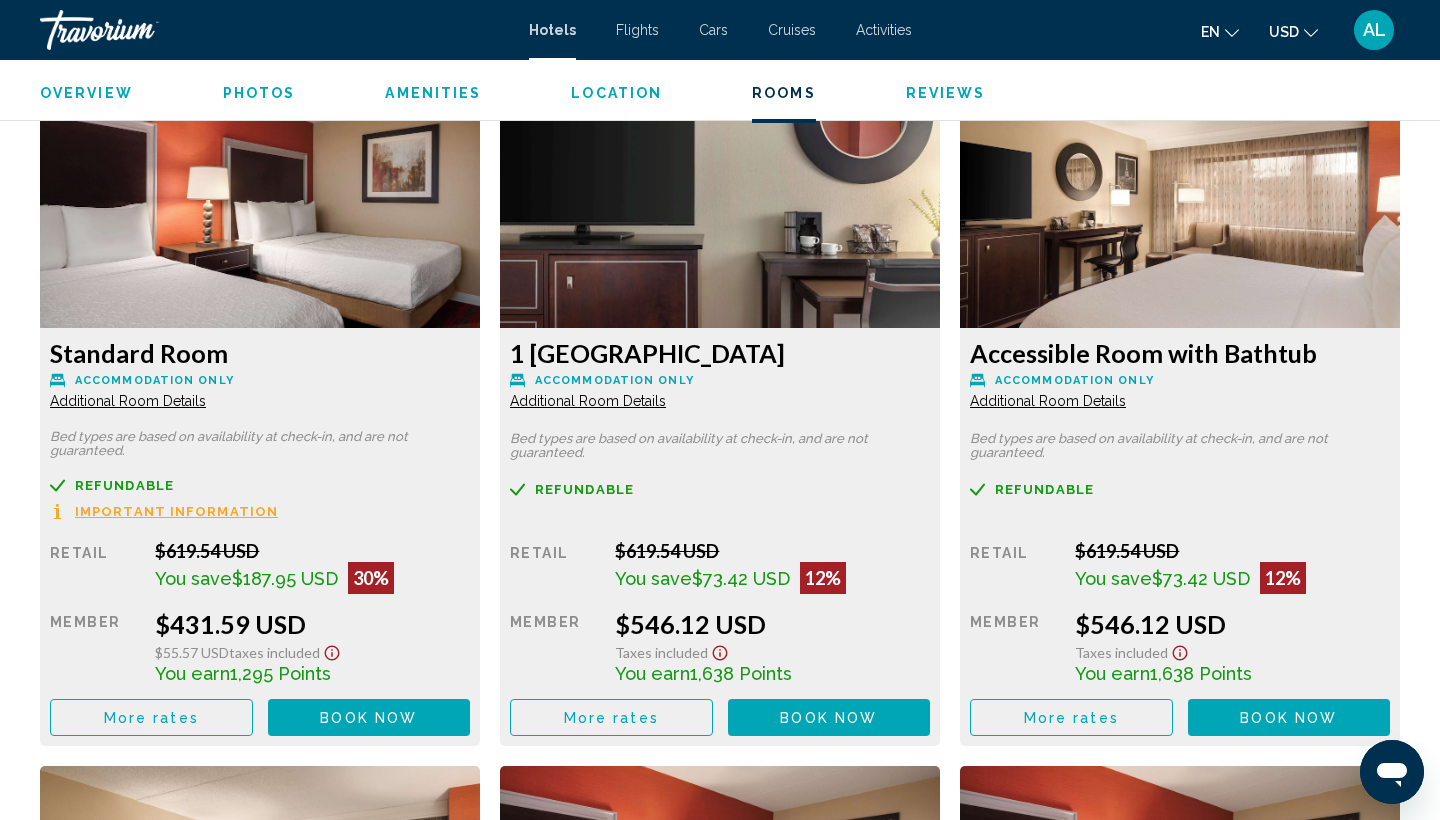 click on "Book now" at bounding box center [368, 718] 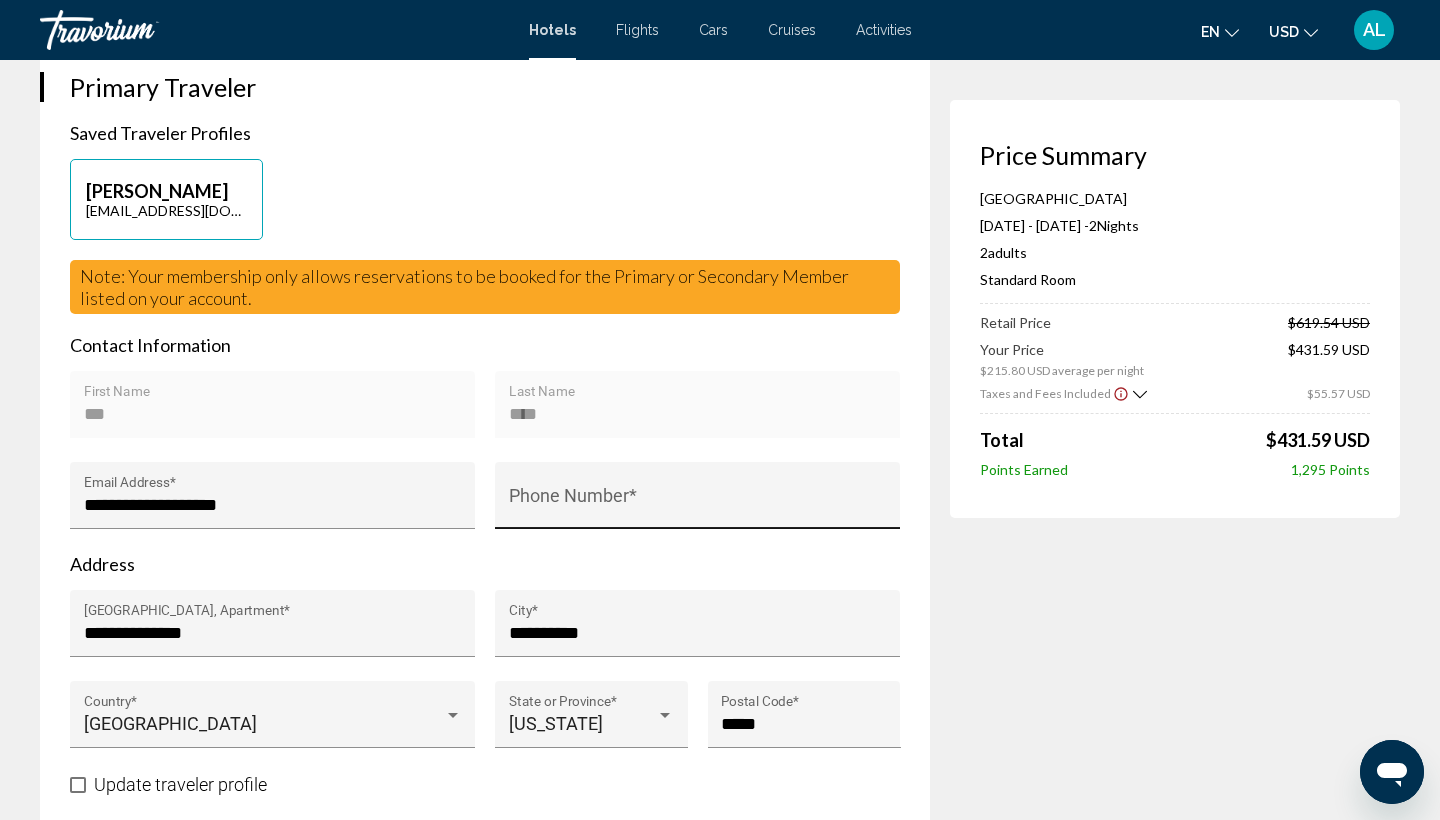 scroll, scrollTop: 839, scrollLeft: 0, axis: vertical 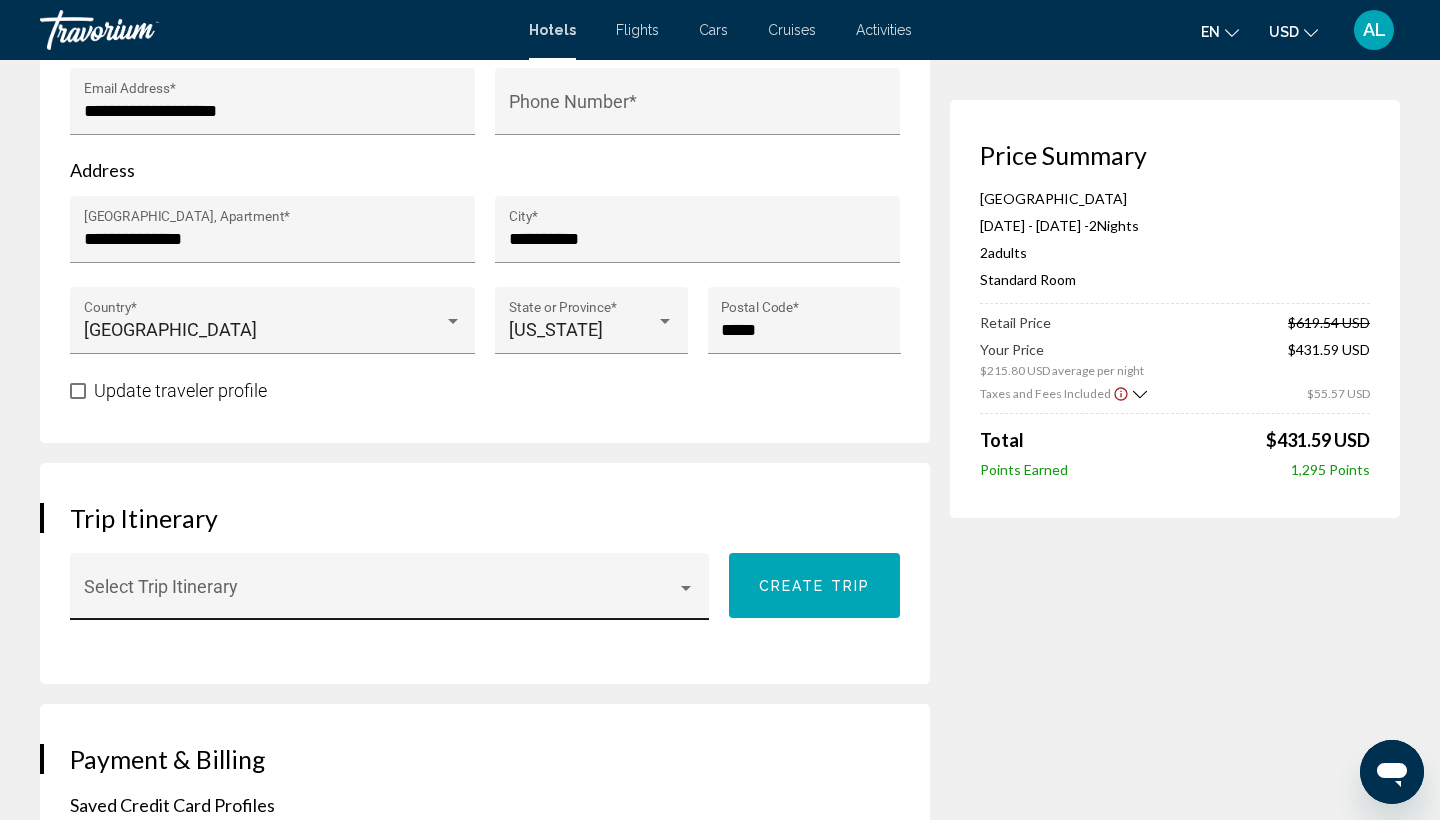 click on "Select Trip Itinerary" at bounding box center [390, 593] 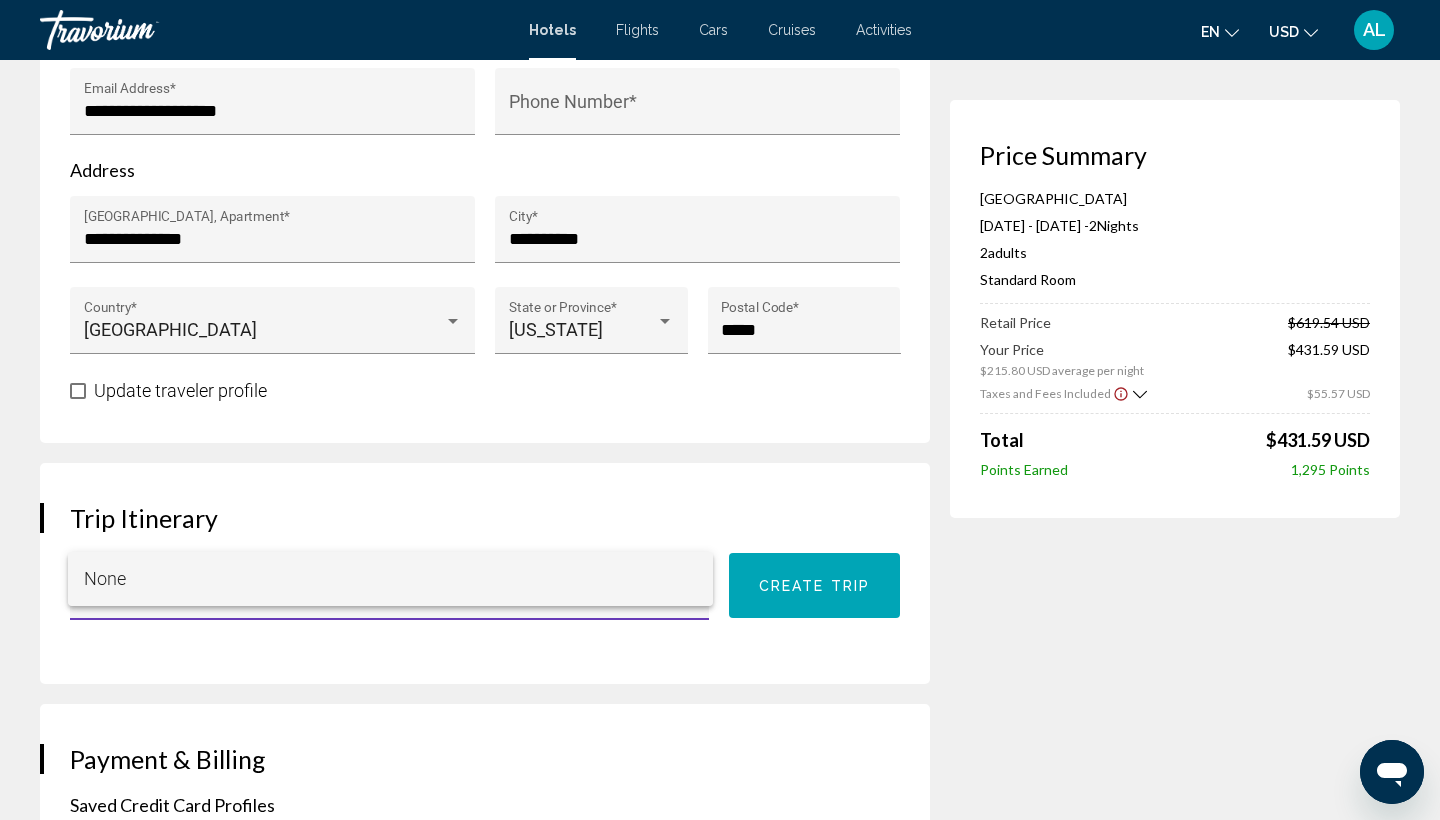 click at bounding box center [720, 410] 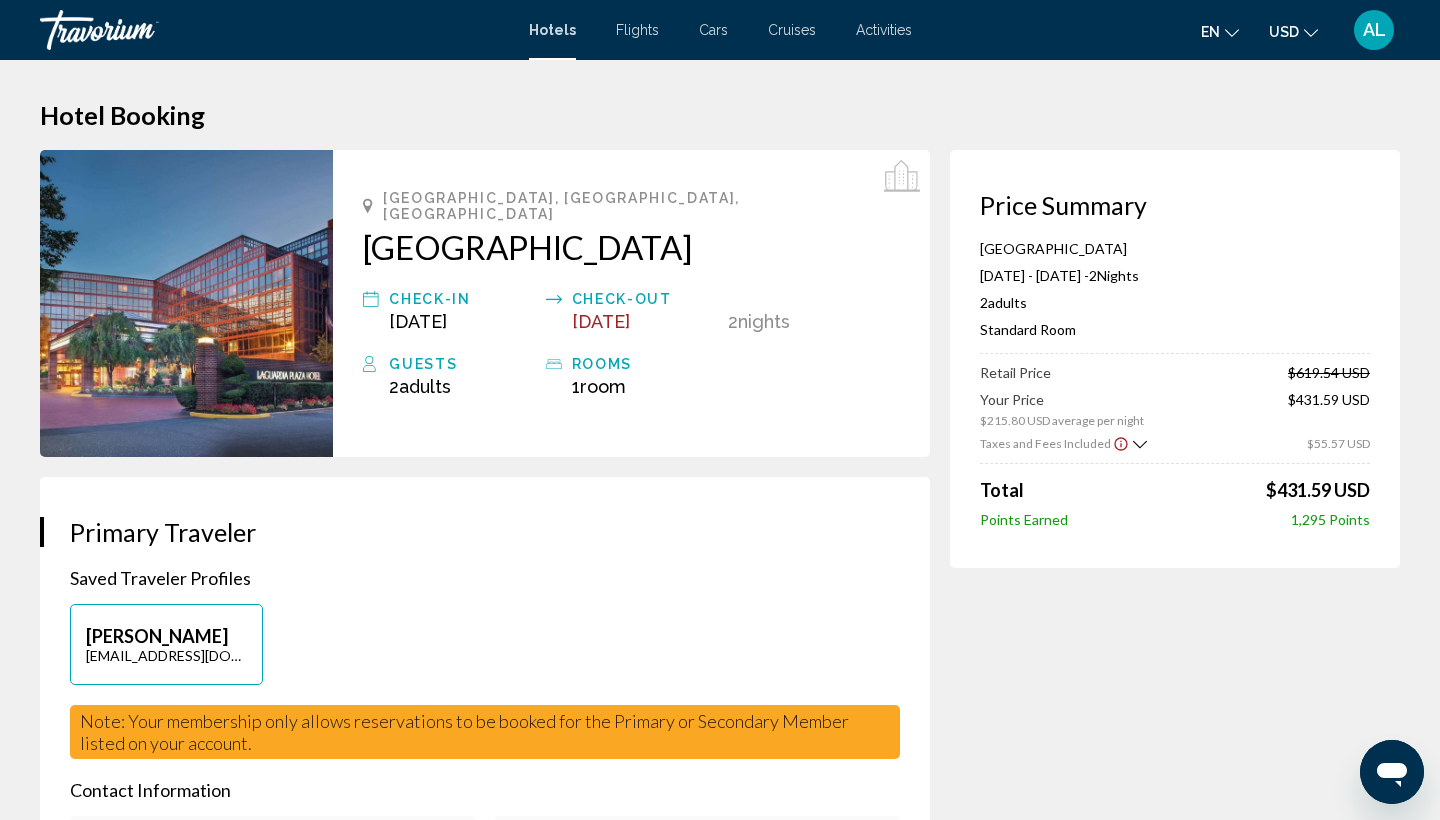 scroll, scrollTop: 0, scrollLeft: 0, axis: both 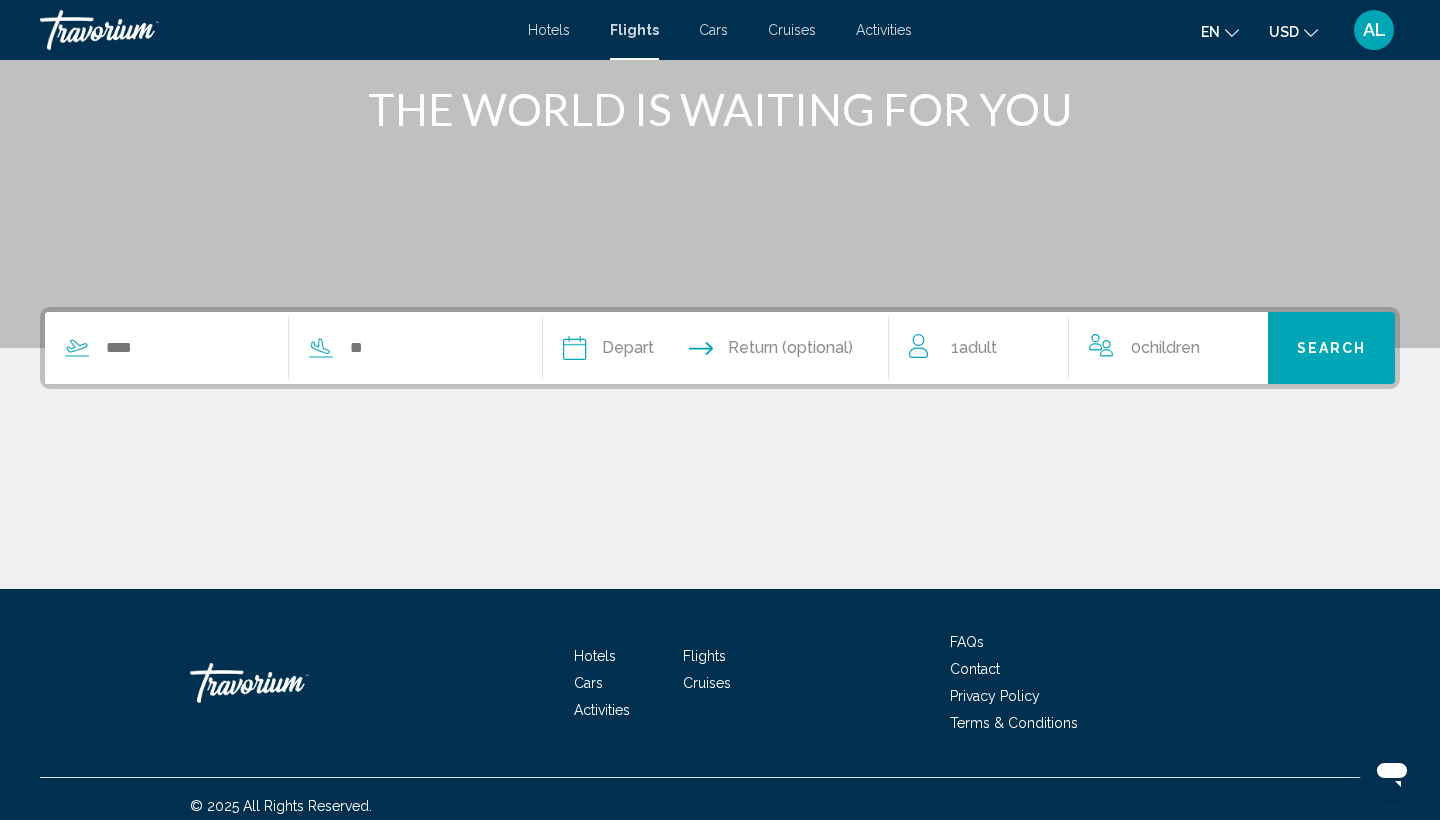click at bounding box center [278, 348] 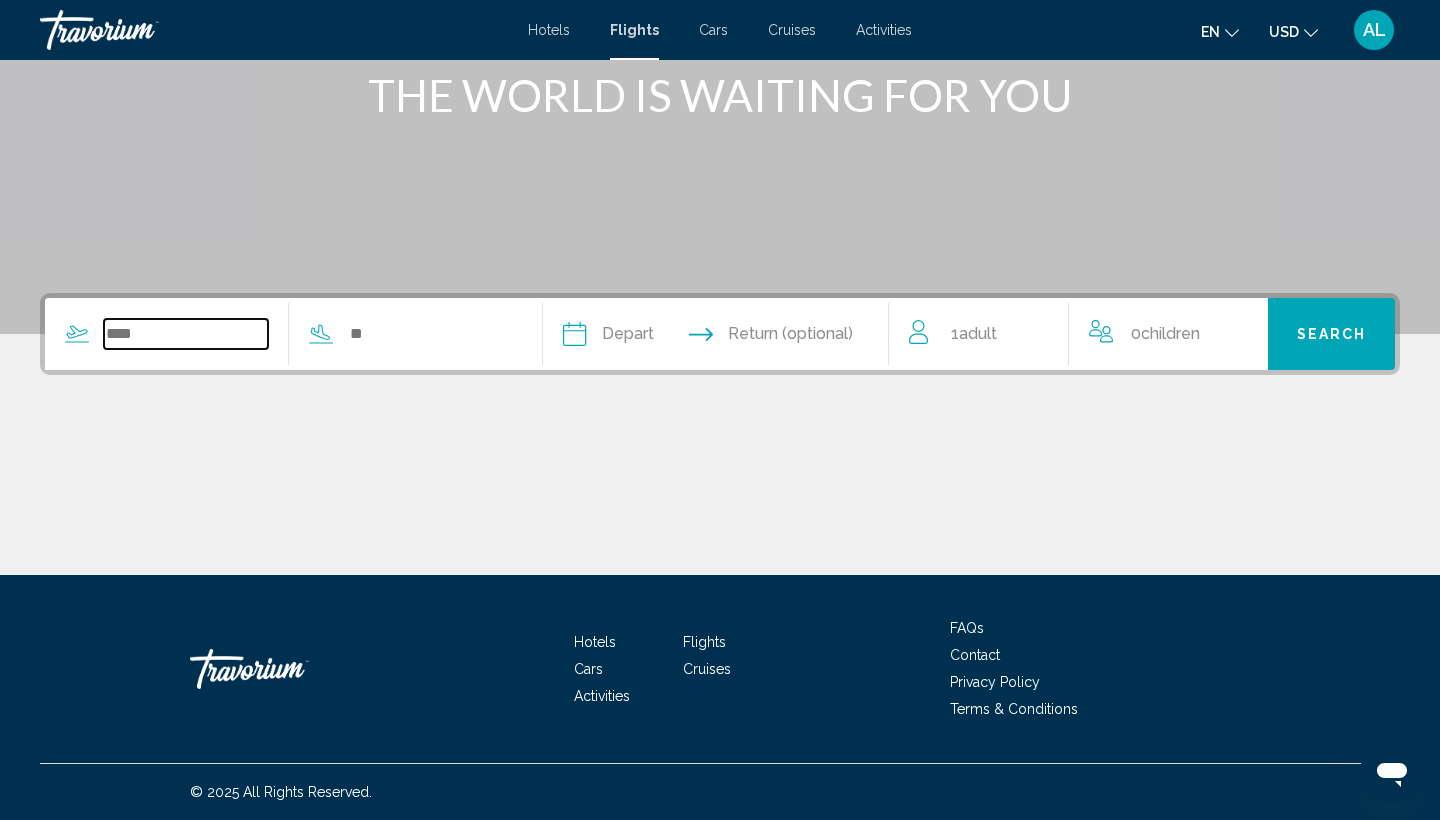 click at bounding box center (186, 334) 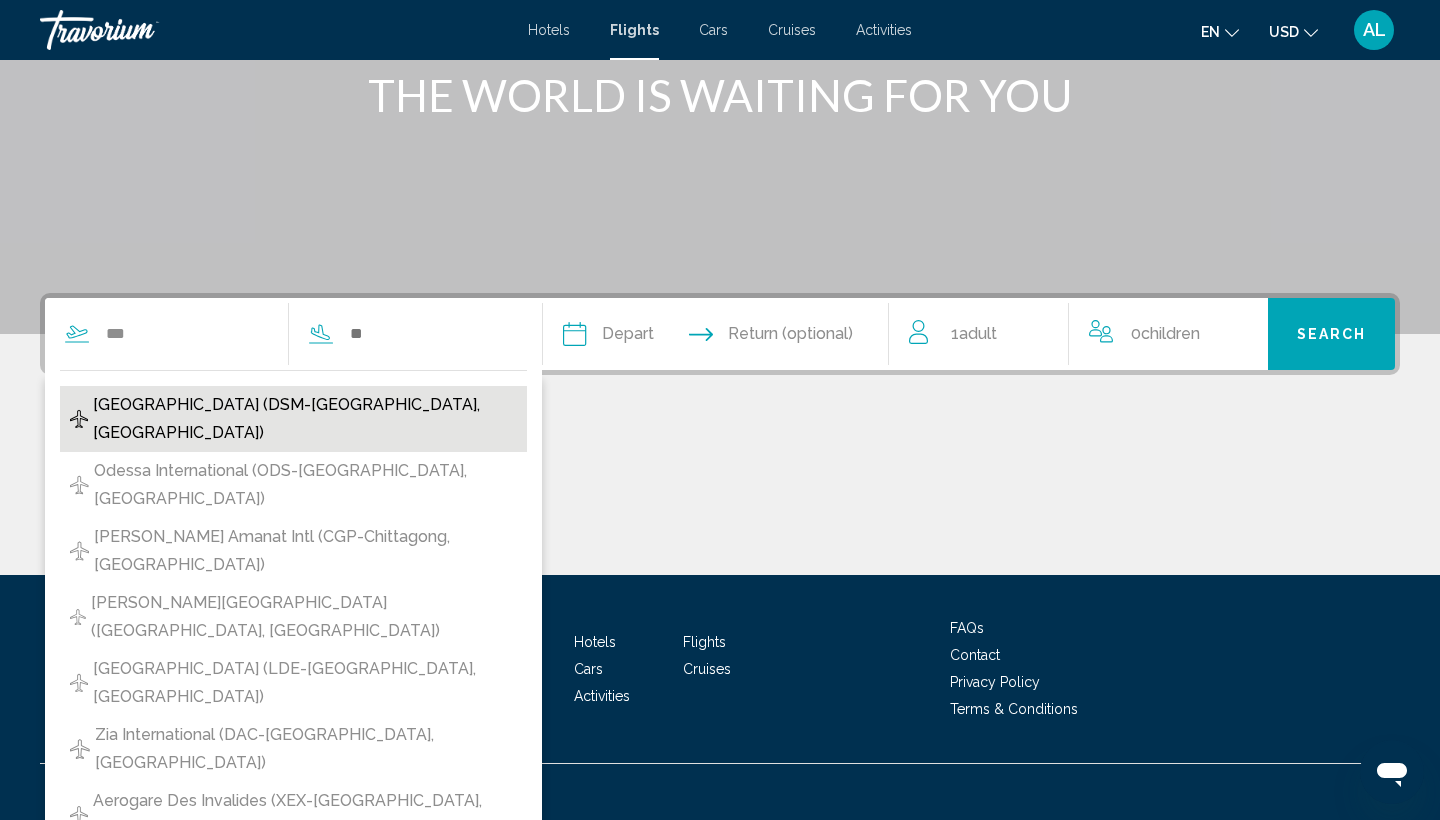 click on "[GEOGRAPHIC_DATA] (DSM-[GEOGRAPHIC_DATA], [GEOGRAPHIC_DATA])" at bounding box center [305, 419] 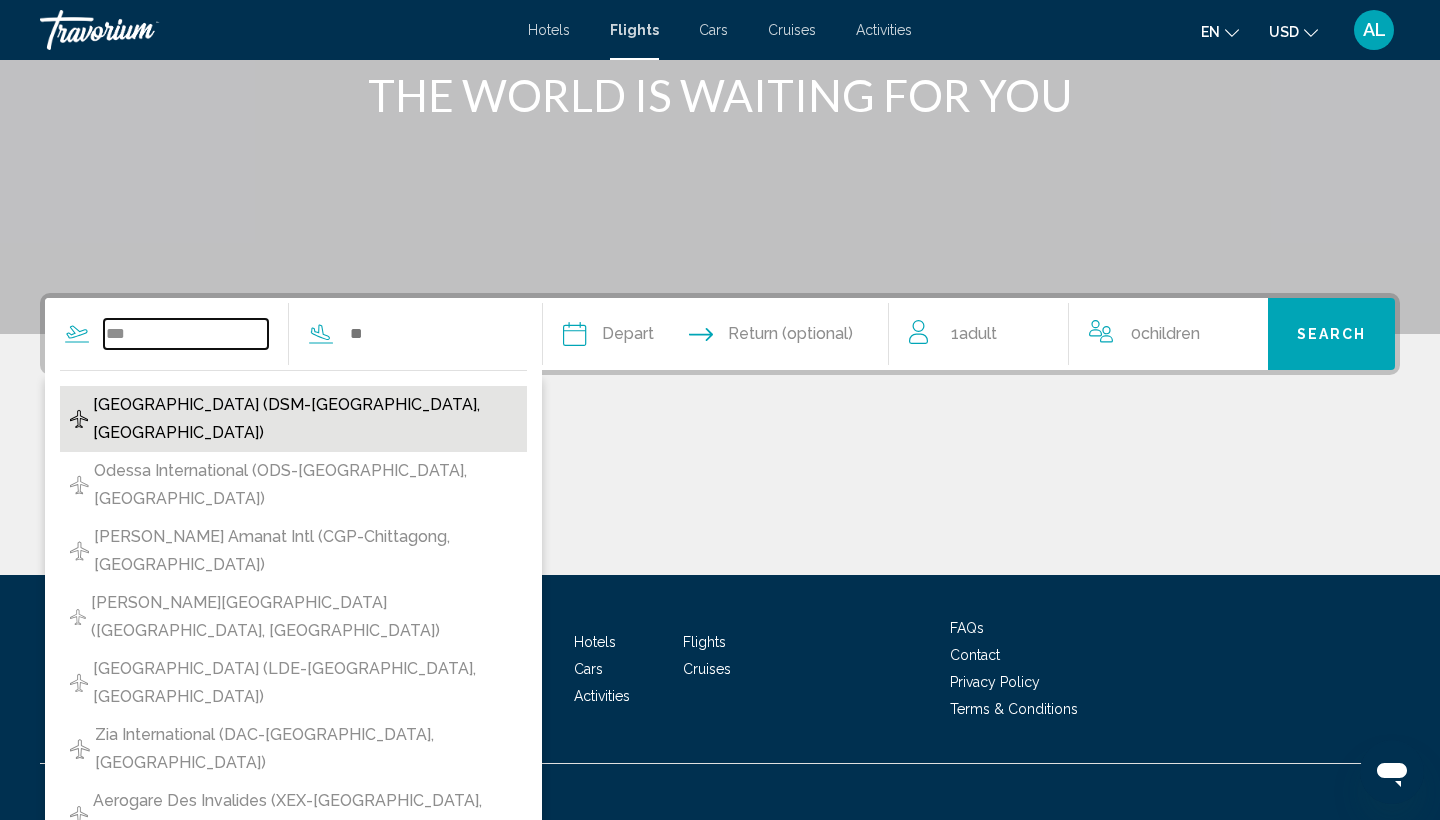 type on "**********" 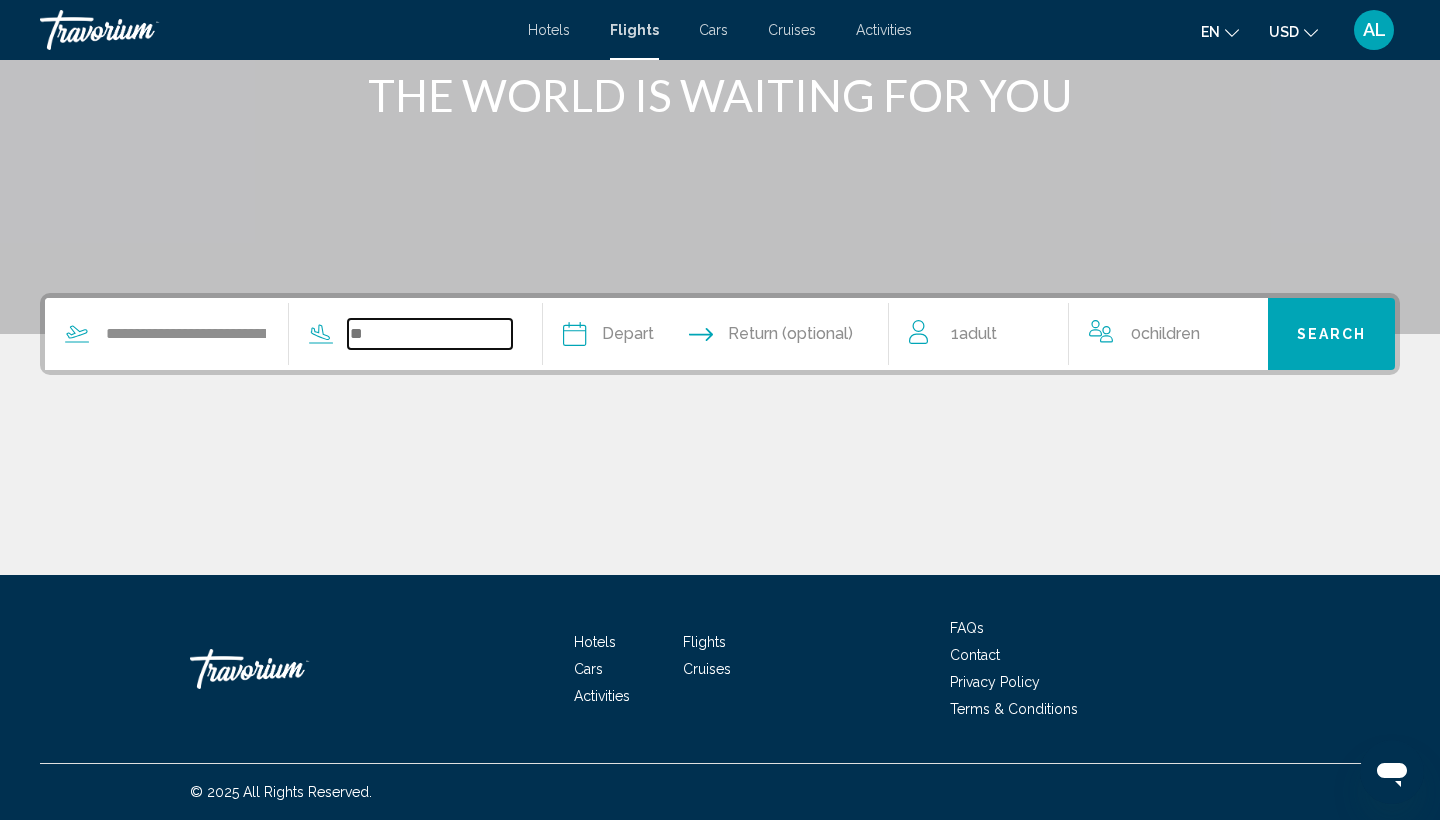 click at bounding box center [430, 334] 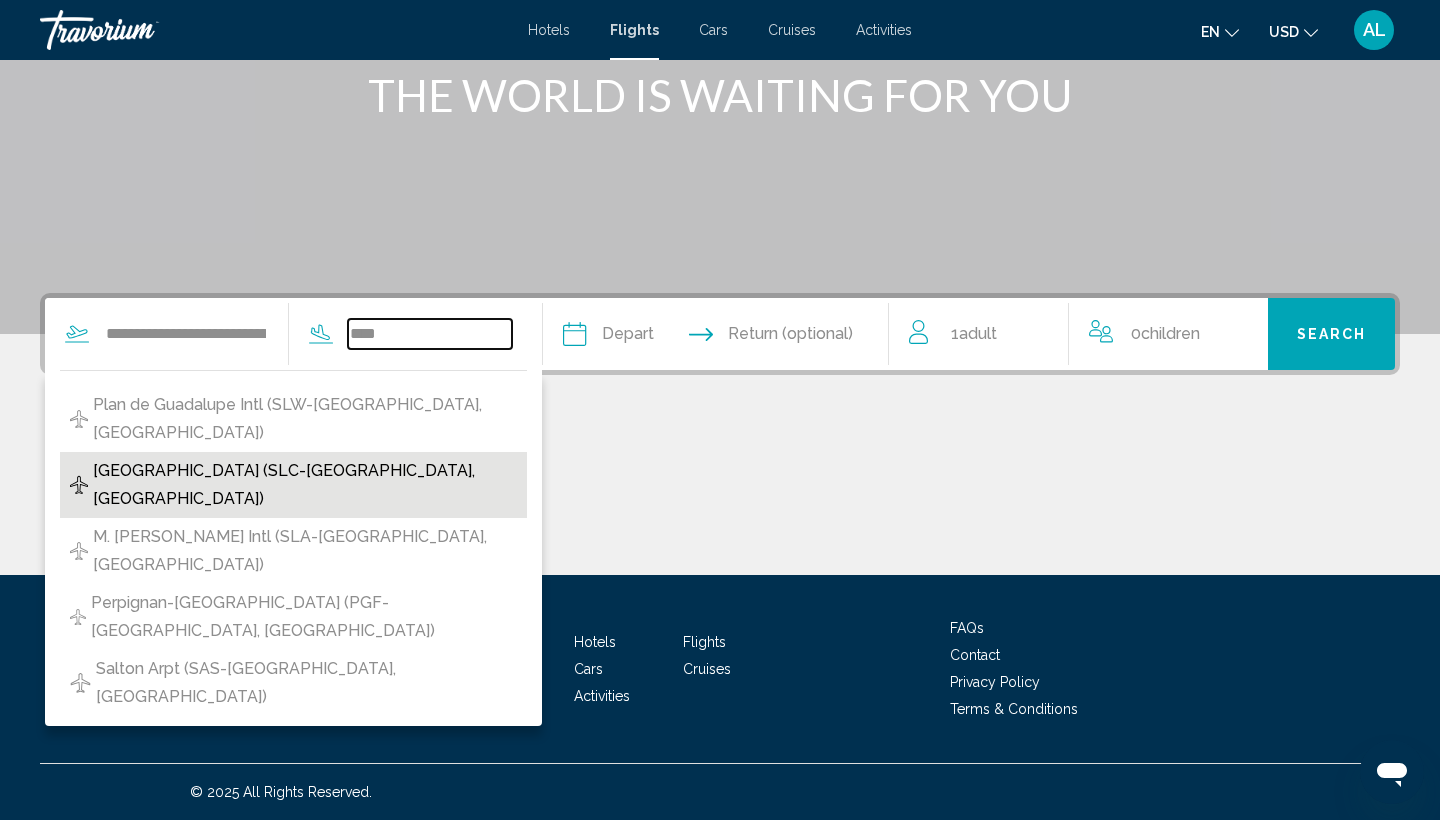 scroll, scrollTop: 266, scrollLeft: 0, axis: vertical 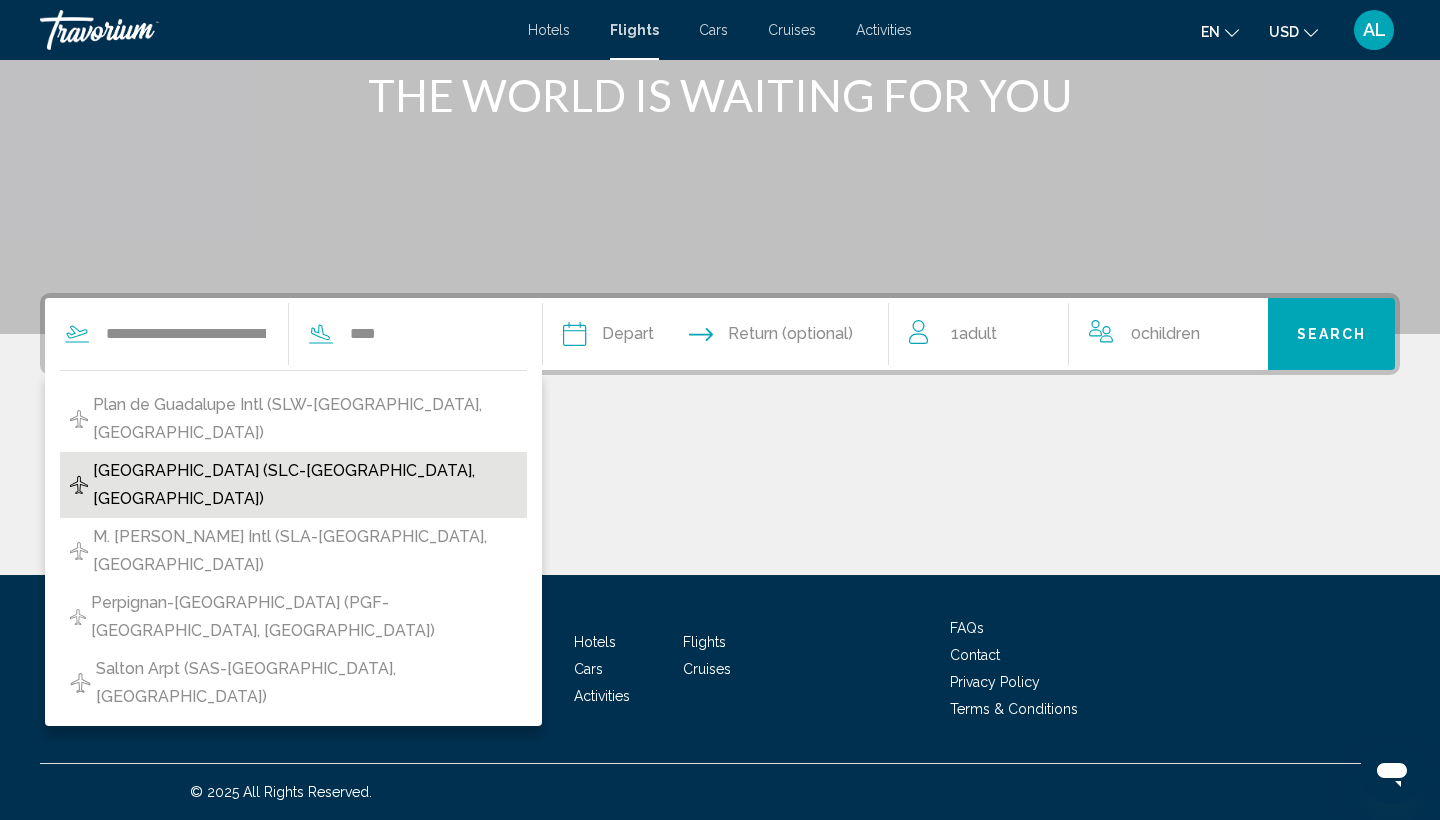 click on "[GEOGRAPHIC_DATA] (SLC-[GEOGRAPHIC_DATA], [GEOGRAPHIC_DATA])" at bounding box center (305, 485) 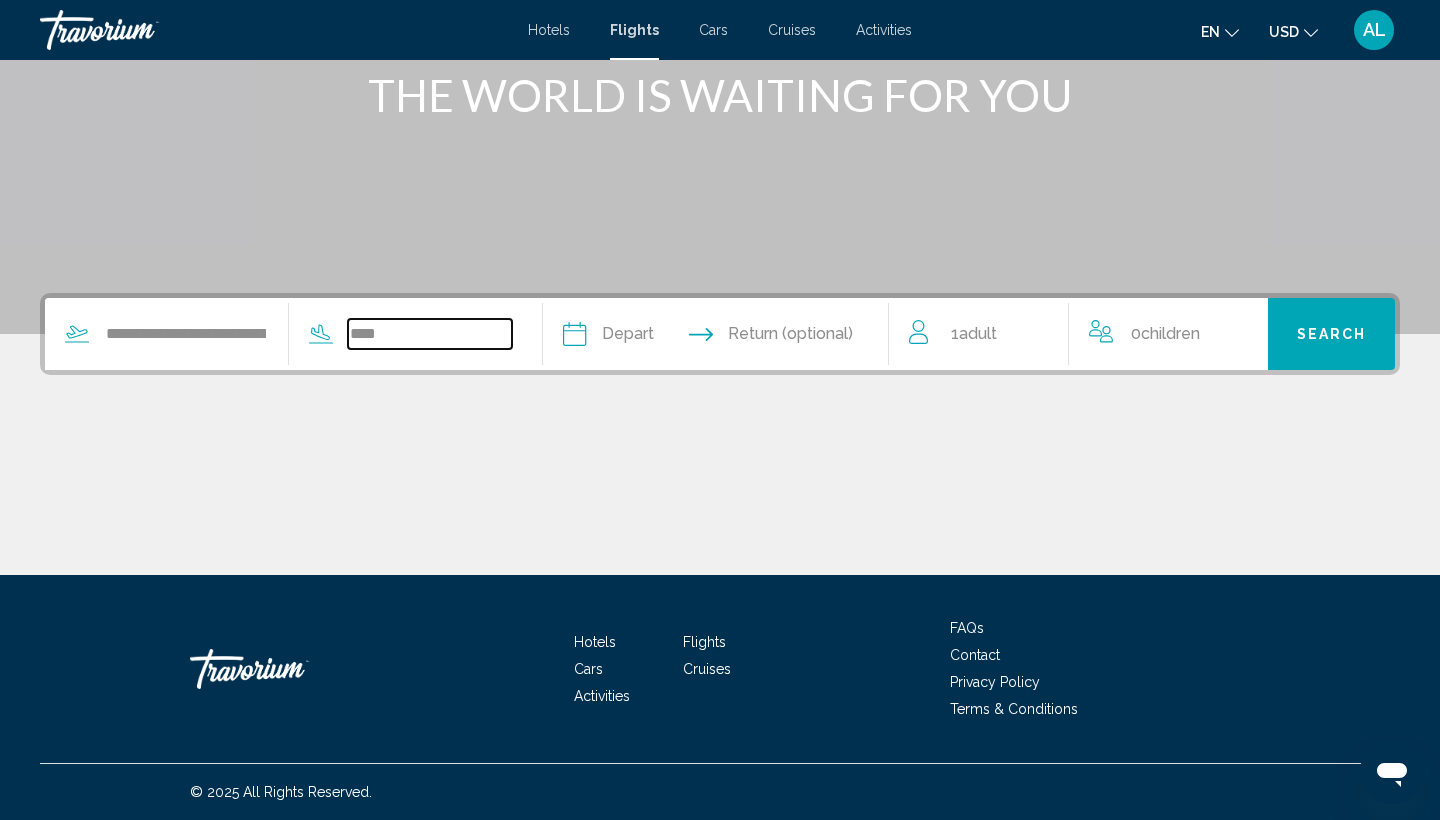 type on "**********" 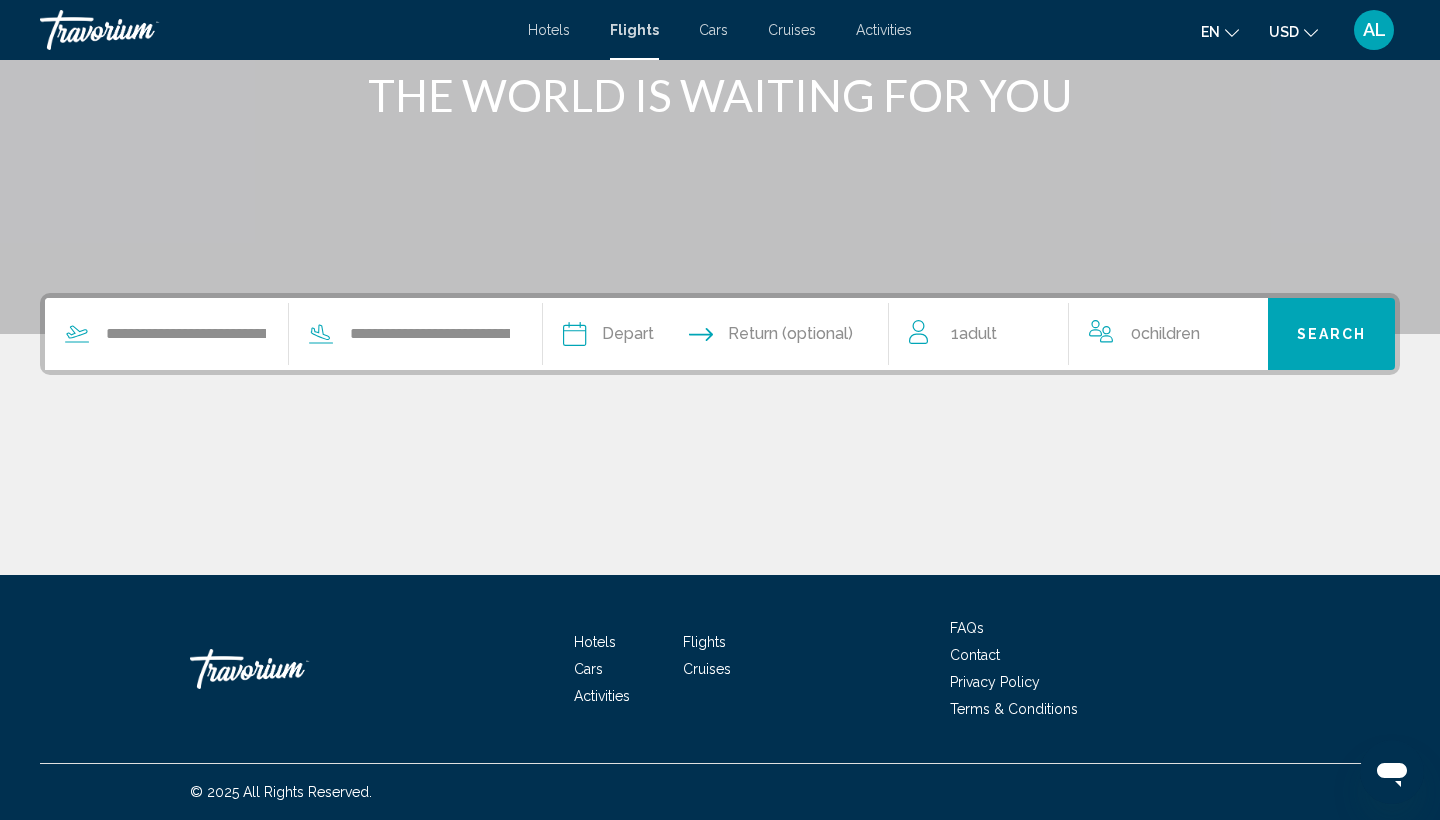click at bounding box center [643, 337] 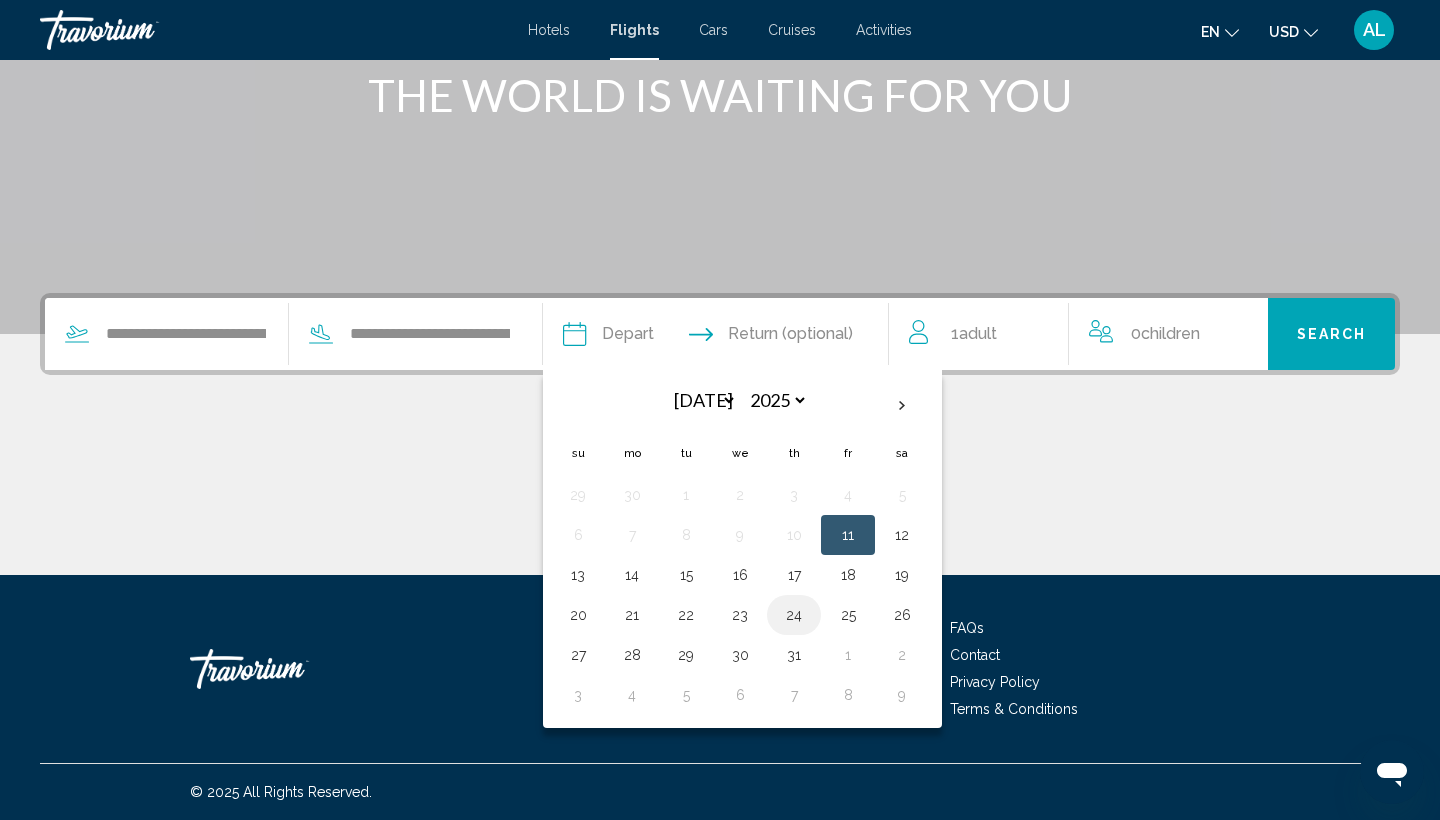 click on "24" at bounding box center (794, 615) 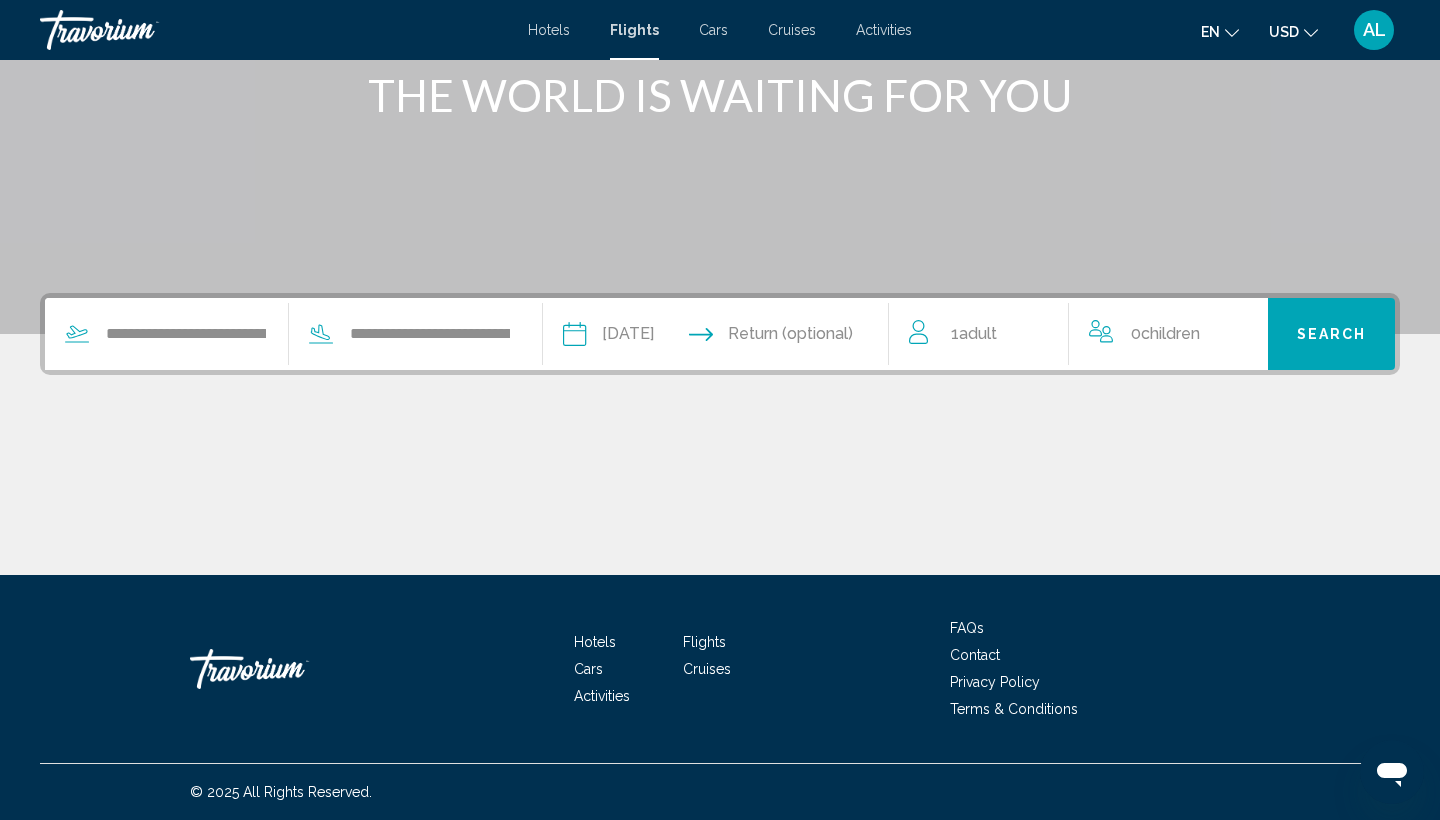 click on "Search" at bounding box center (1332, 335) 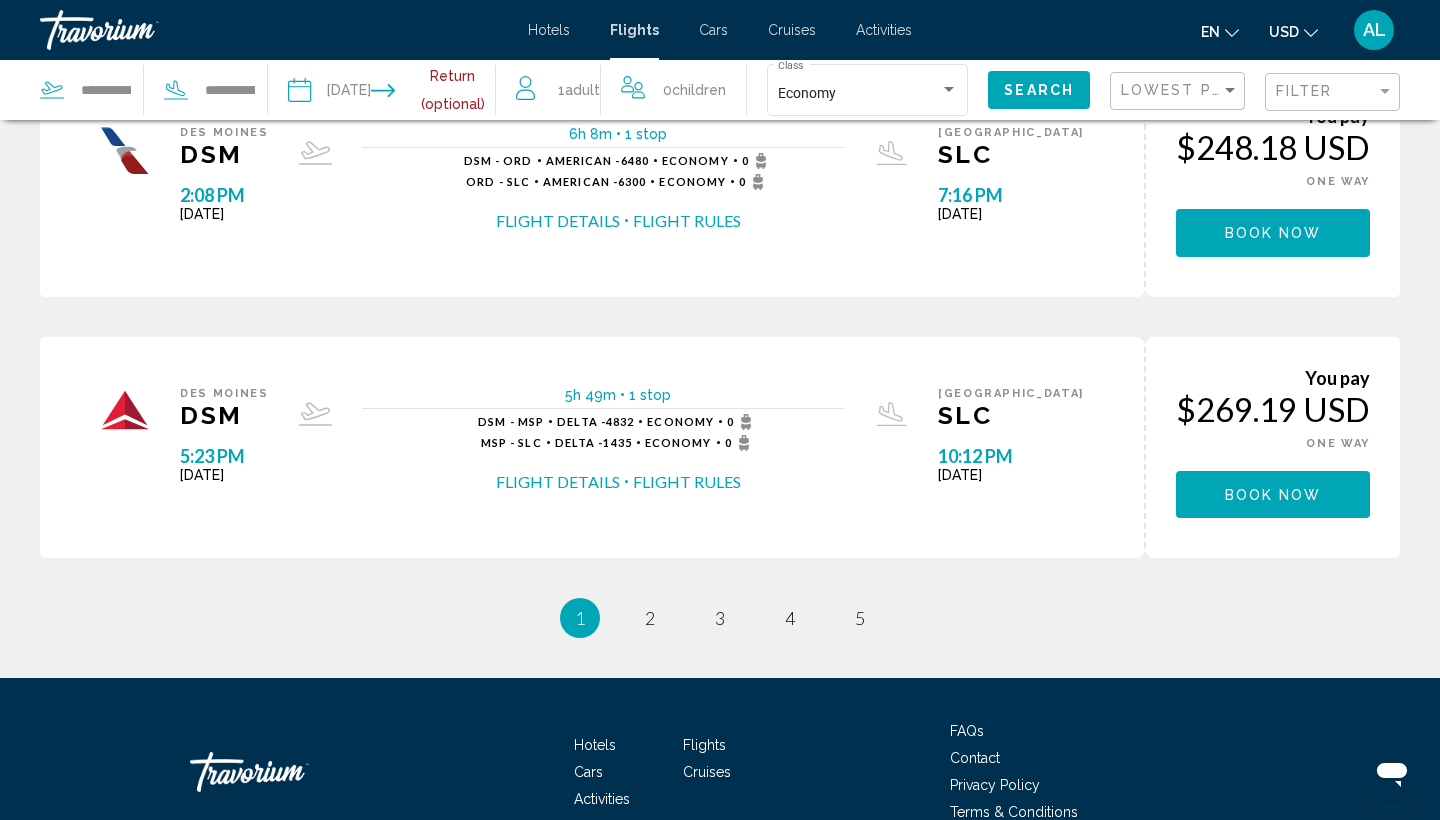scroll, scrollTop: 1161, scrollLeft: 0, axis: vertical 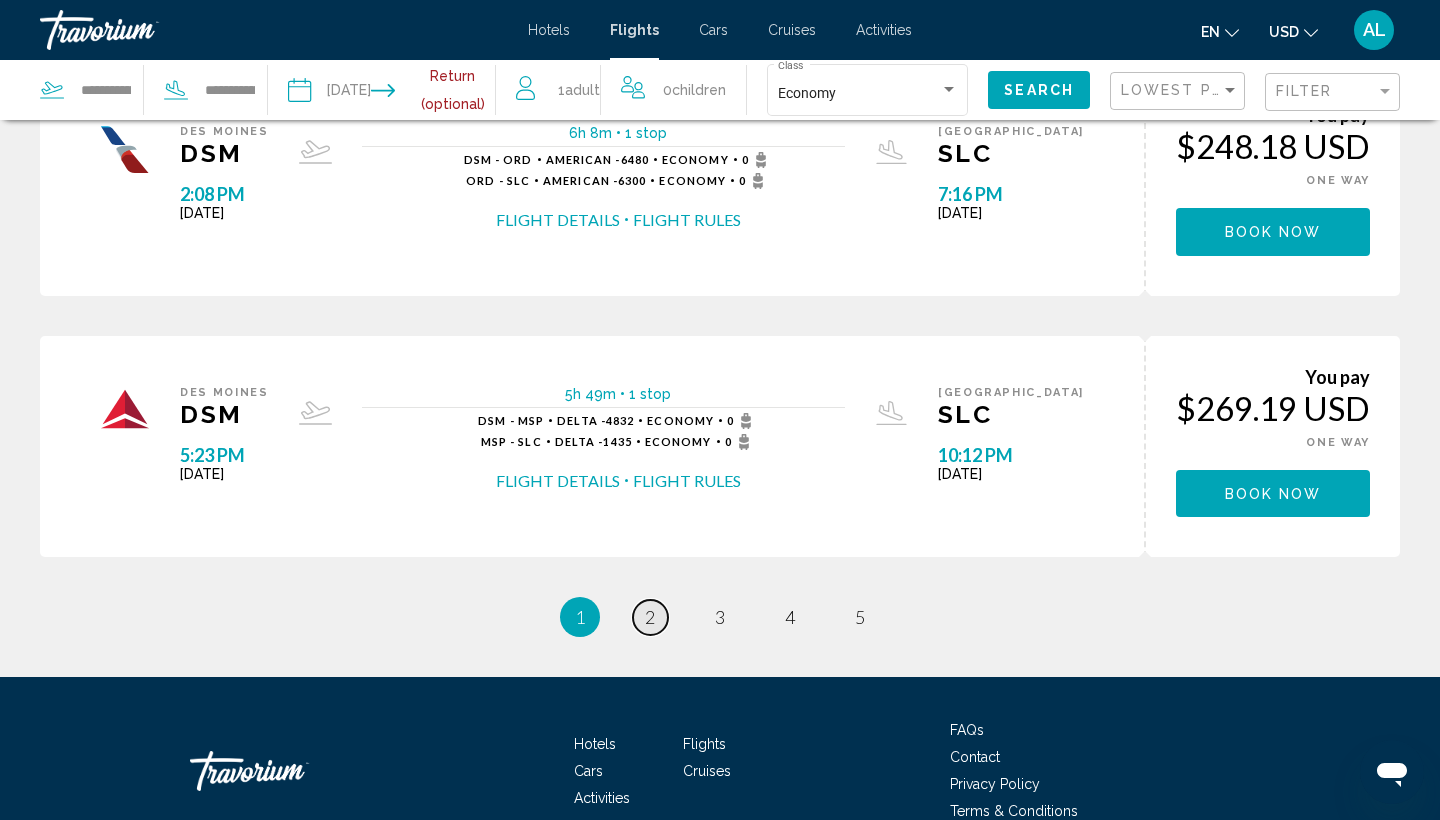 click on "page  2" at bounding box center [650, 617] 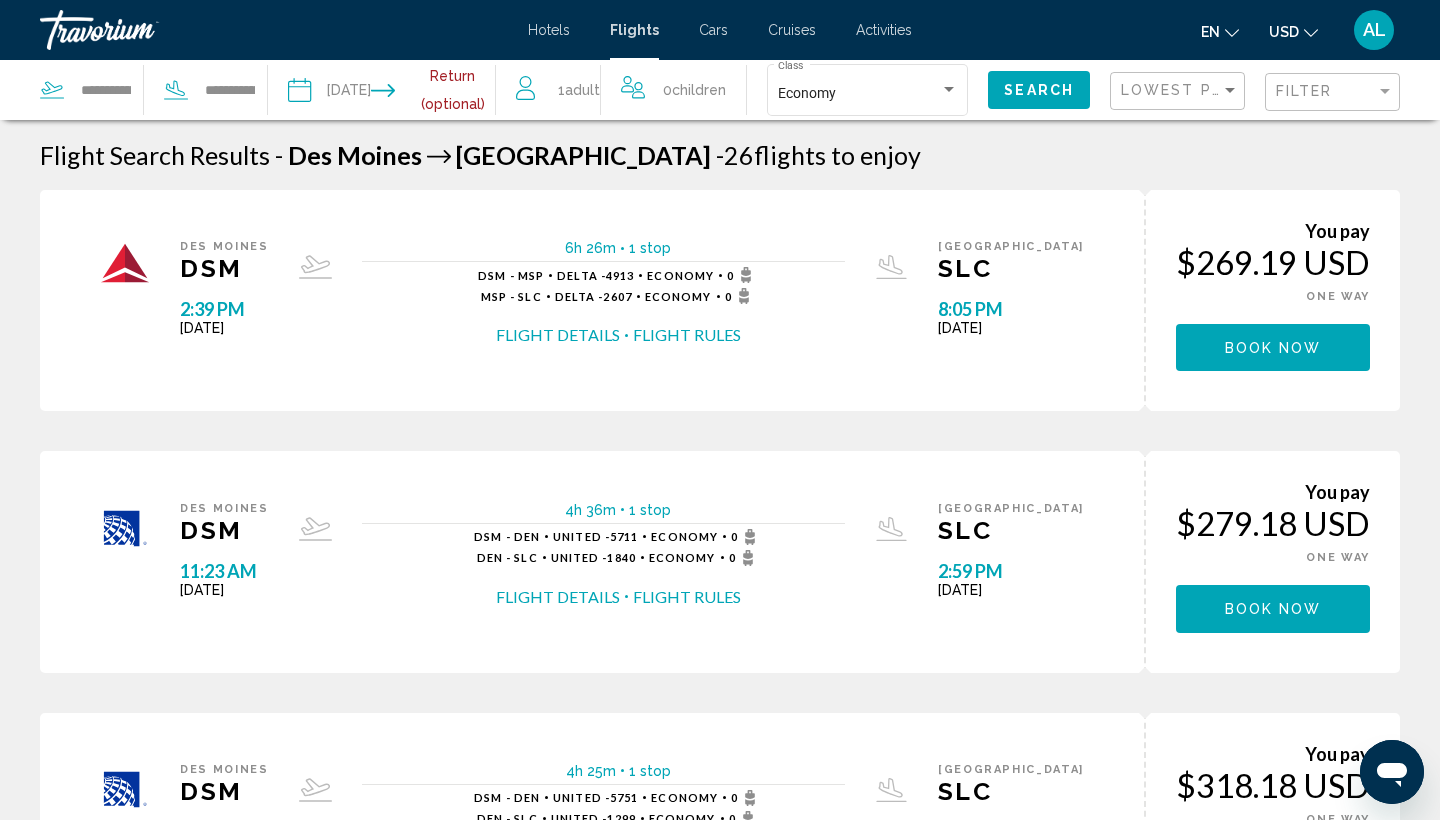 scroll, scrollTop: 0, scrollLeft: 0, axis: both 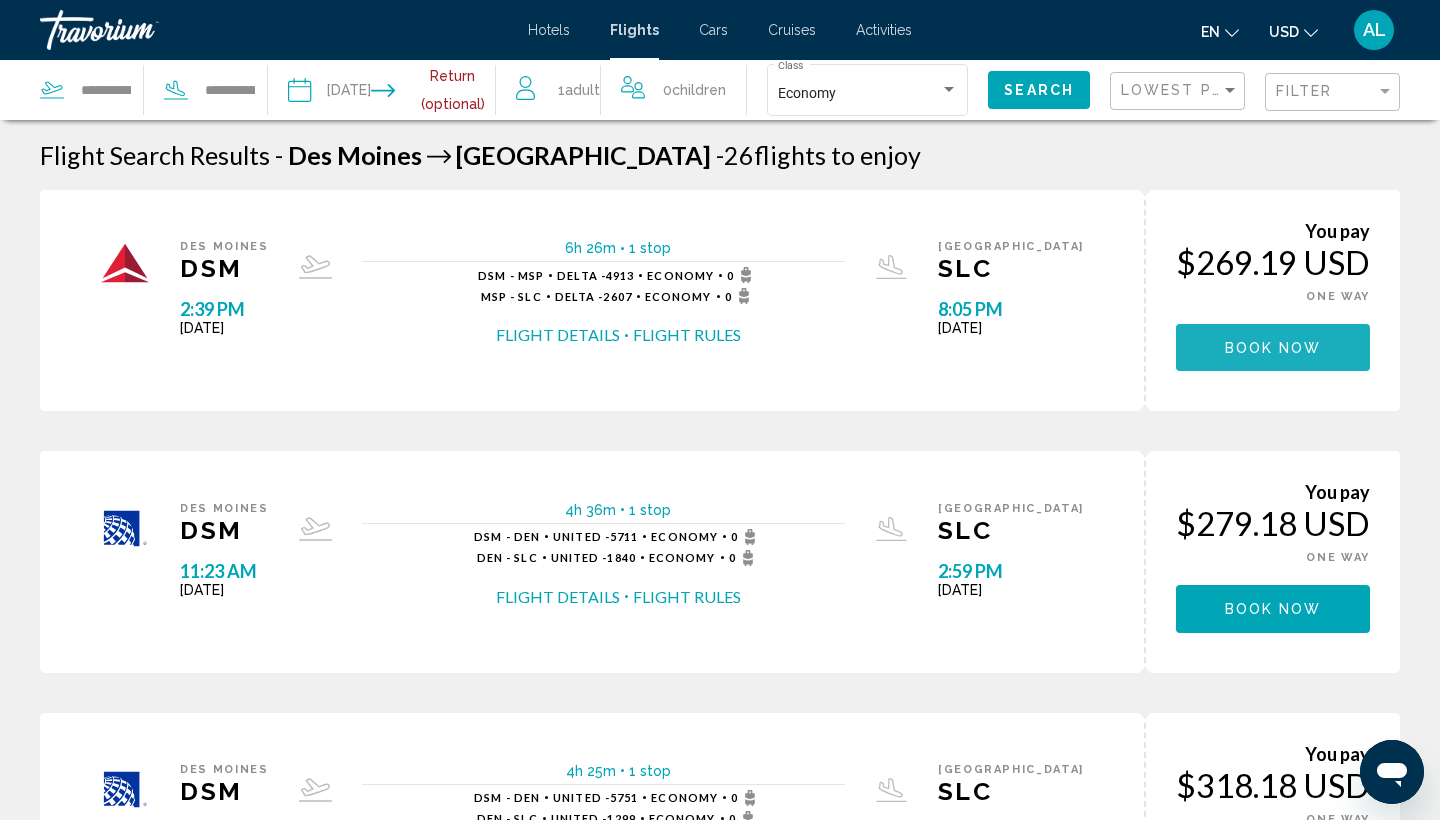 click on "Book now" at bounding box center [1273, 347] 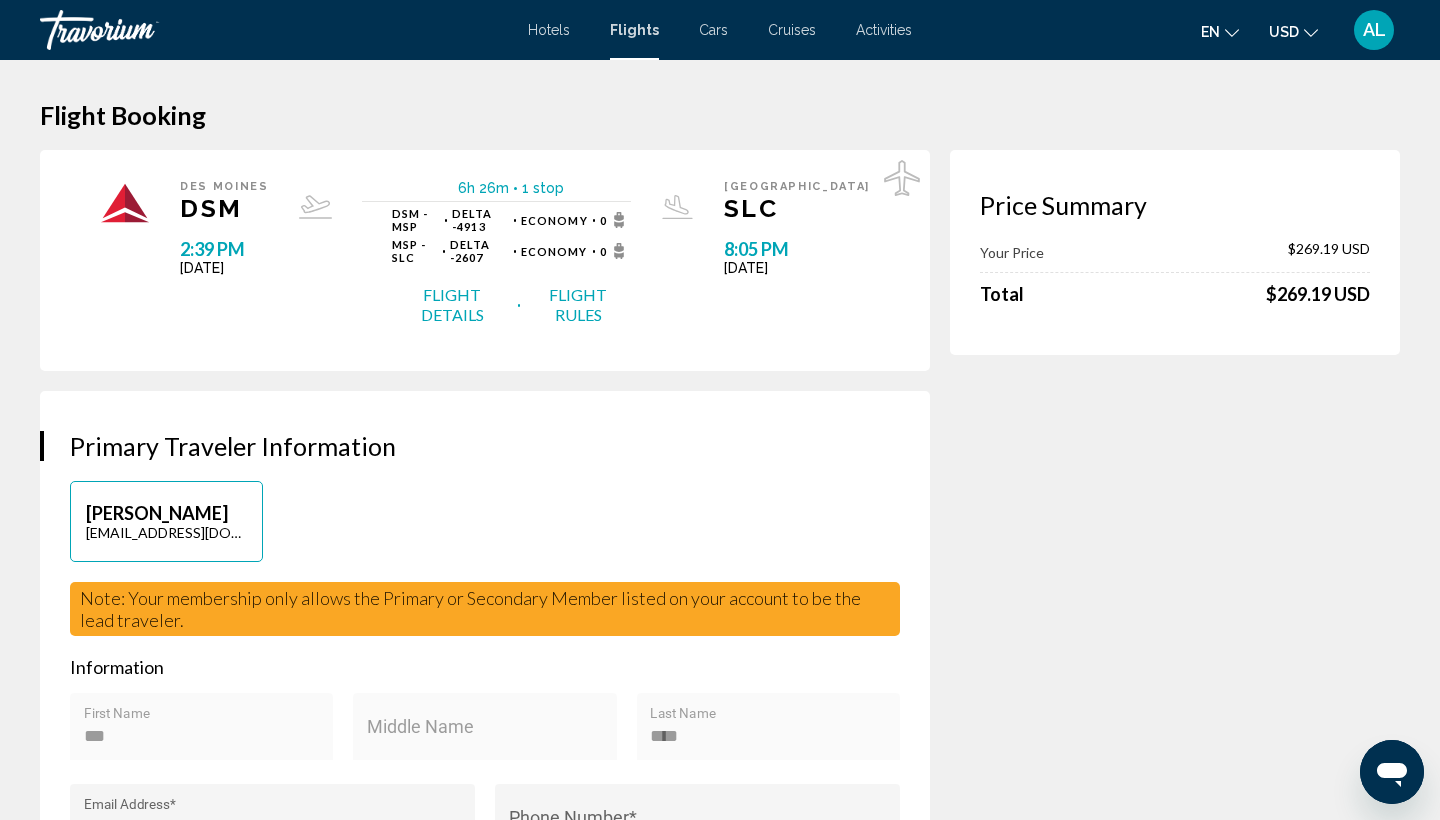 scroll, scrollTop: 0, scrollLeft: 0, axis: both 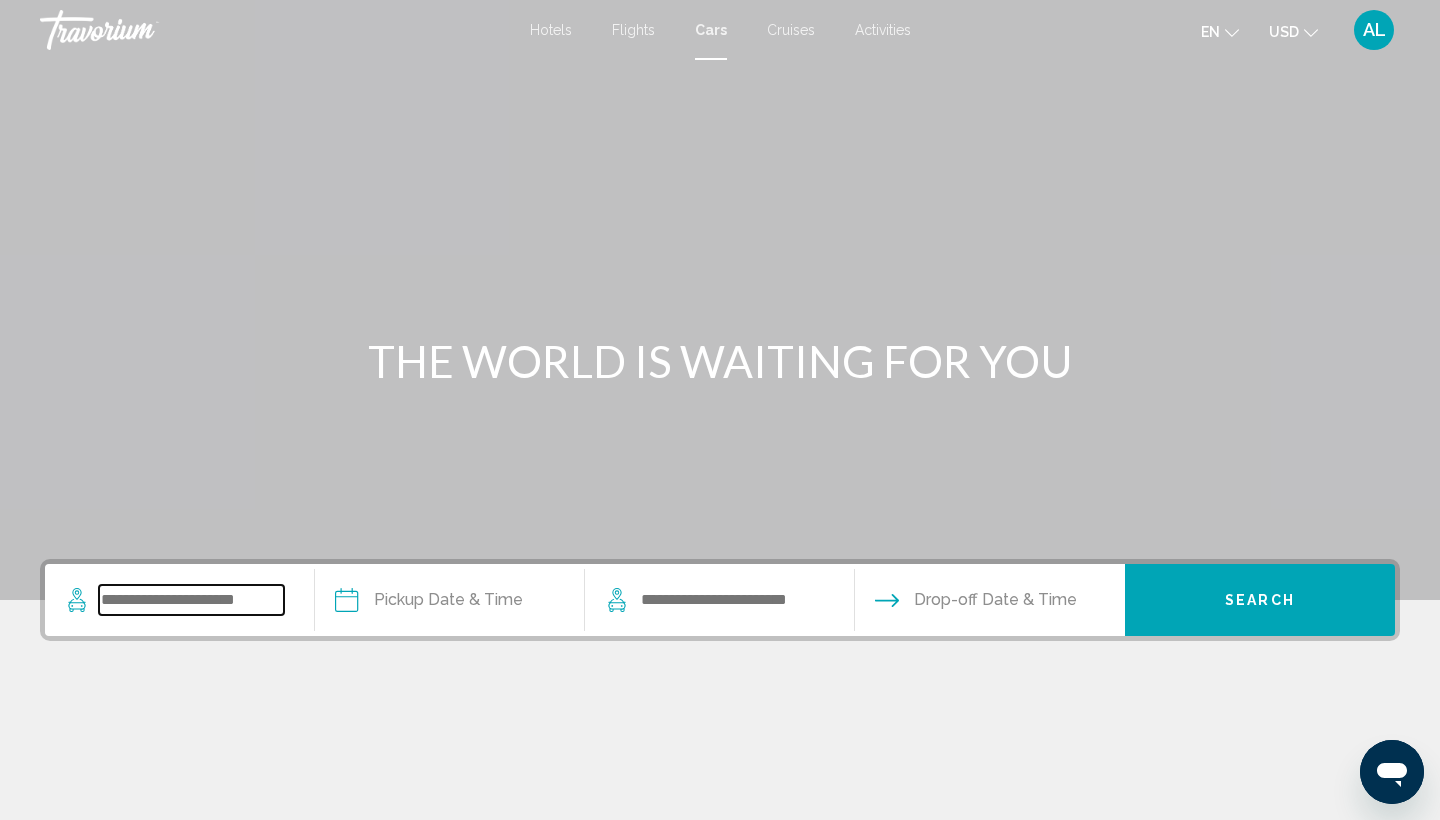click at bounding box center (191, 600) 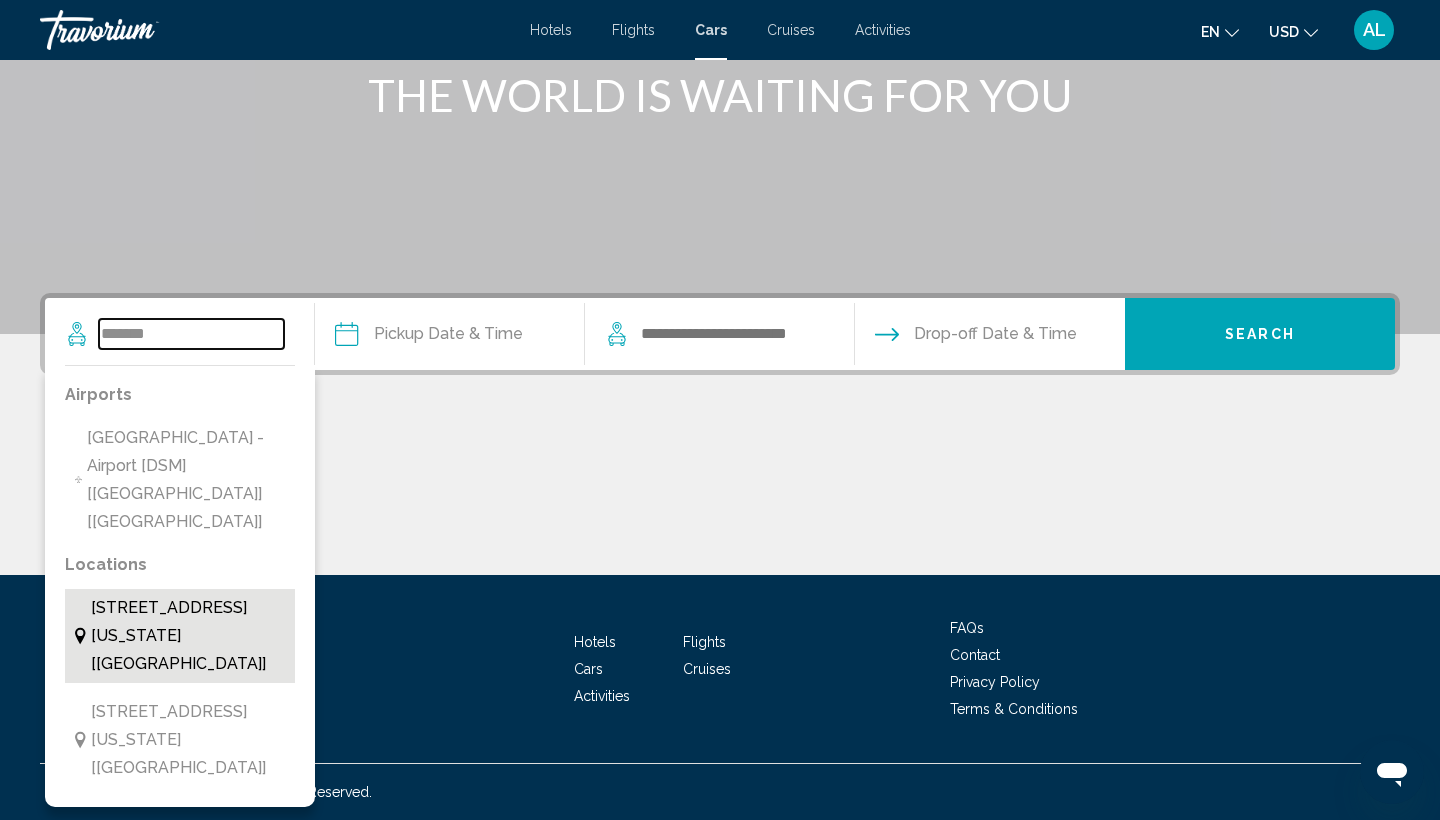 scroll, scrollTop: 266, scrollLeft: 0, axis: vertical 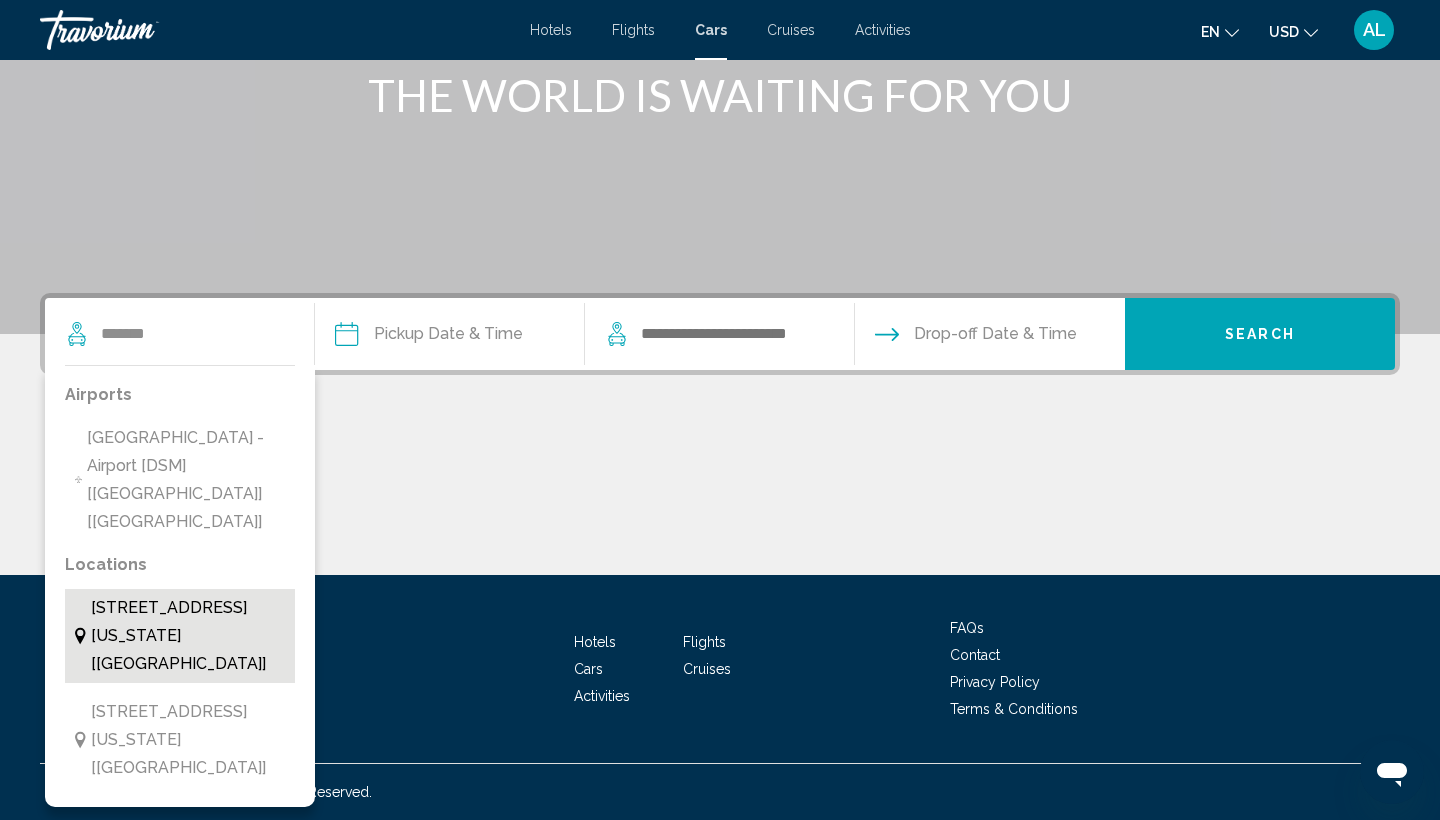 click on "[STREET_ADDRESS][US_STATE] [[GEOGRAPHIC_DATA]]" at bounding box center (188, 636) 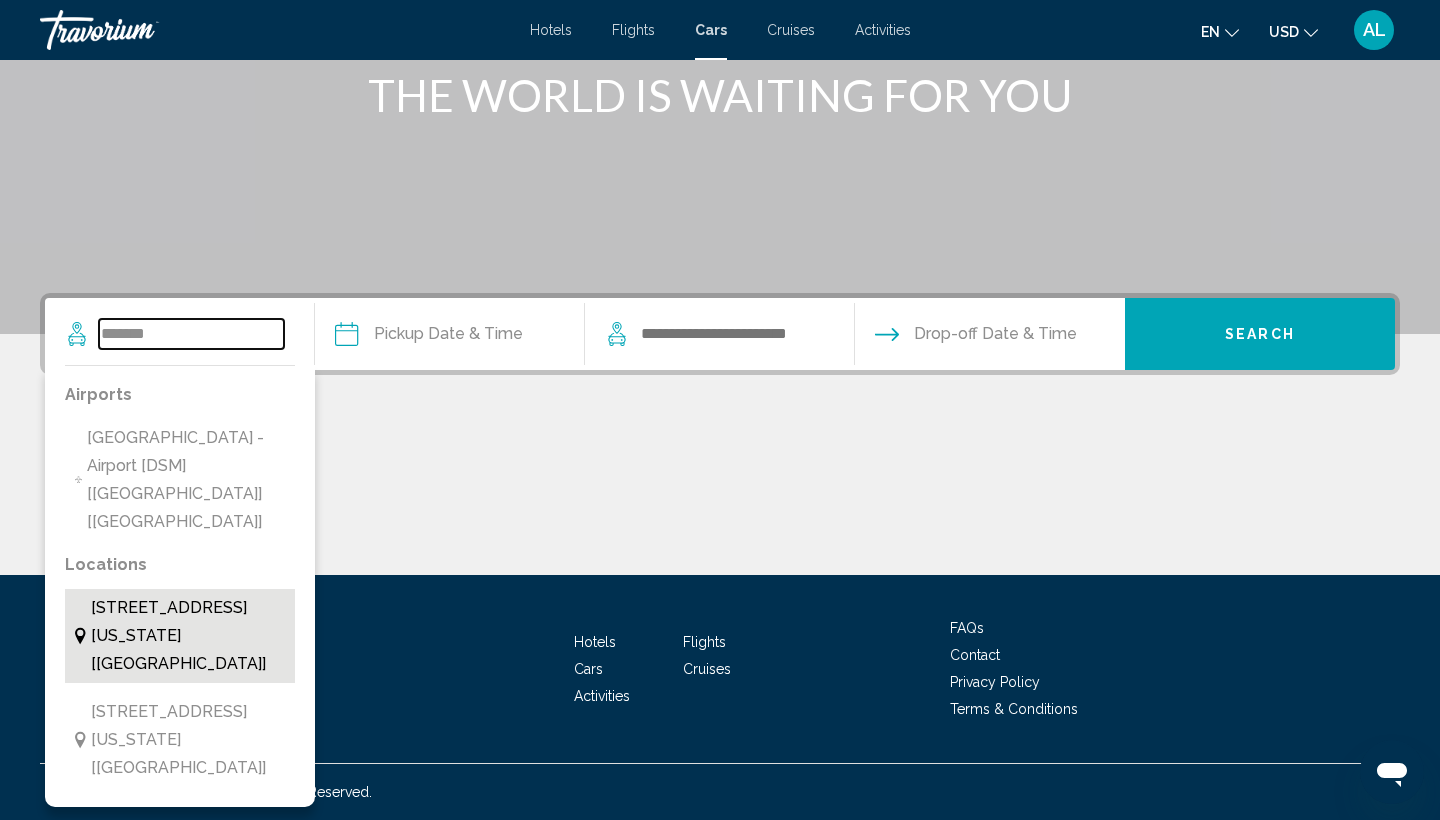 type on "**********" 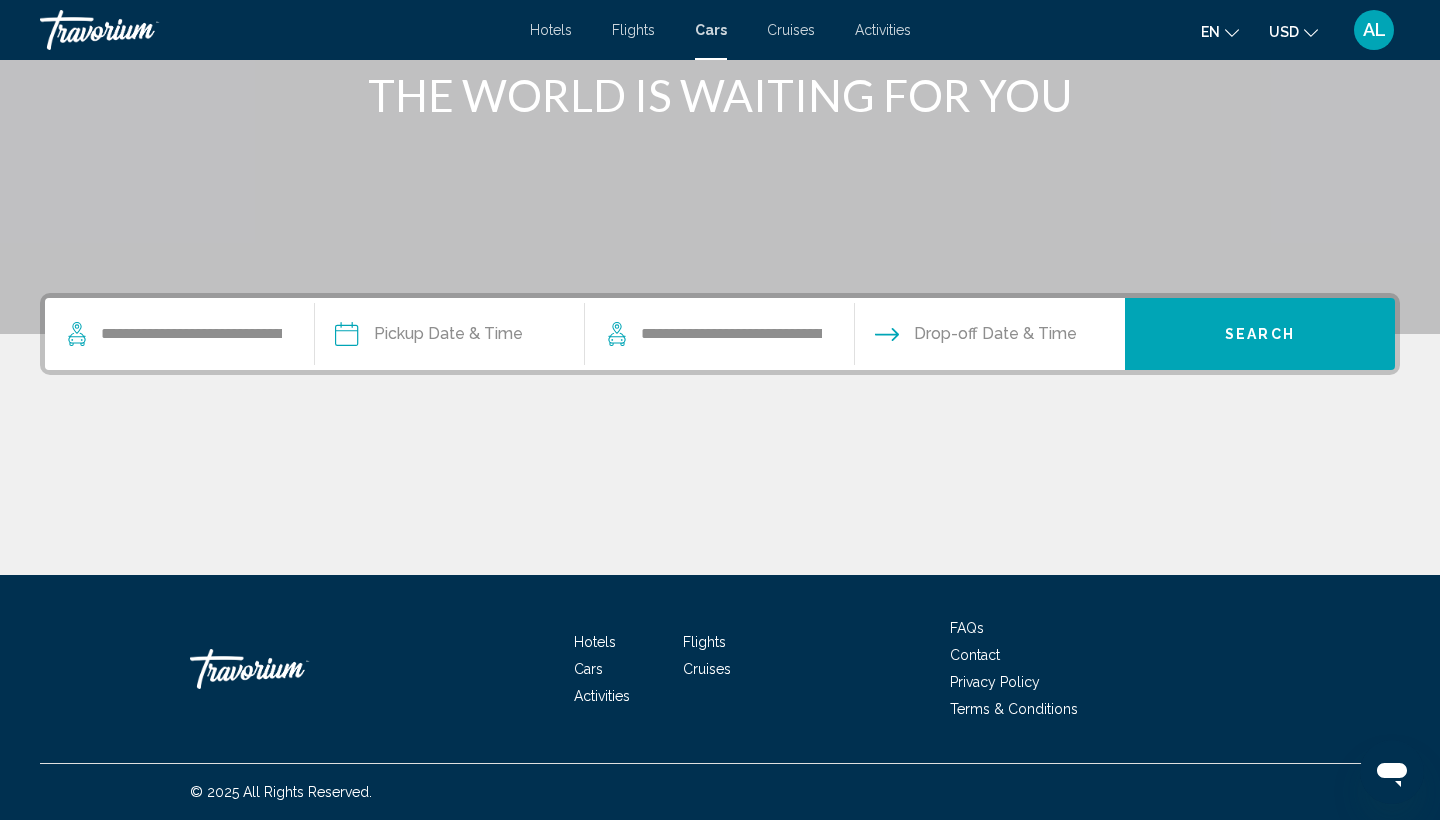 click at bounding box center [449, 337] 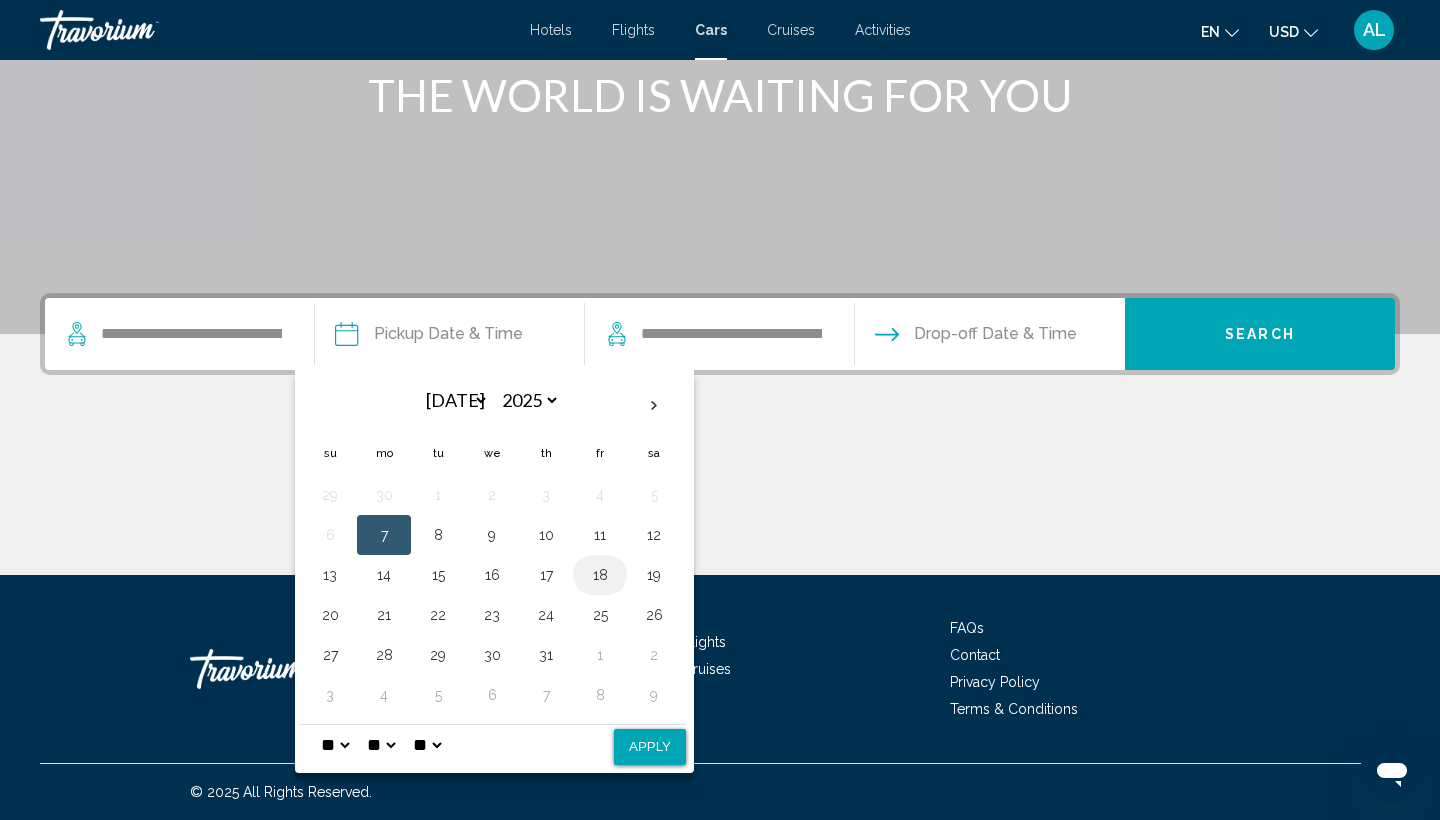 click on "18" at bounding box center [600, 575] 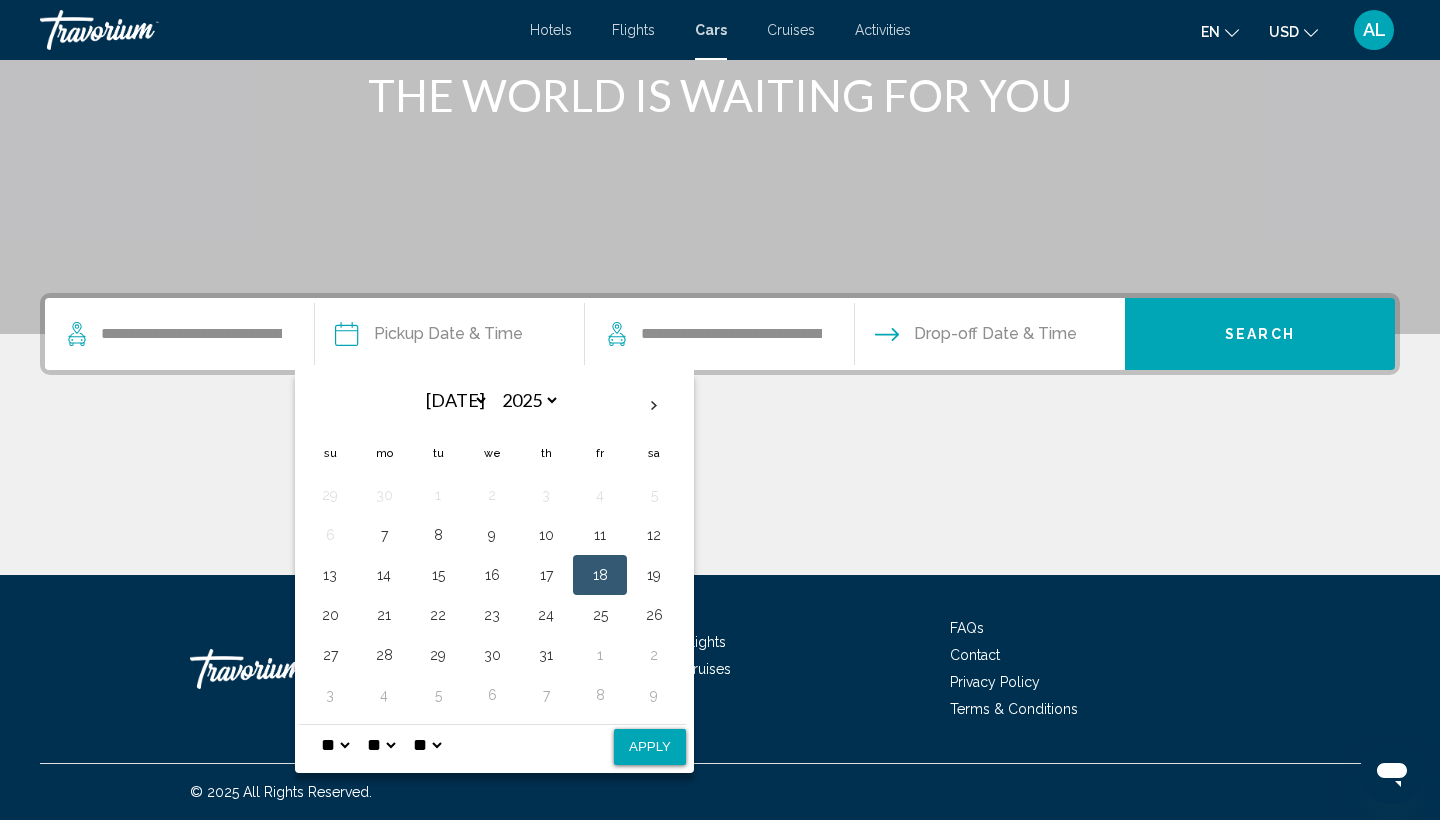 click on "18" at bounding box center (600, 575) 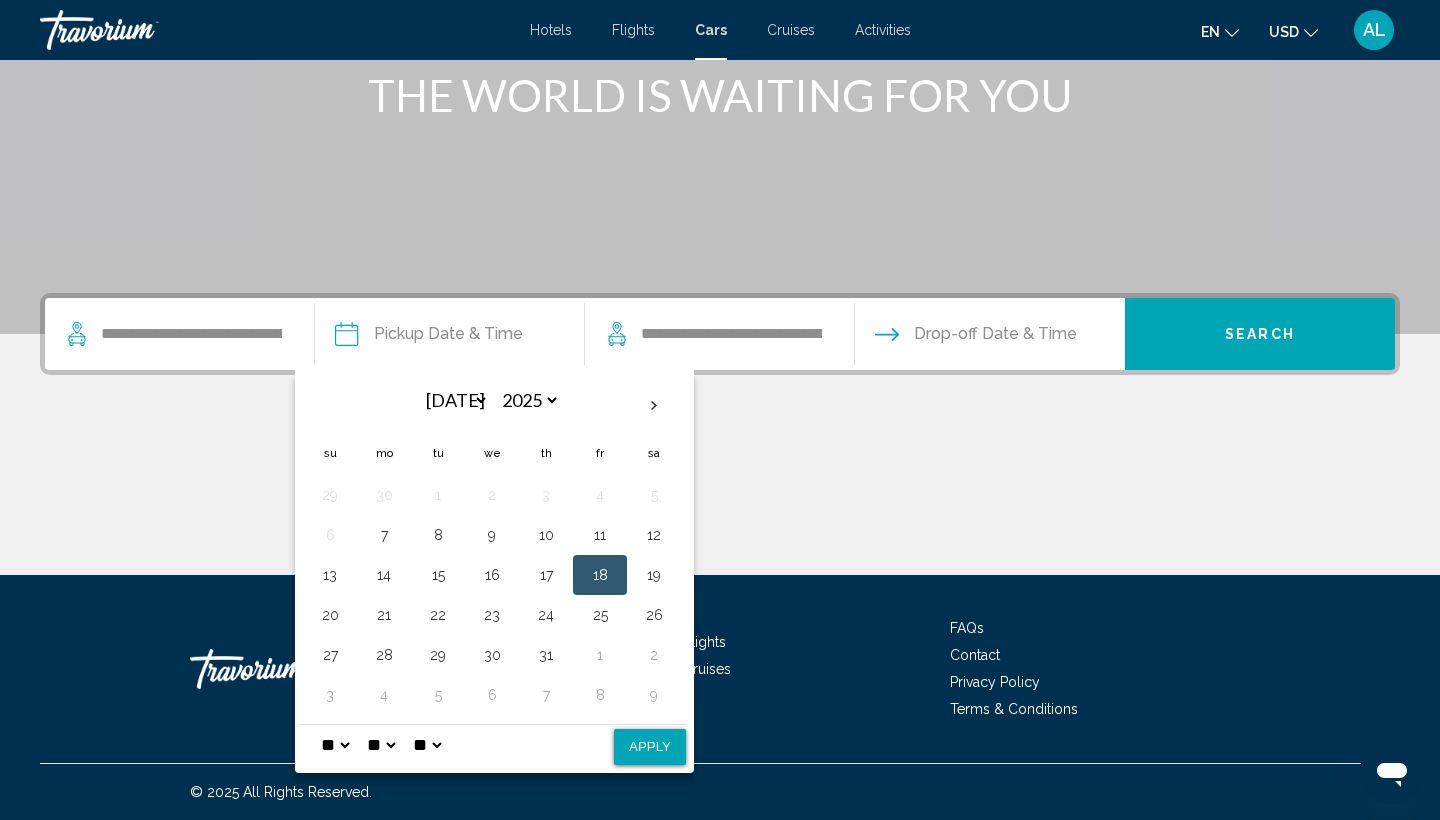 click on "Apply" at bounding box center [650, 747] 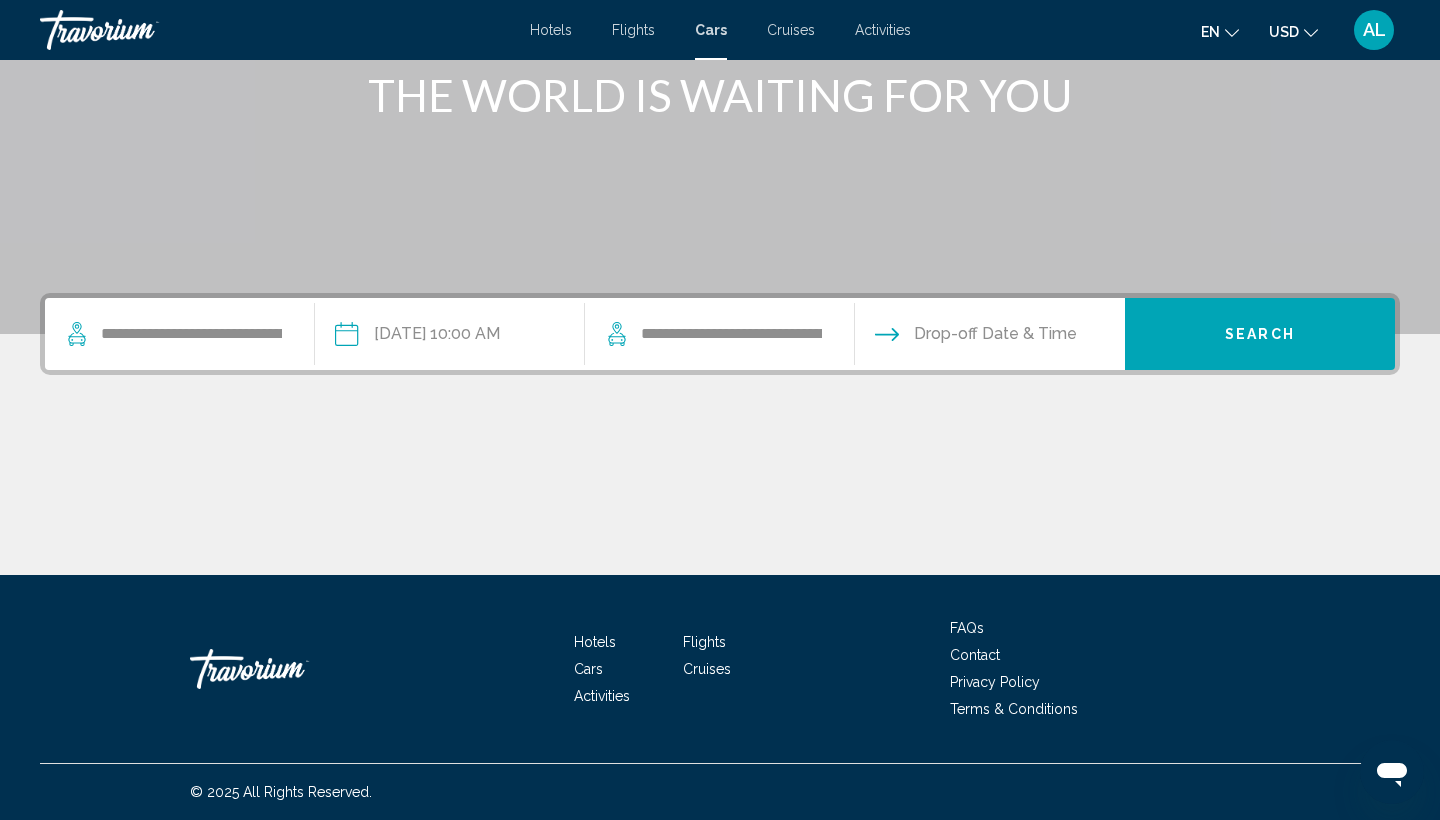 click at bounding box center [989, 337] 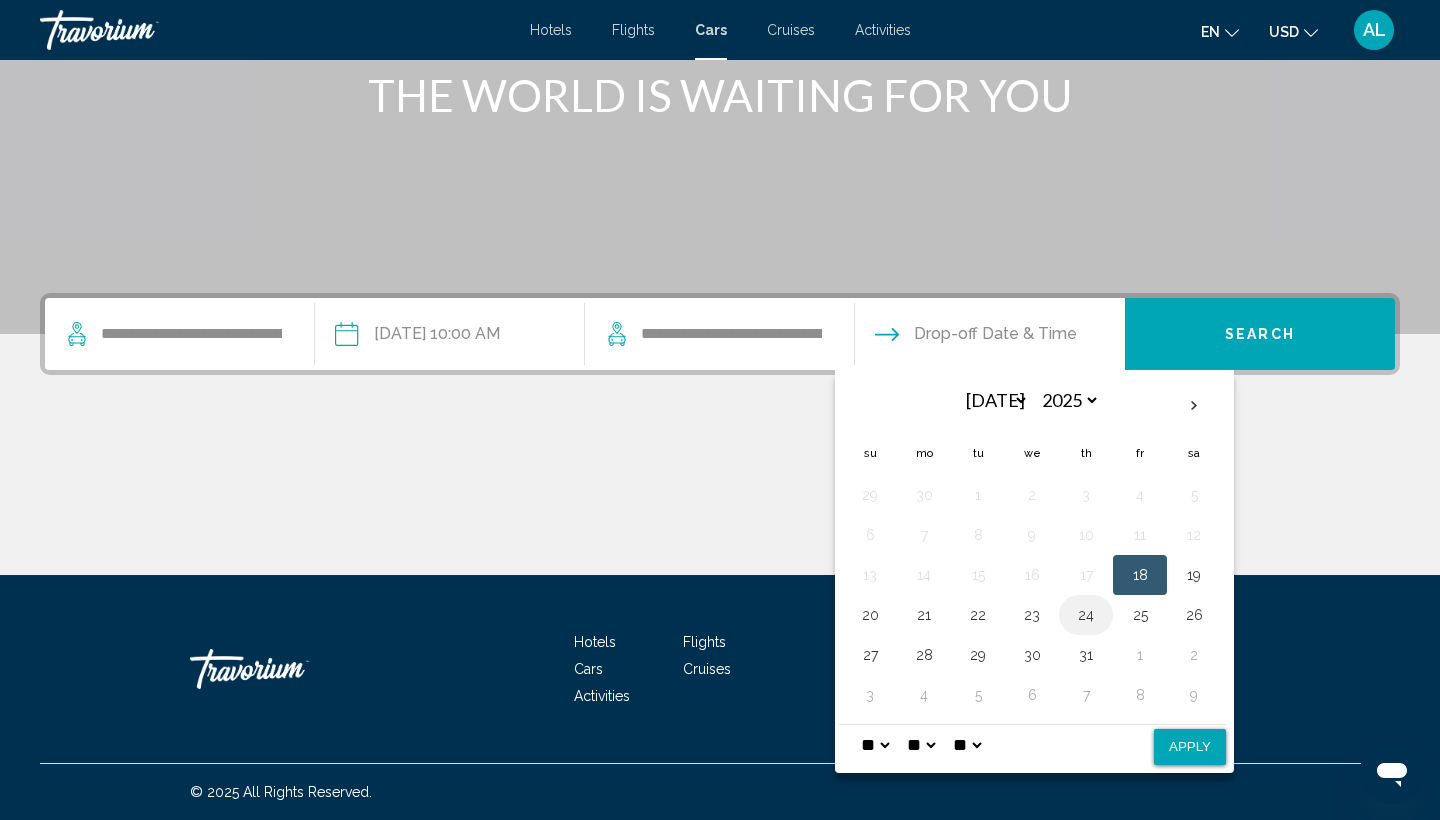 click on "24" at bounding box center [1086, 615] 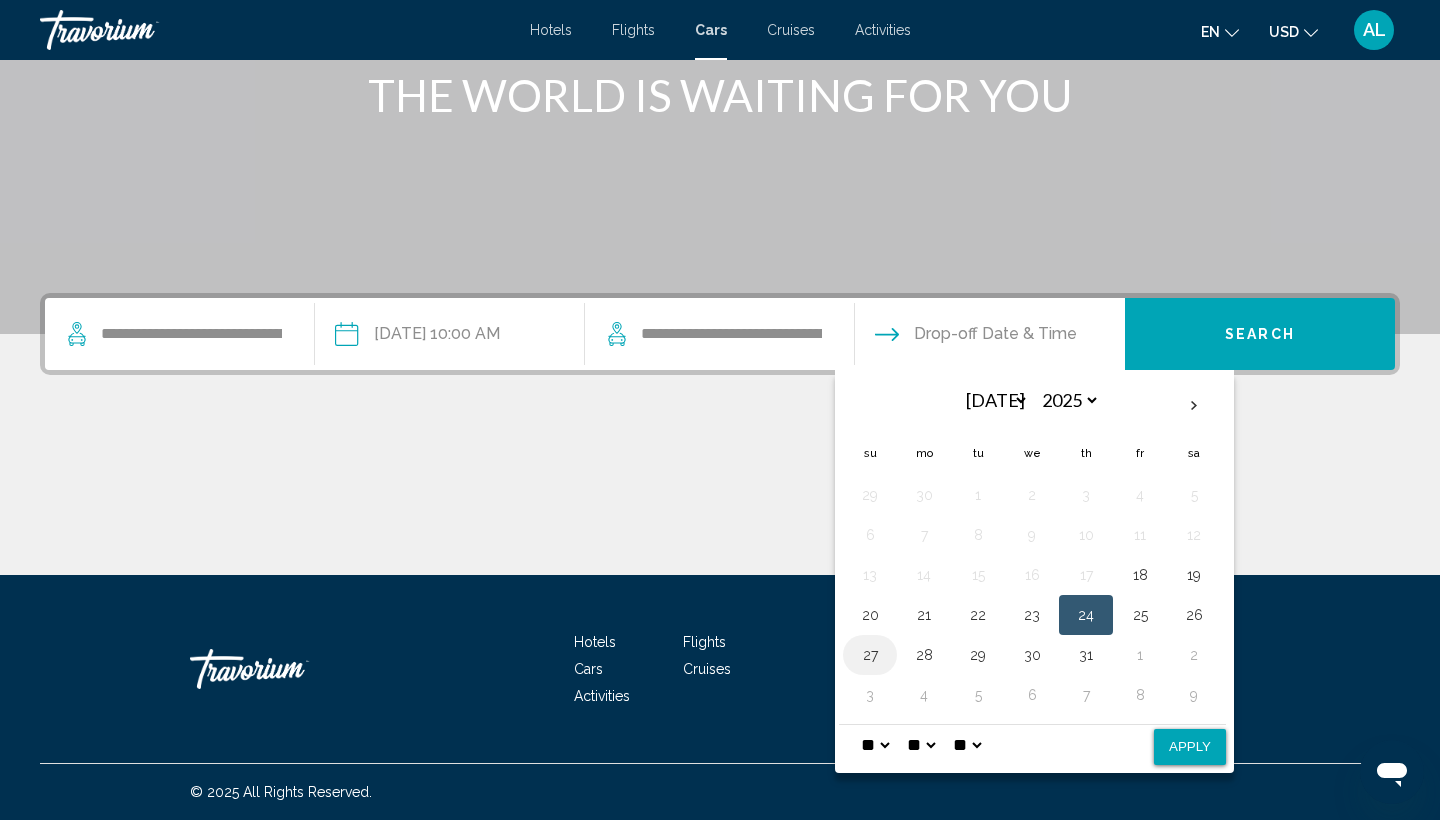 click on "27" at bounding box center [870, 655] 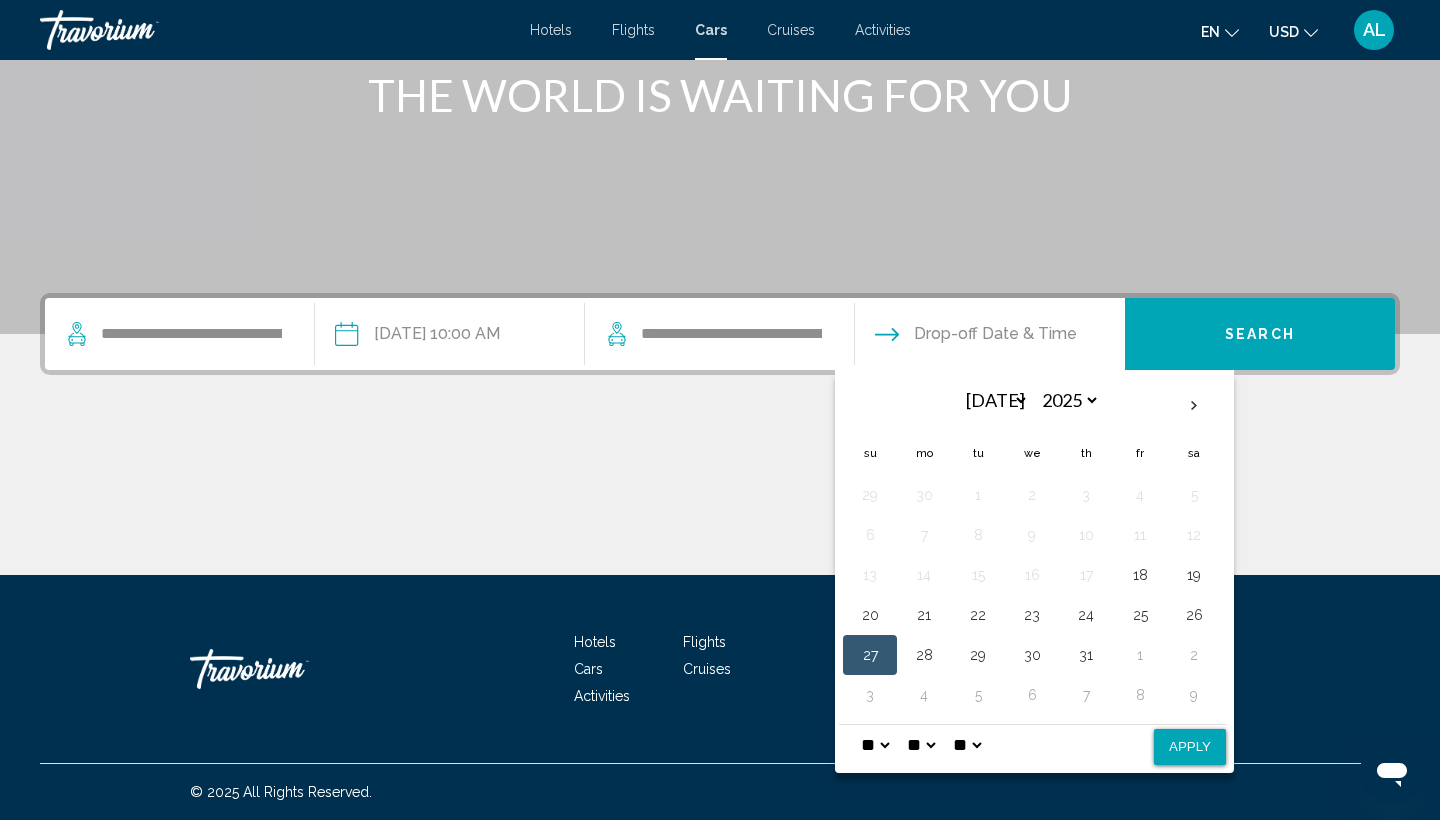 click on "Apply" at bounding box center (1190, 747) 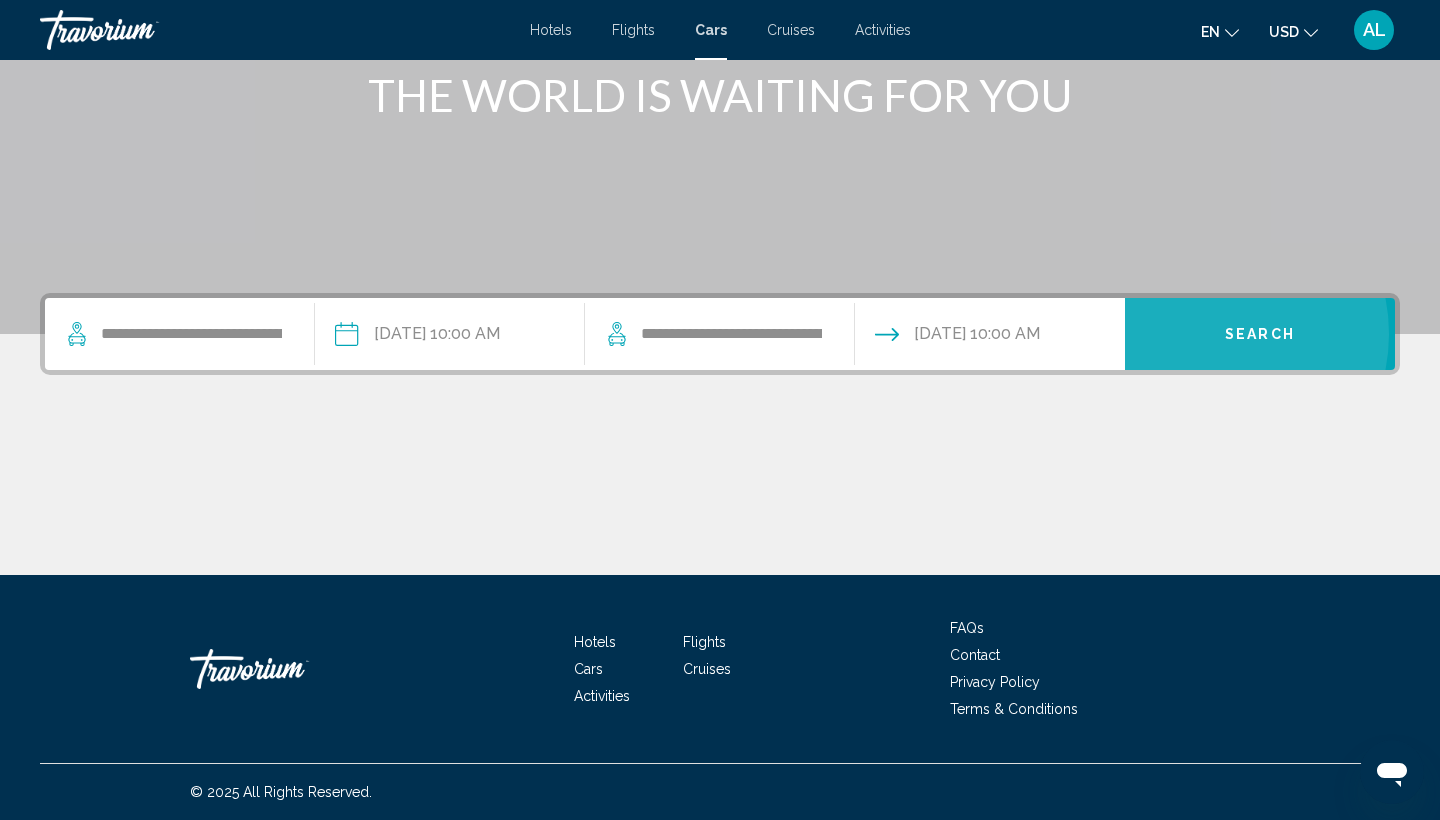 click on "Search" at bounding box center (1260, 334) 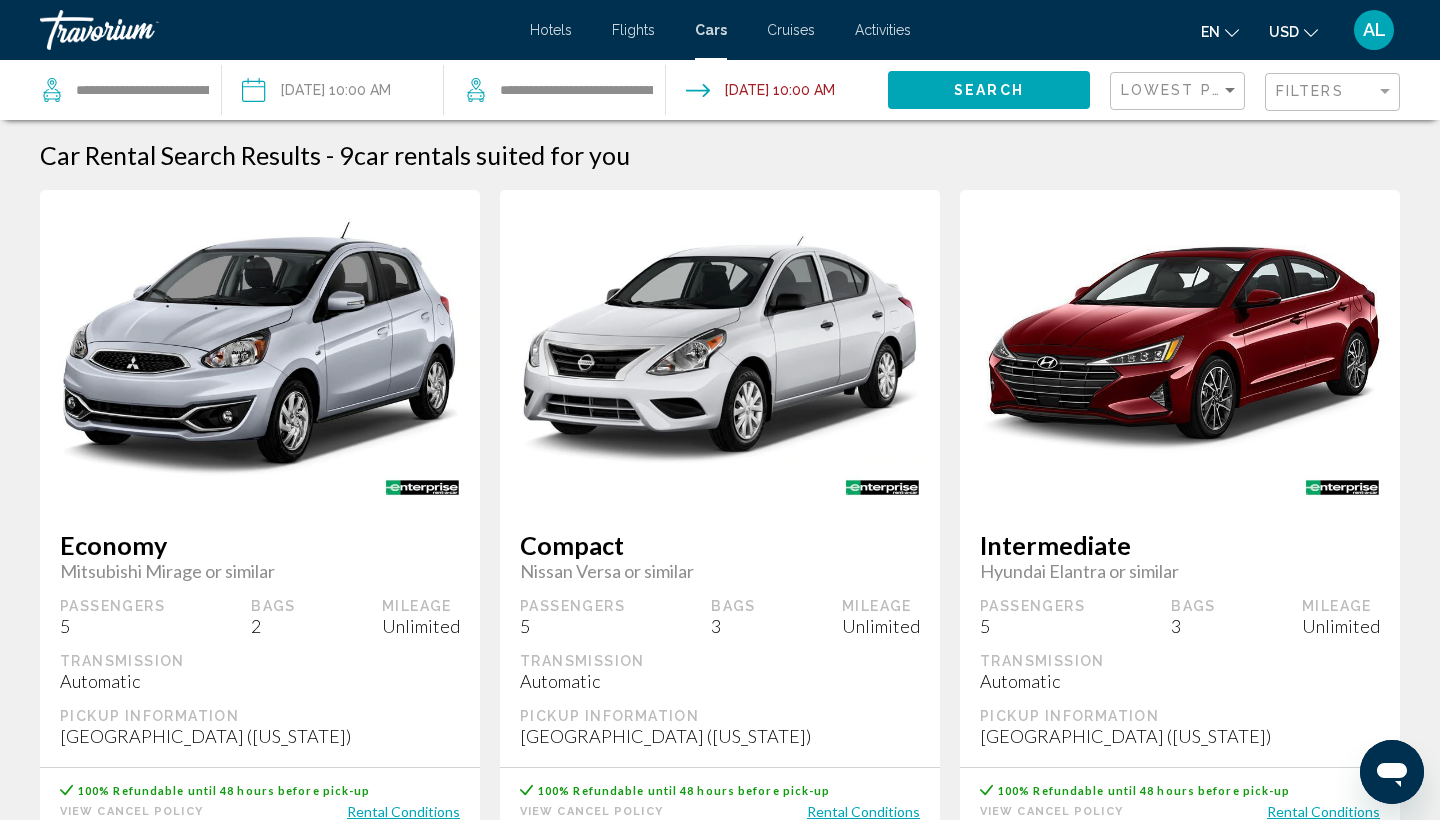 scroll, scrollTop: 0, scrollLeft: 0, axis: both 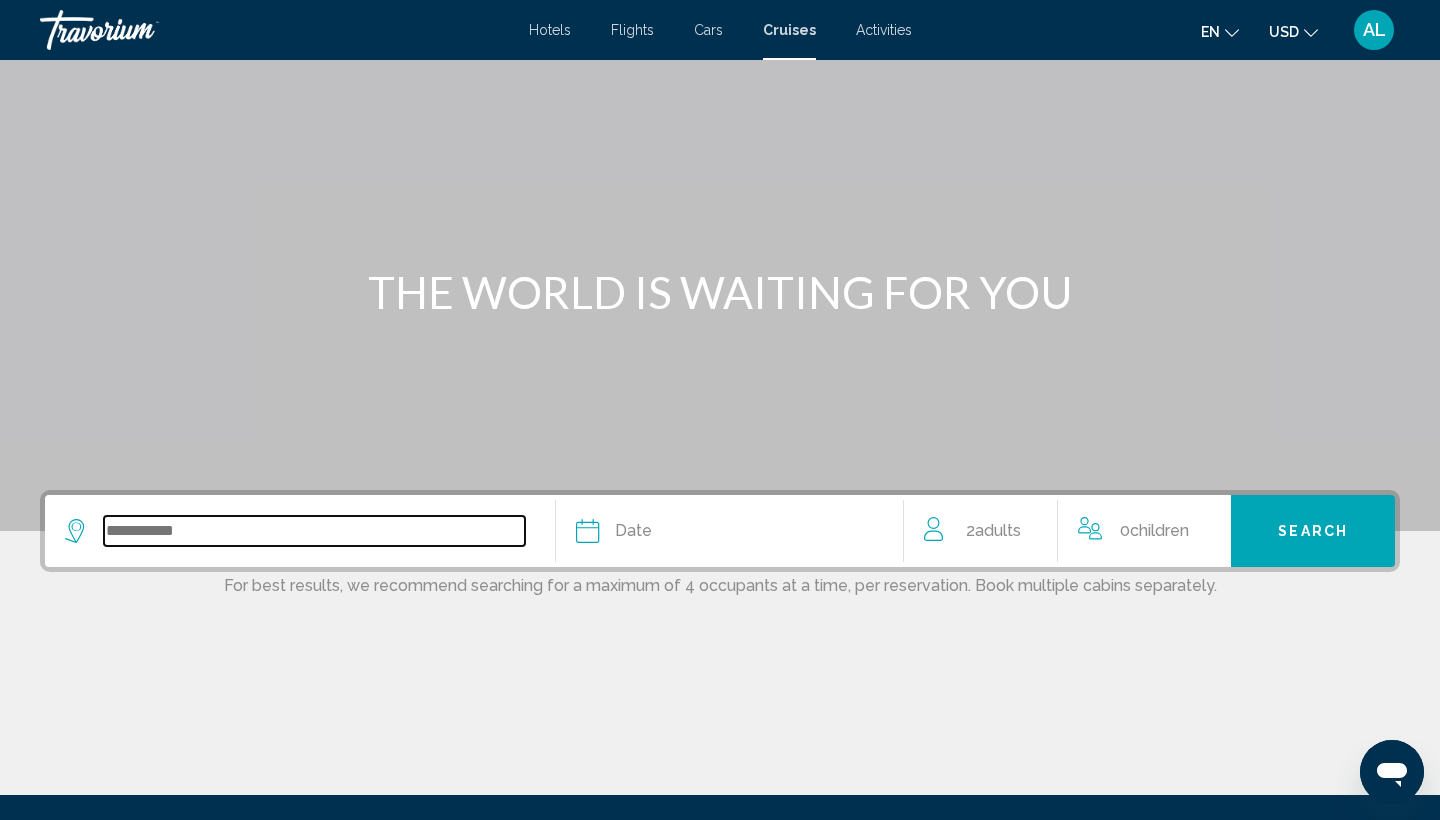 click at bounding box center (314, 531) 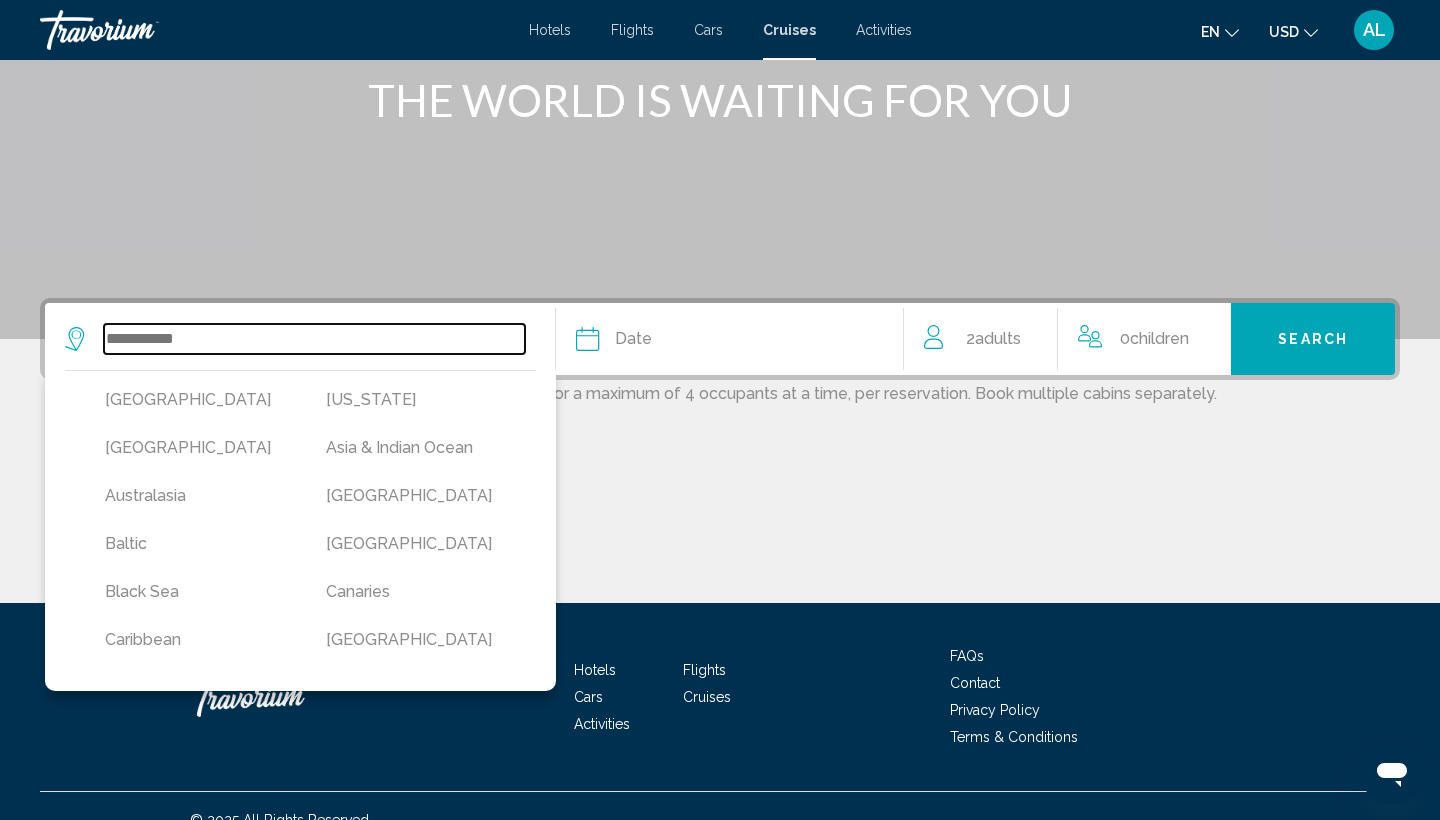 scroll, scrollTop: 289, scrollLeft: 0, axis: vertical 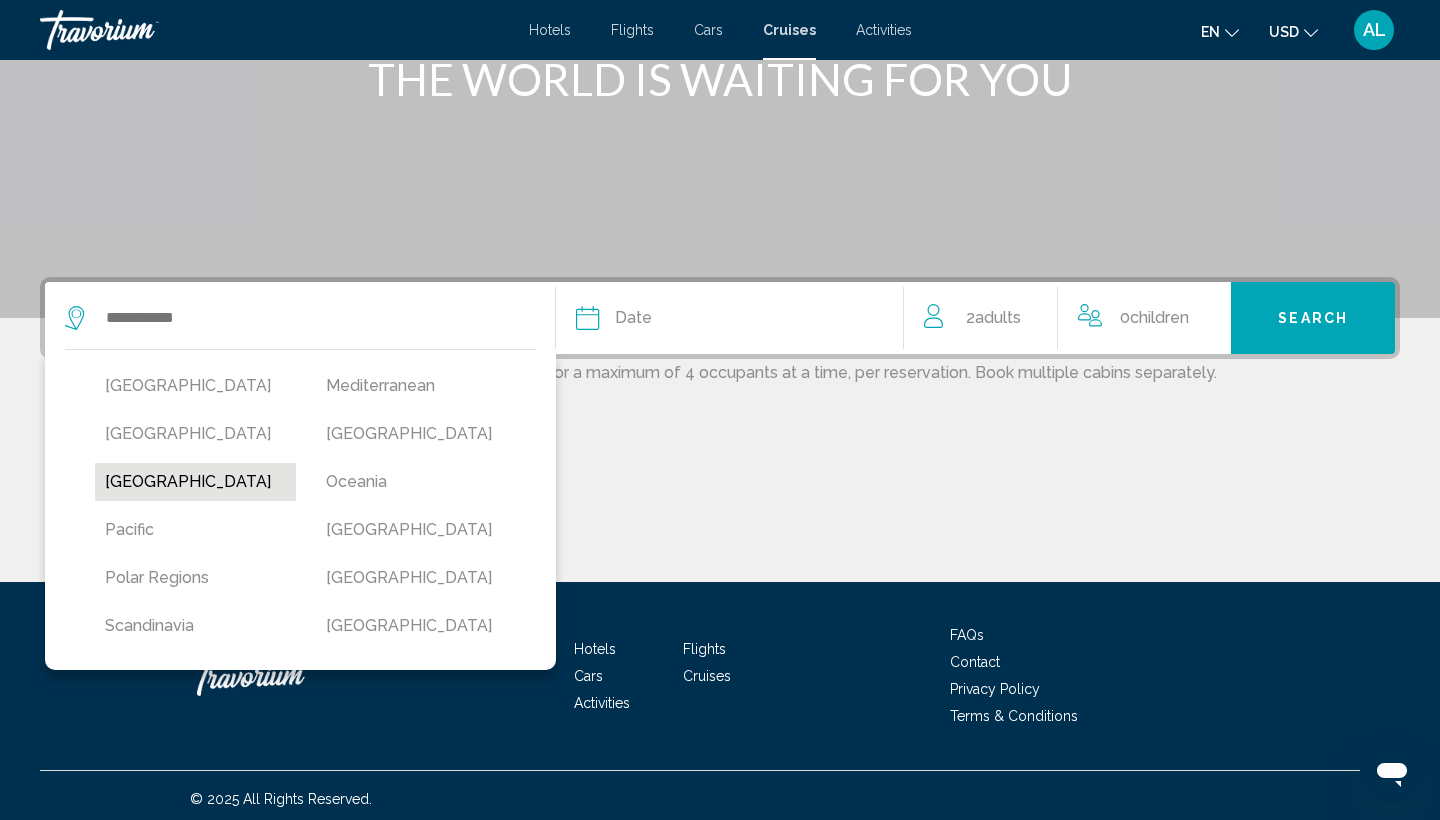 click on "[GEOGRAPHIC_DATA]" at bounding box center [195, 482] 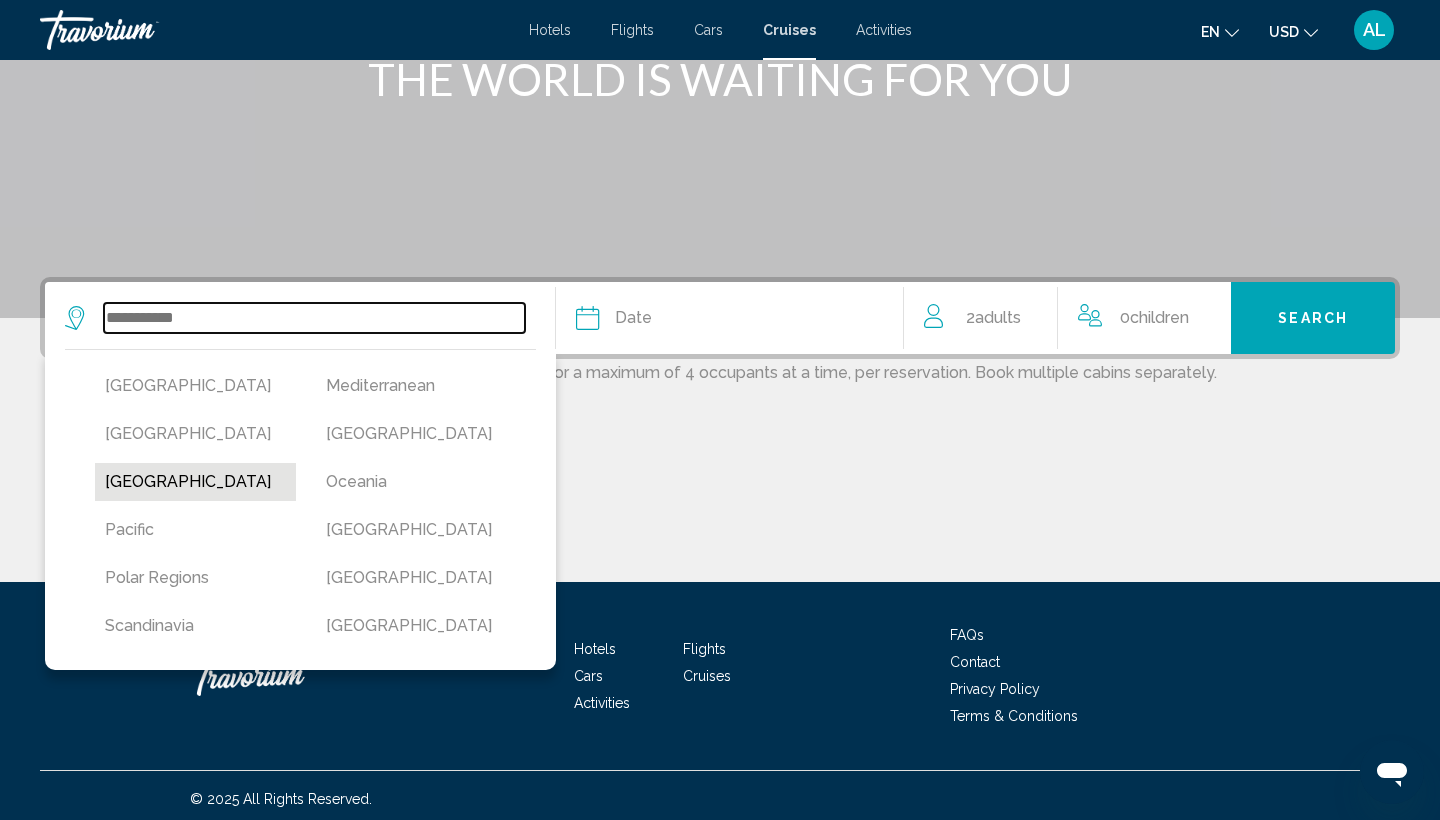 type on "**********" 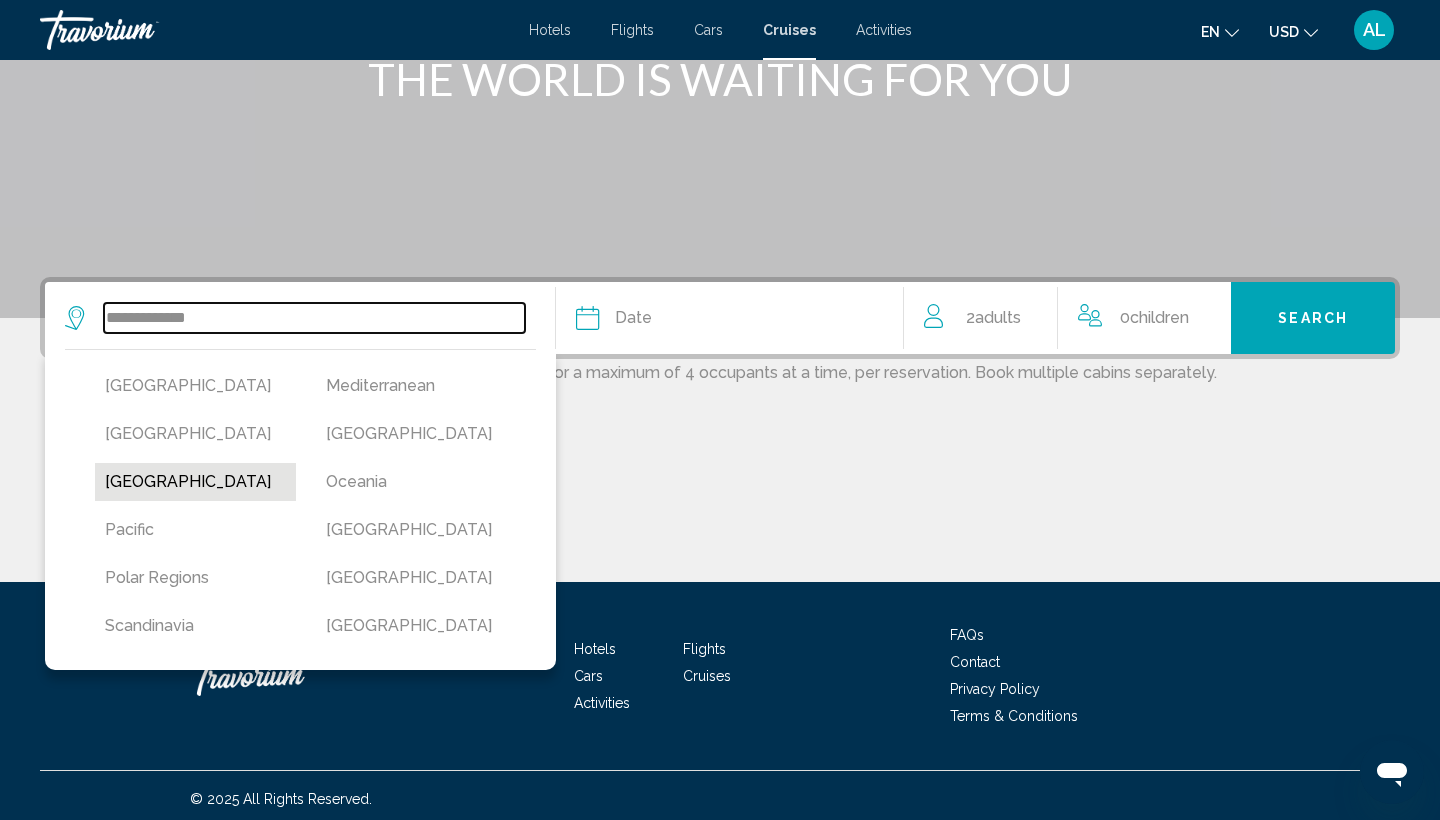 scroll, scrollTop: 289, scrollLeft: 0, axis: vertical 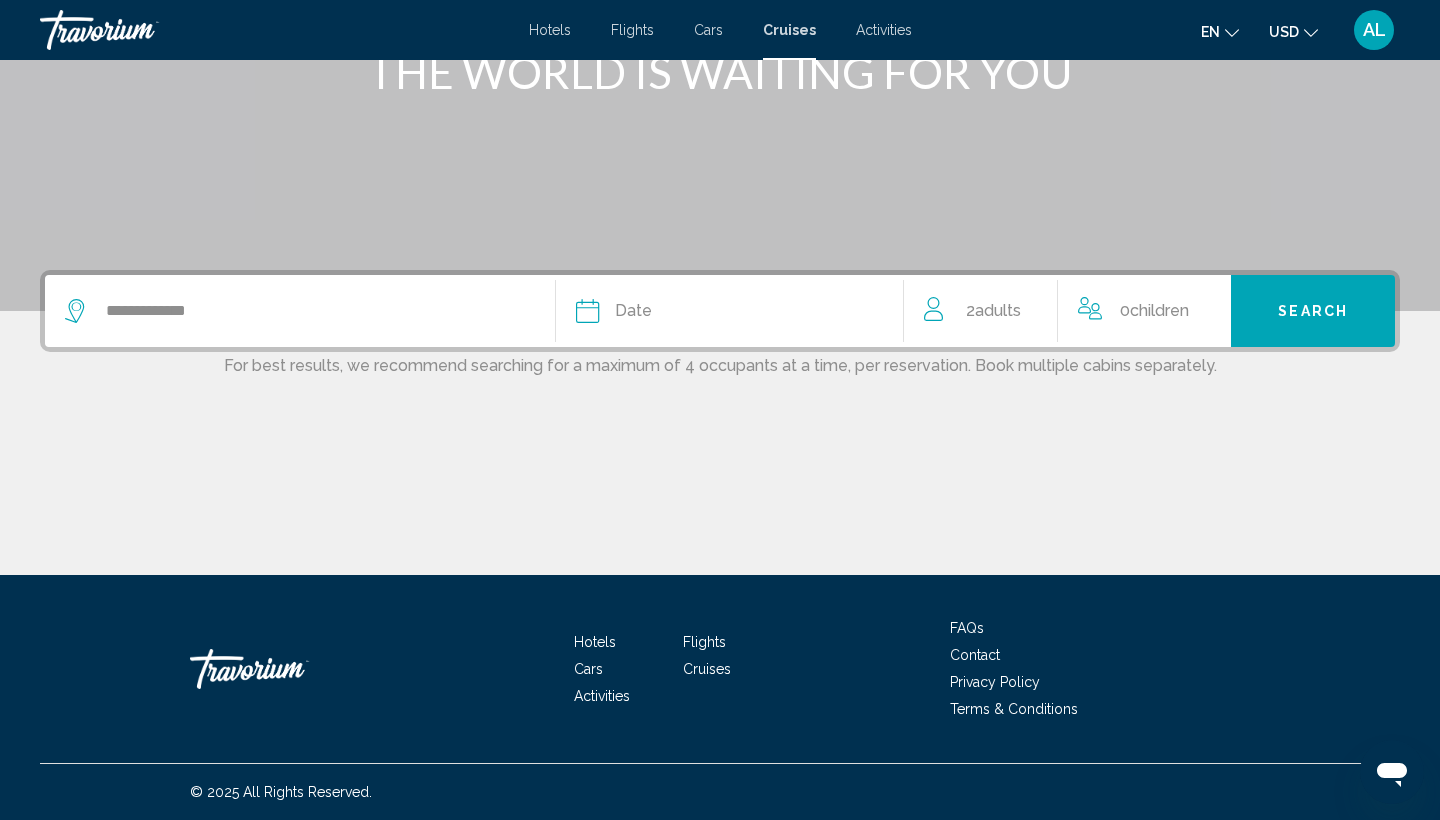 click on "Date" 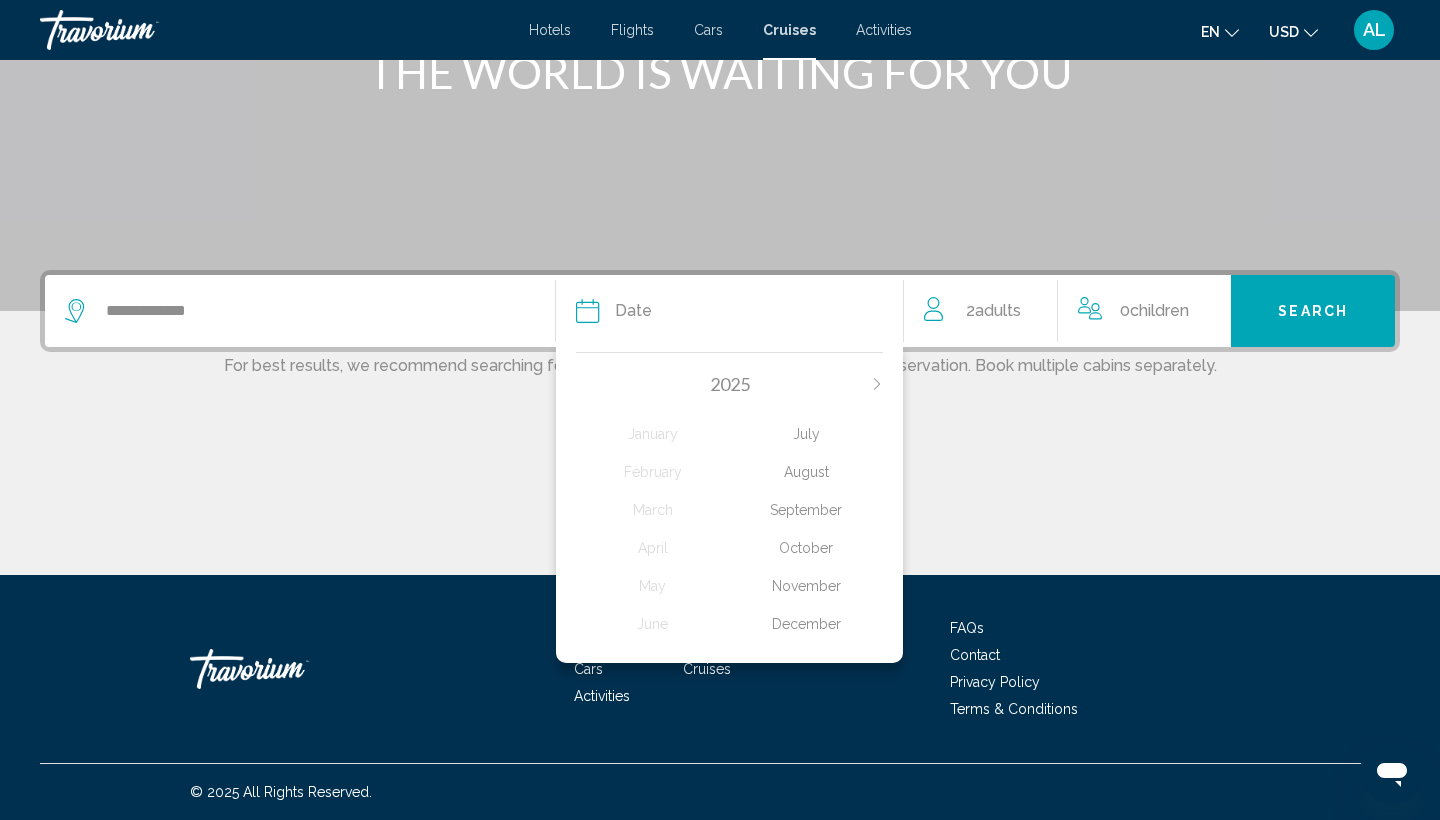 click on "August" 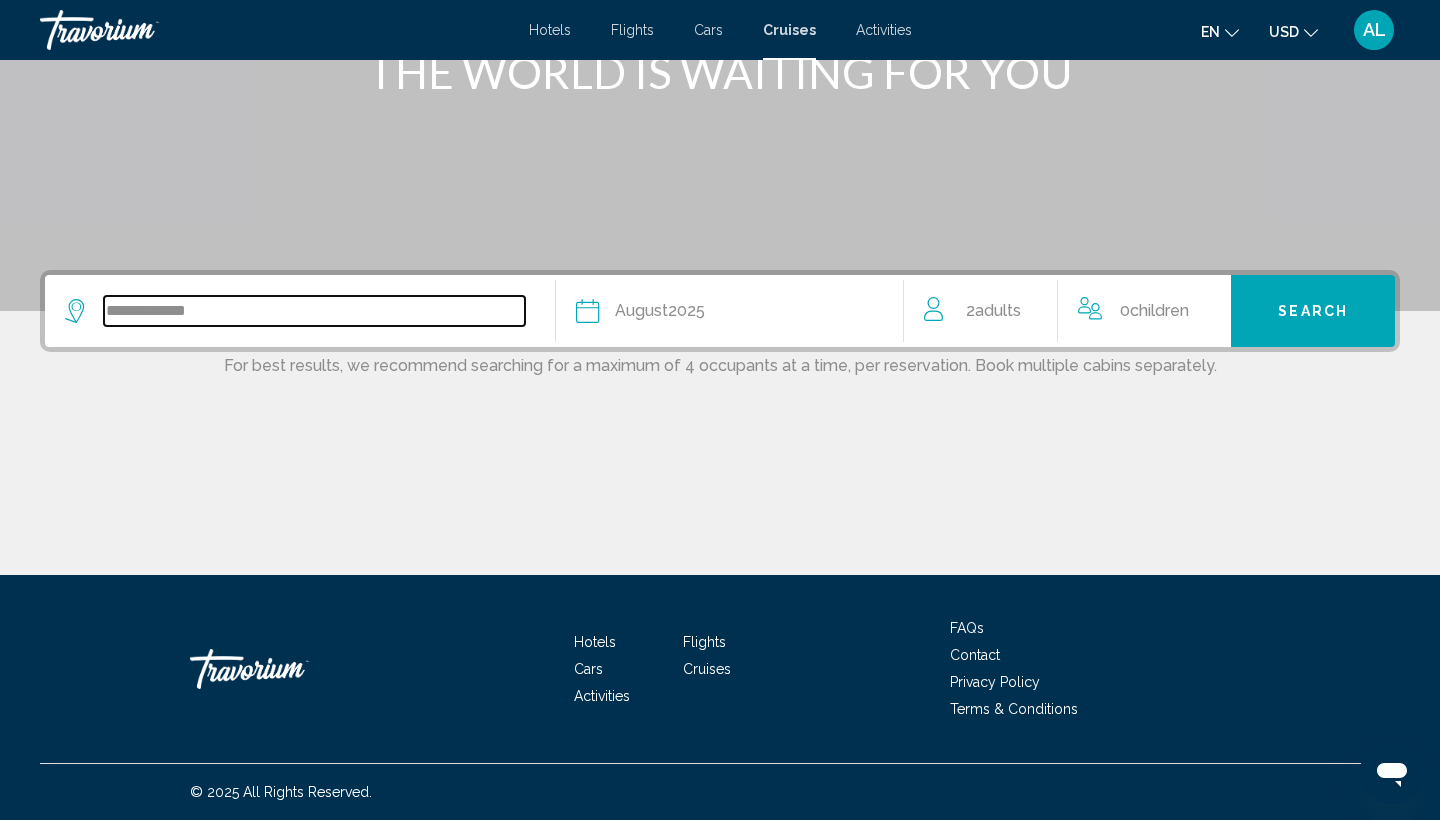click on "**********" at bounding box center (314, 311) 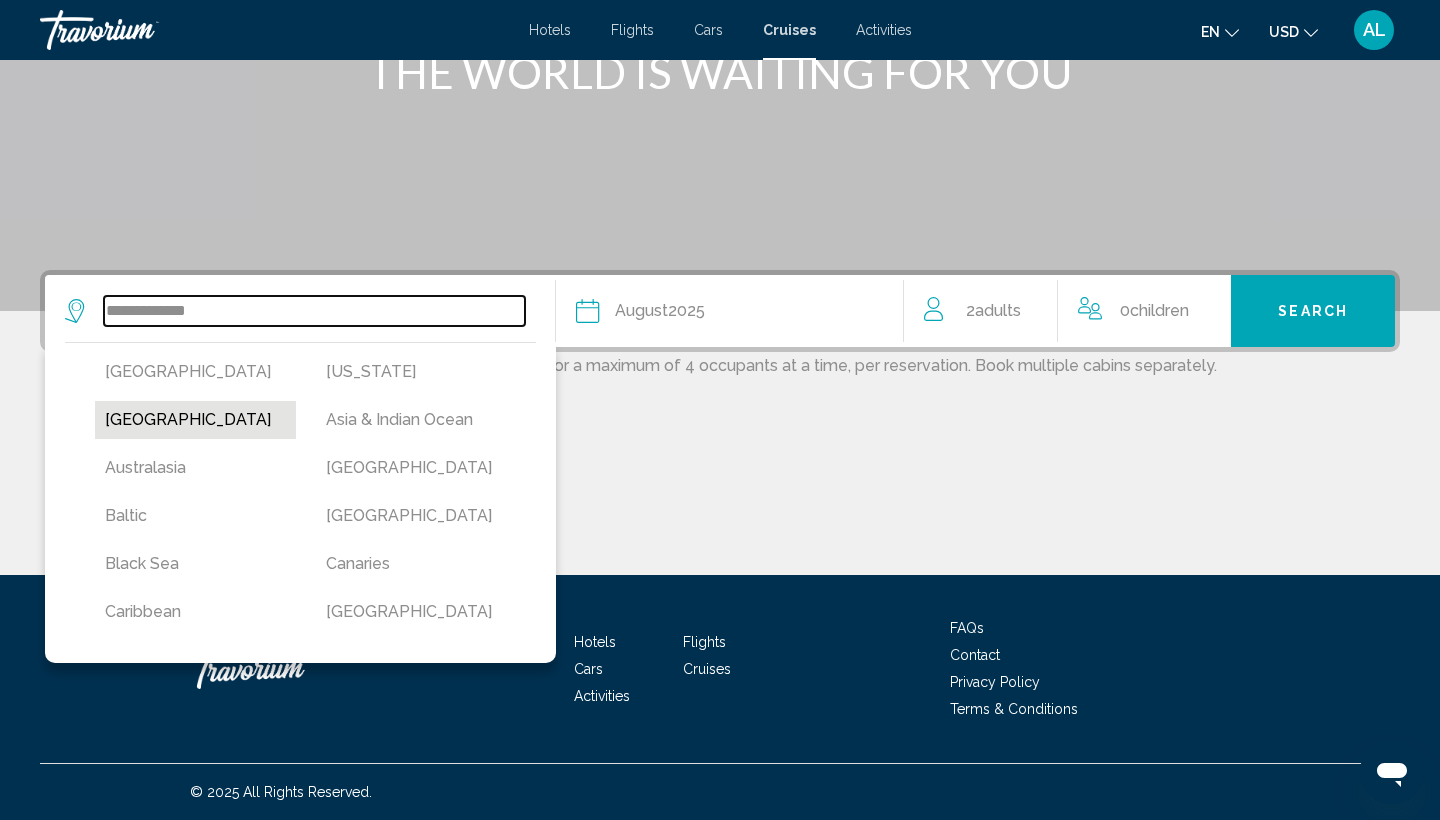 scroll, scrollTop: 283, scrollLeft: 0, axis: vertical 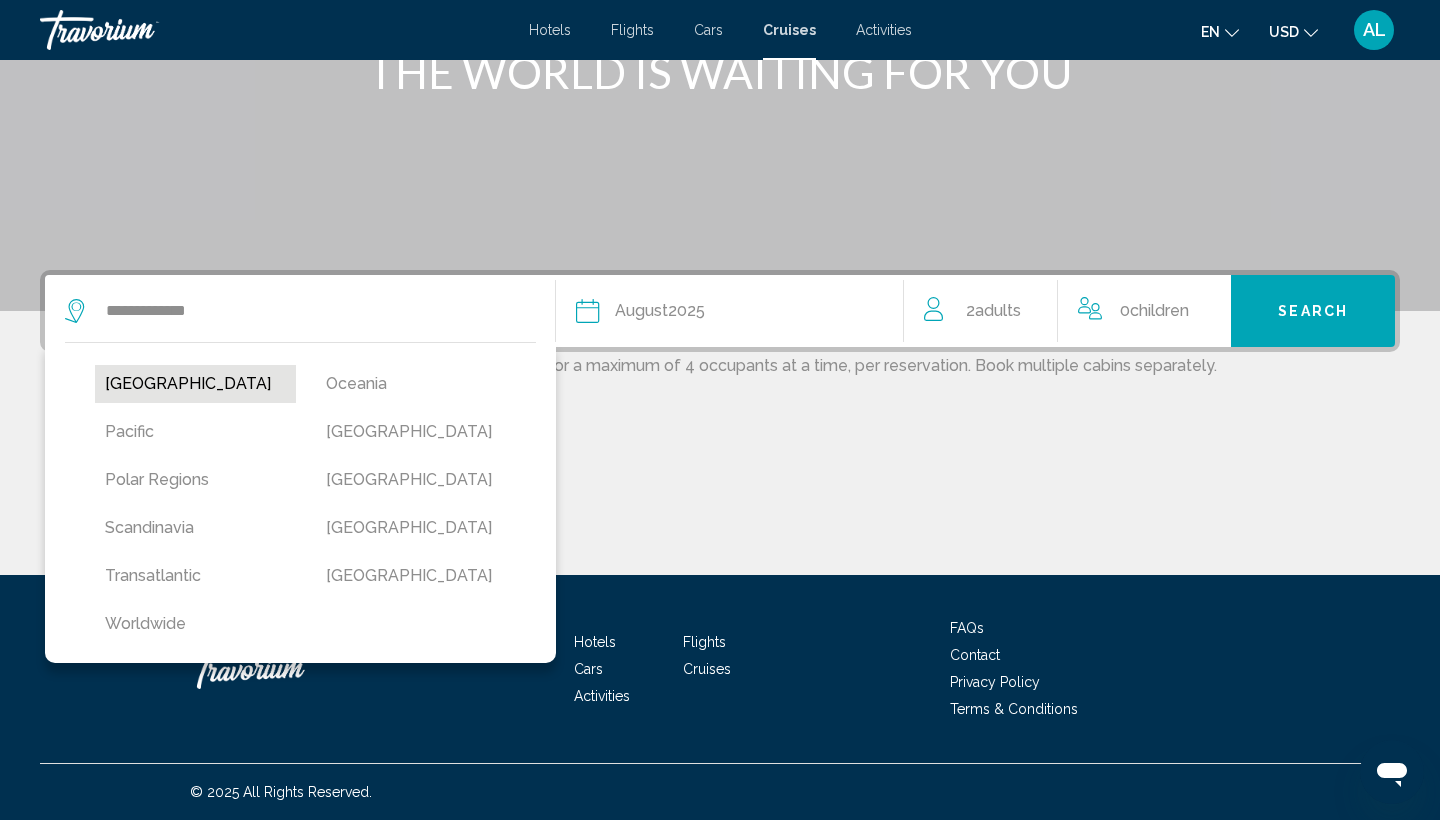 click on "[GEOGRAPHIC_DATA]" at bounding box center (195, 384) 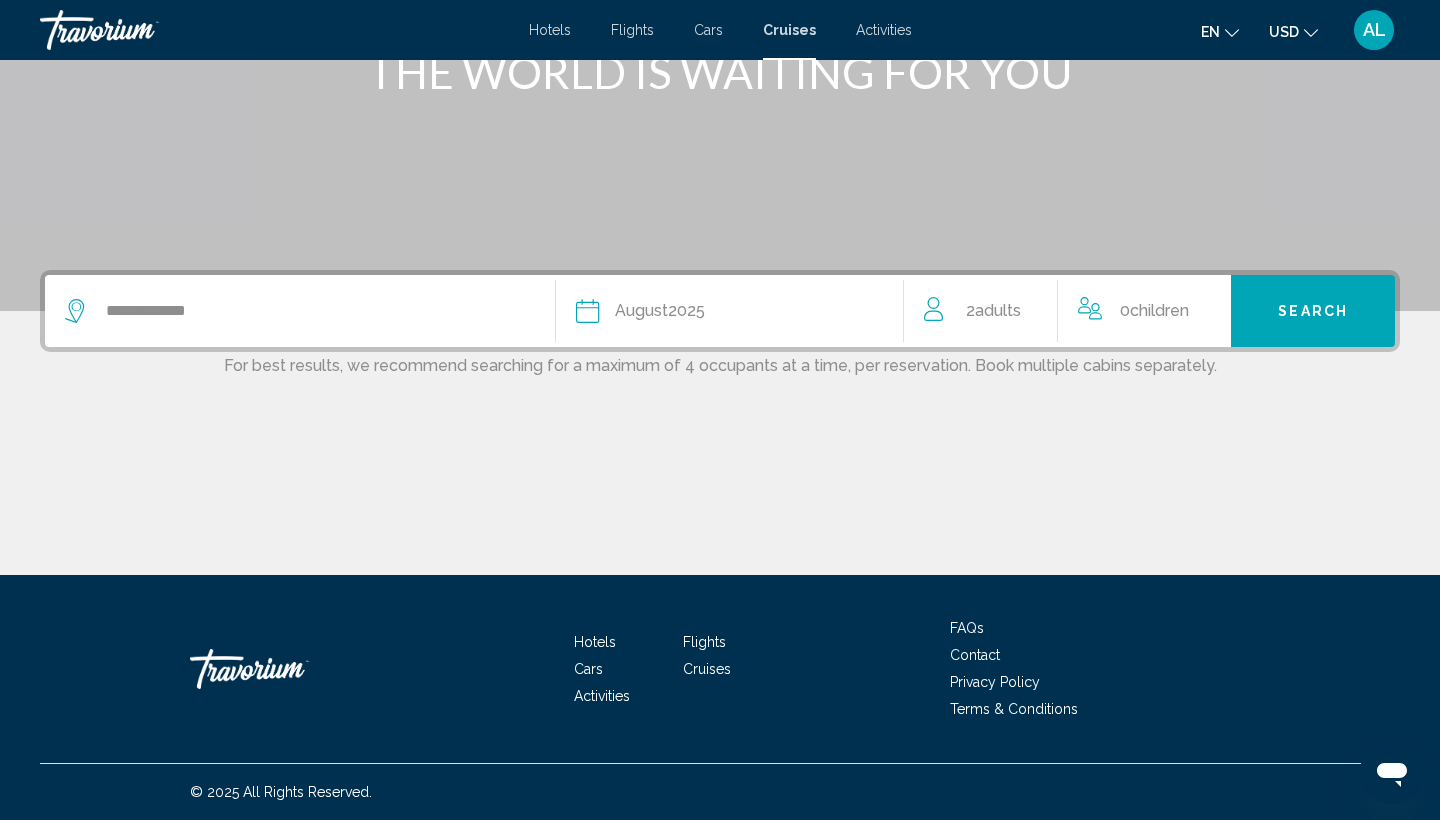 click on "Search" at bounding box center [1313, 311] 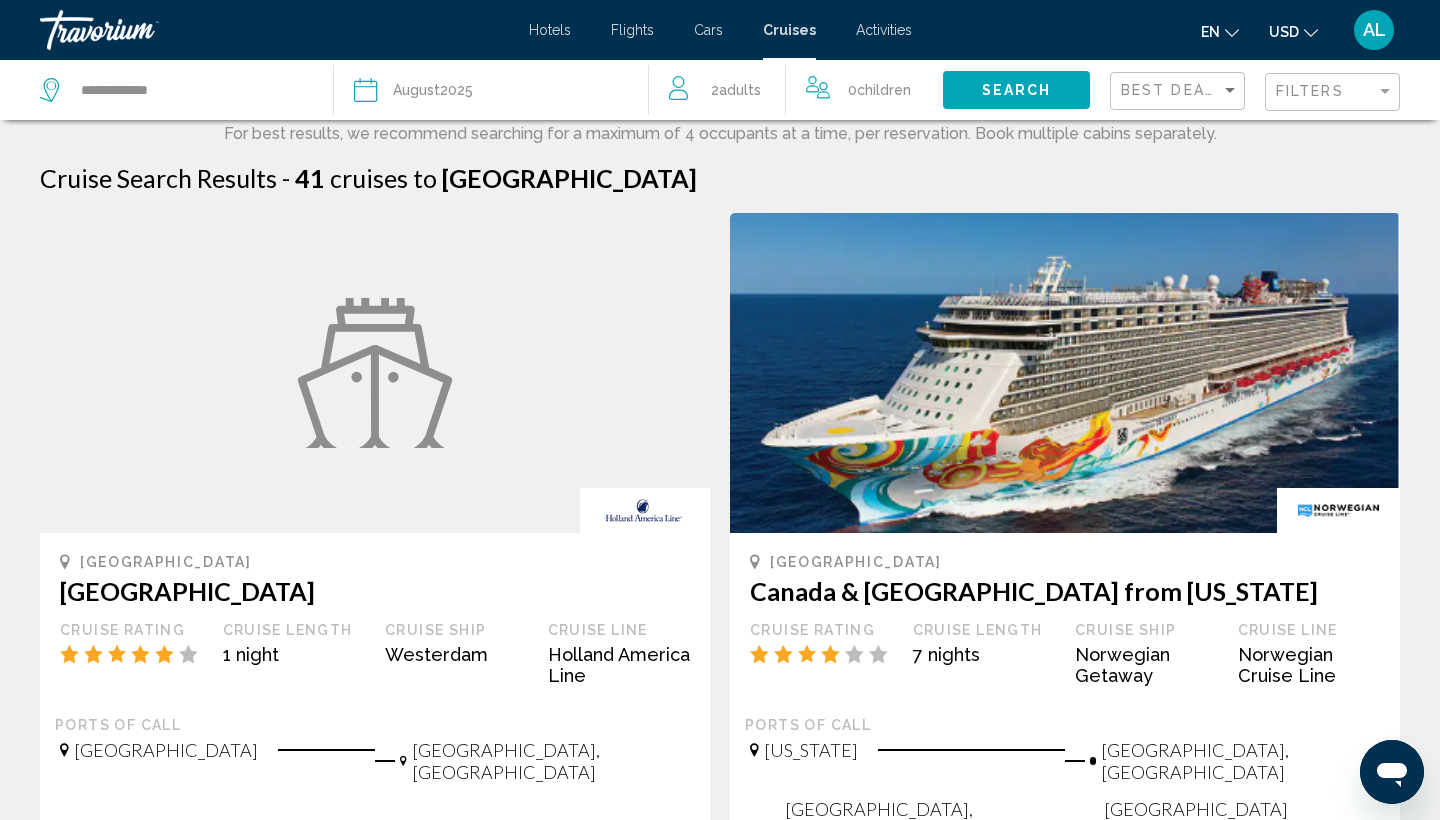 scroll, scrollTop: 0, scrollLeft: 0, axis: both 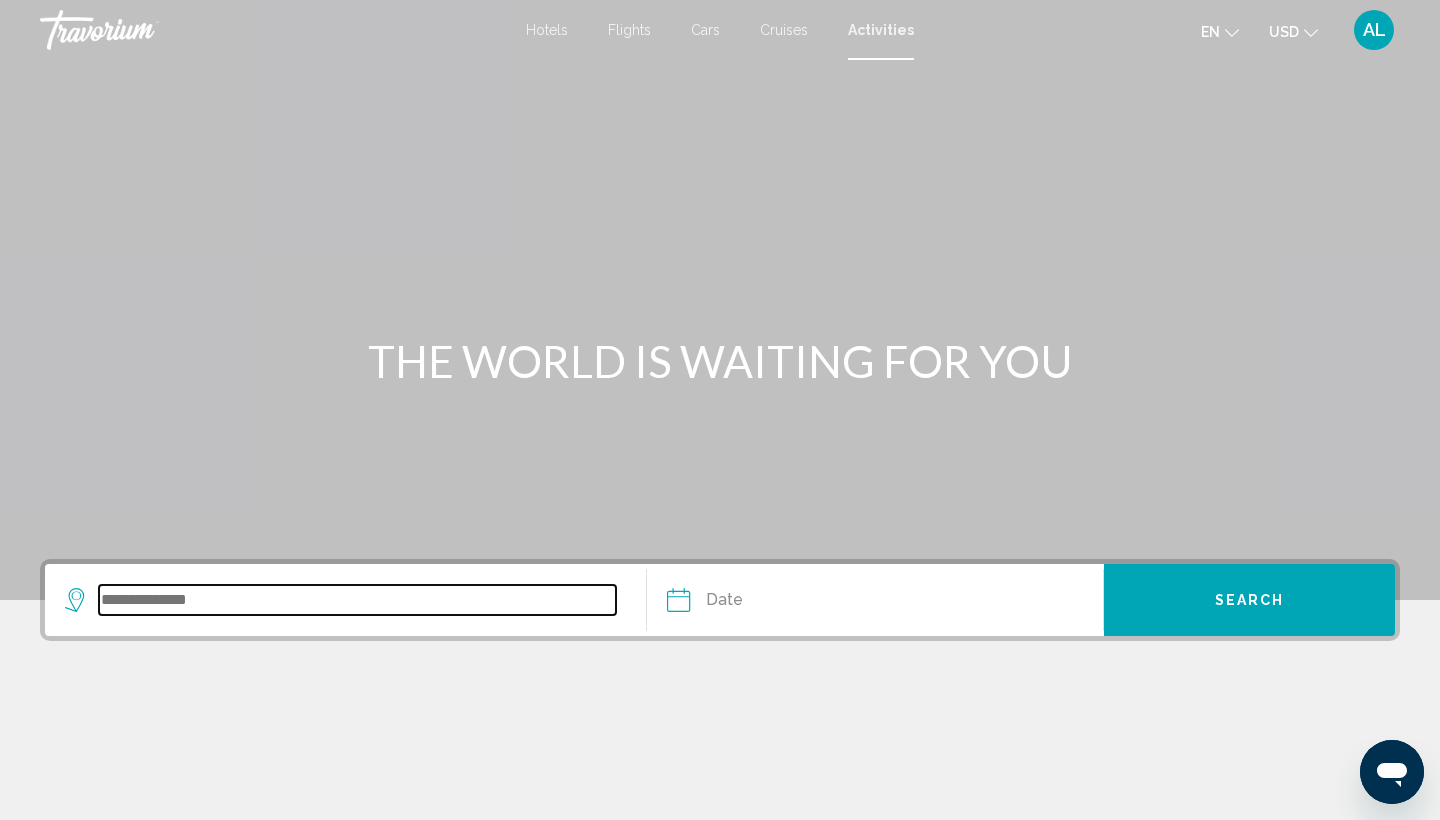 click at bounding box center [357, 600] 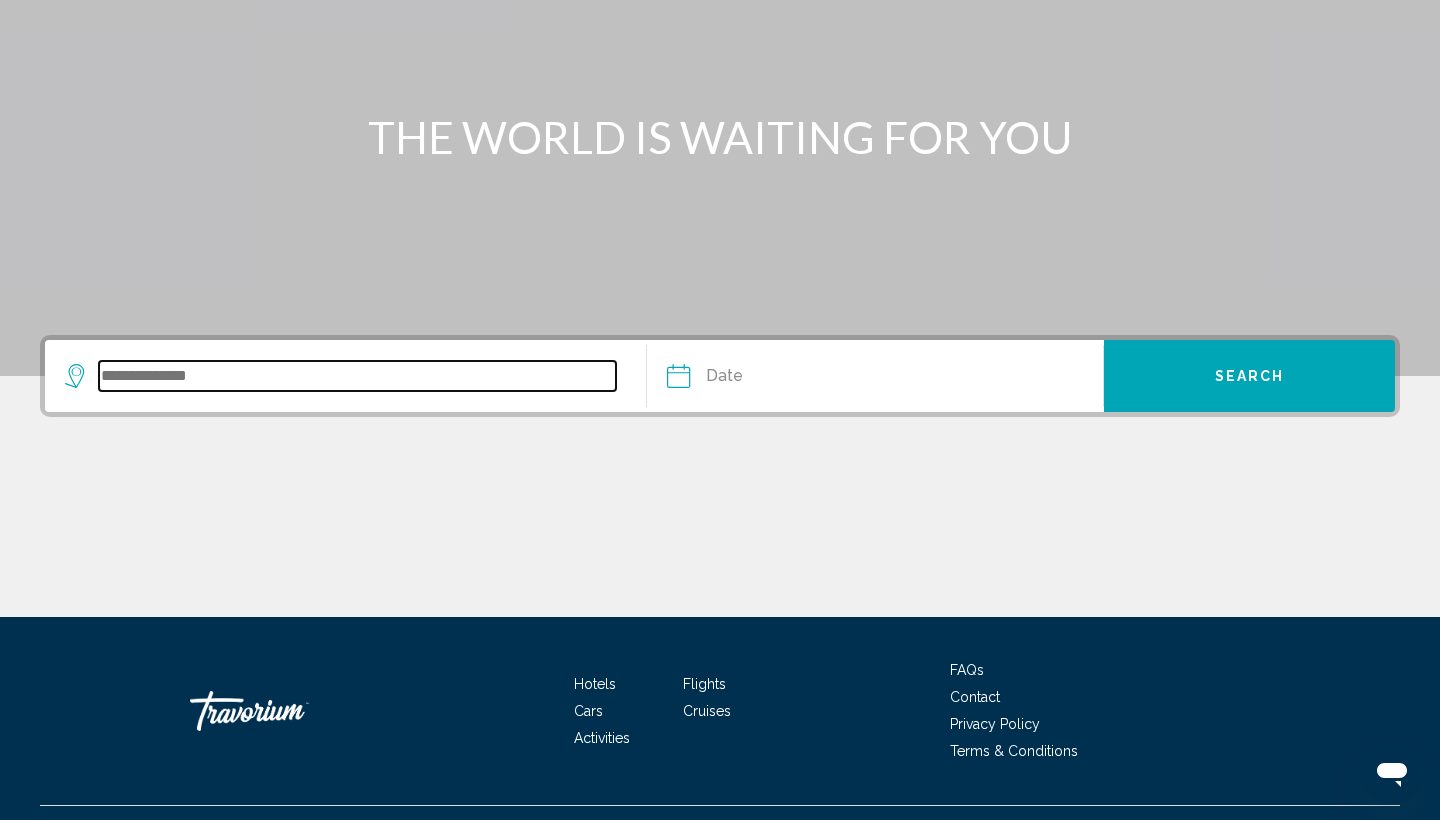 scroll, scrollTop: 266, scrollLeft: 0, axis: vertical 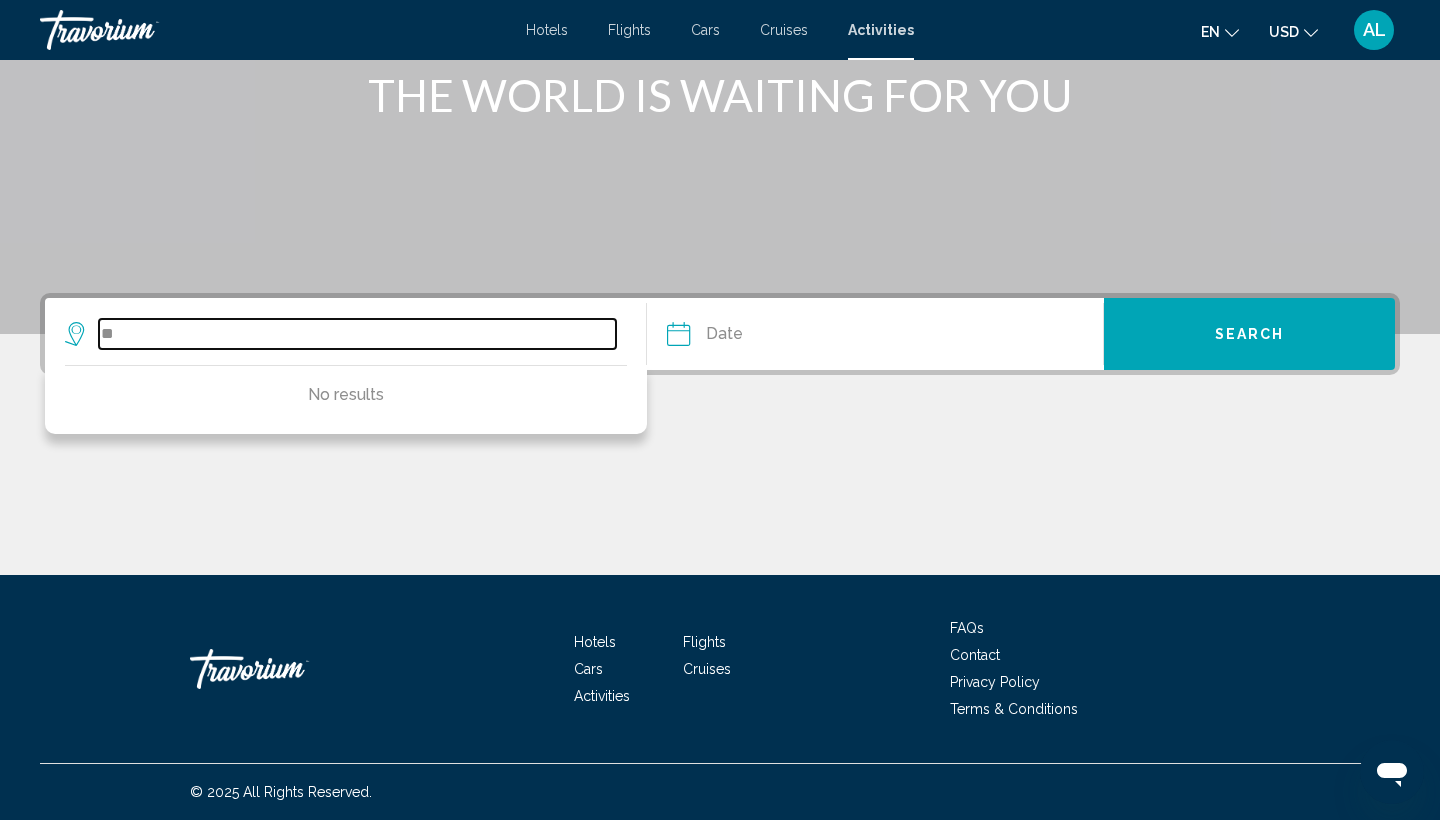 type on "*" 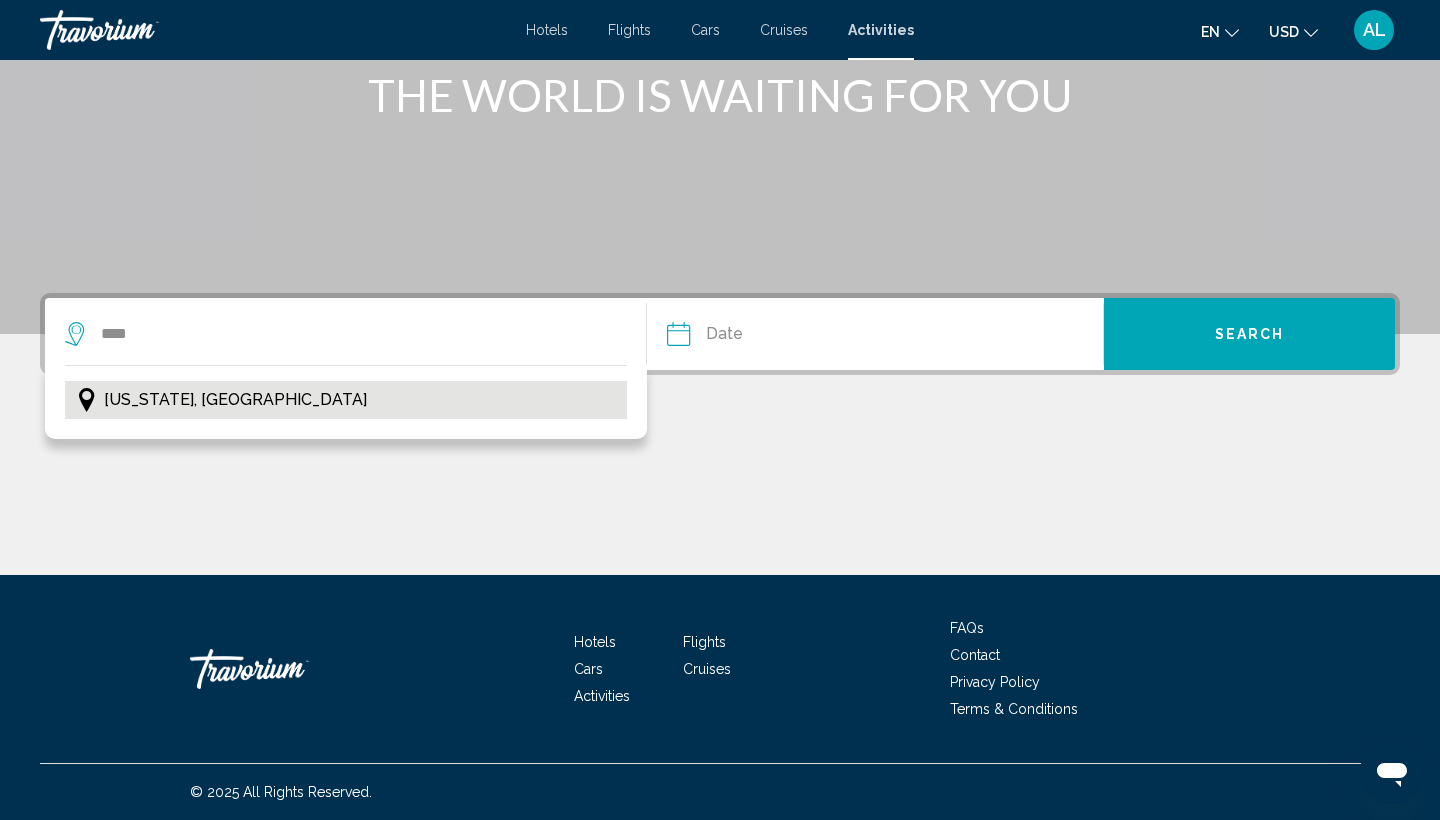 click on "[US_STATE], [GEOGRAPHIC_DATA]" at bounding box center [235, 400] 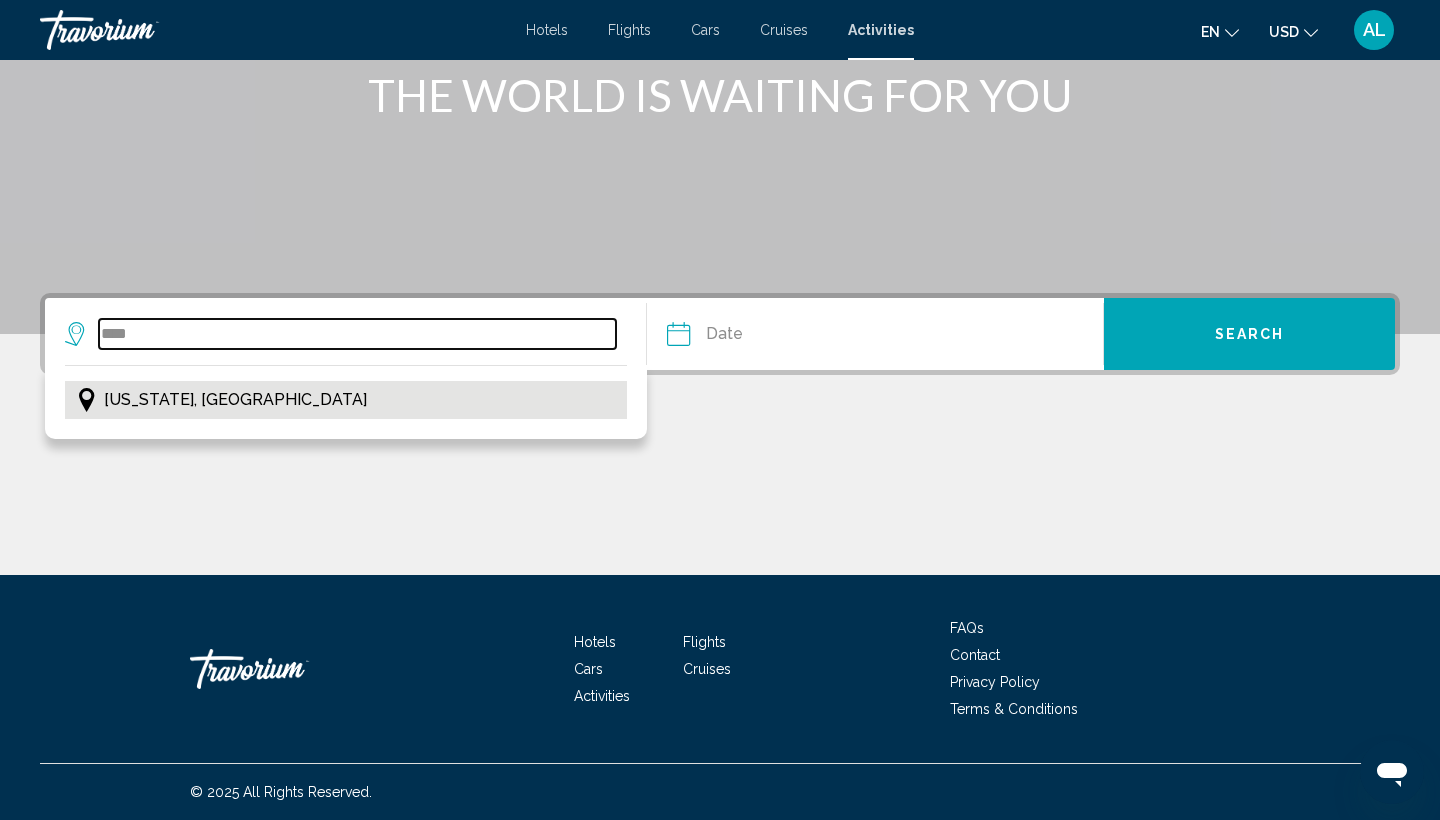 type on "*********" 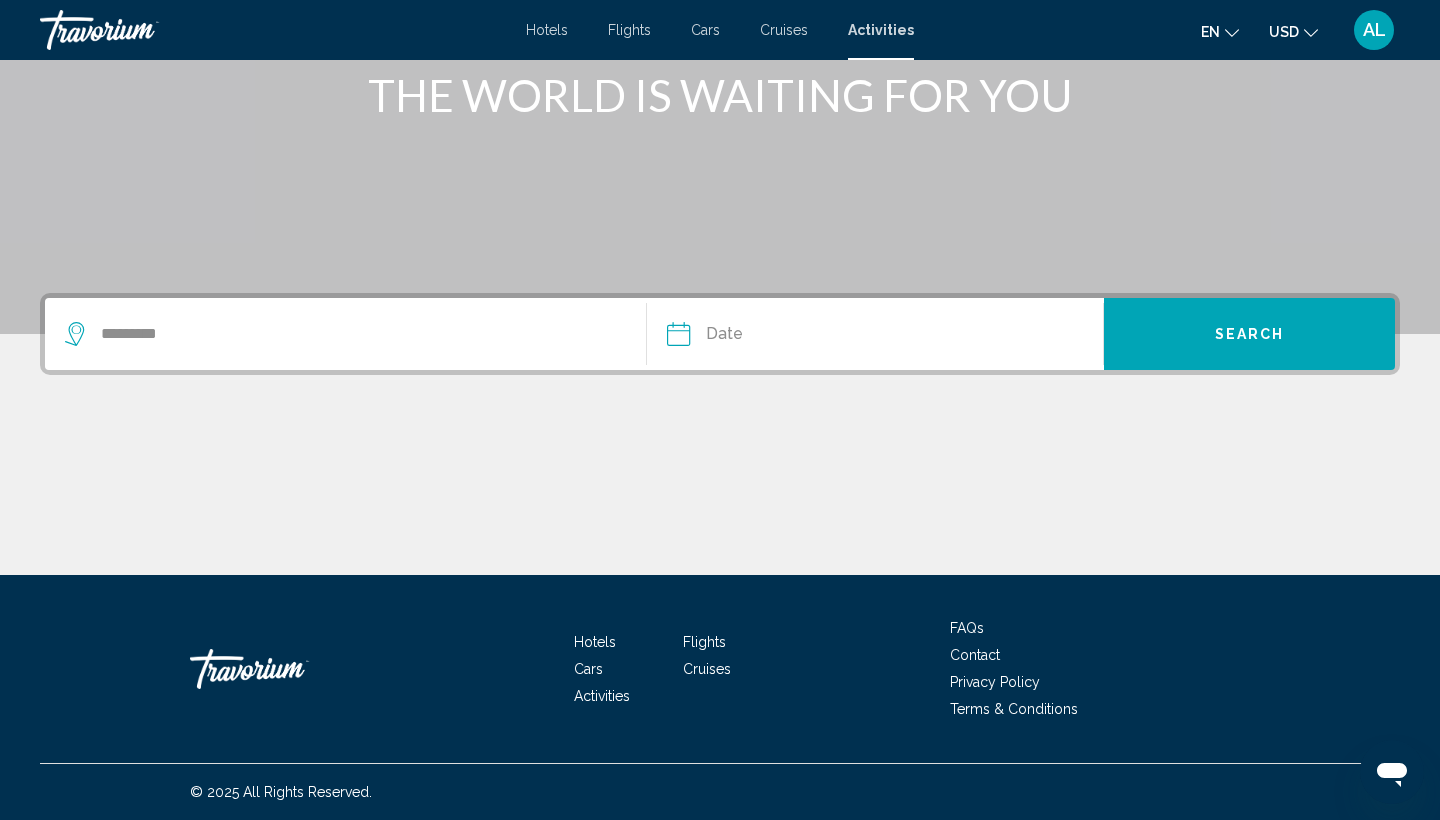 click at bounding box center (775, 337) 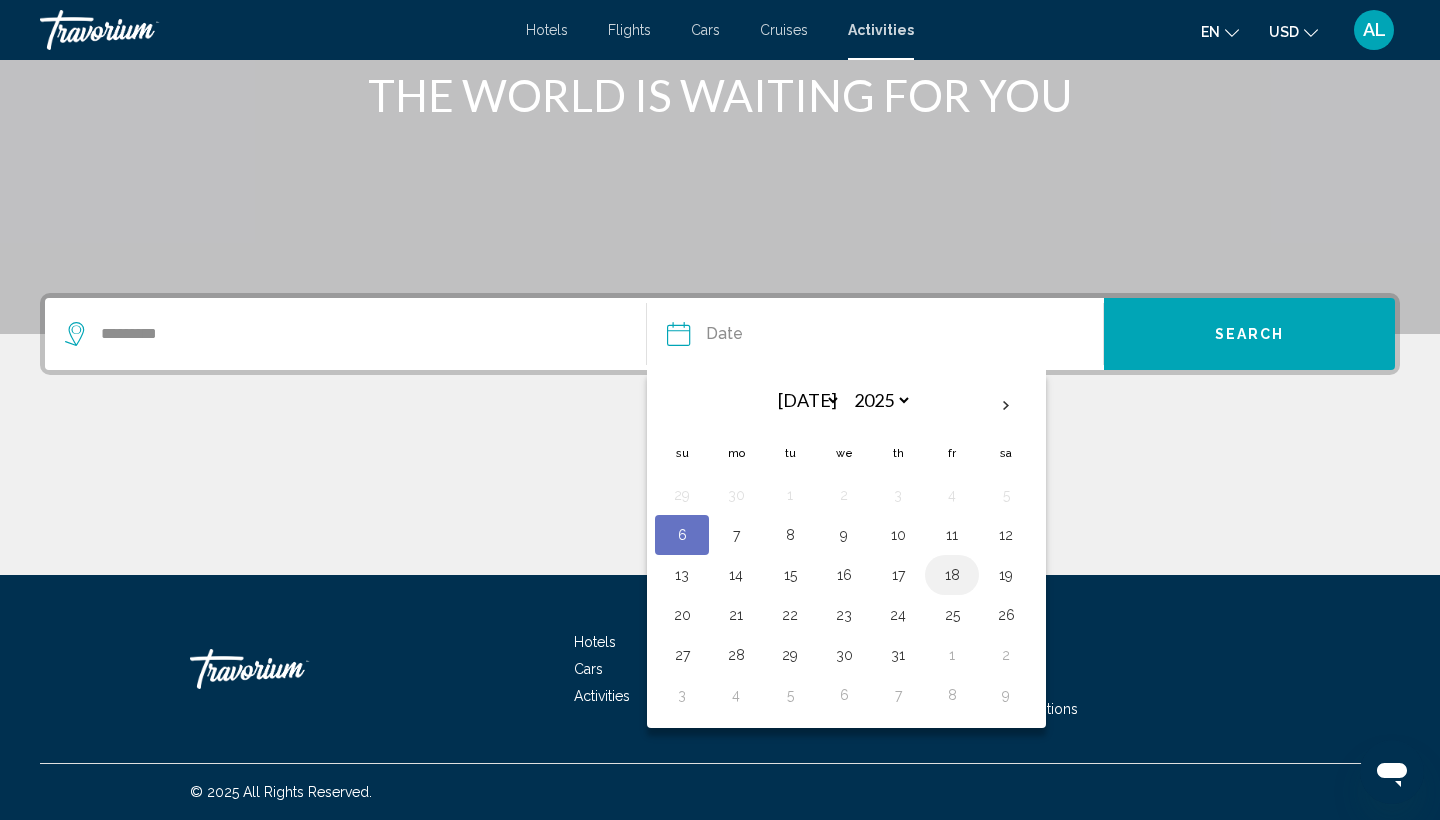click on "18" at bounding box center (952, 575) 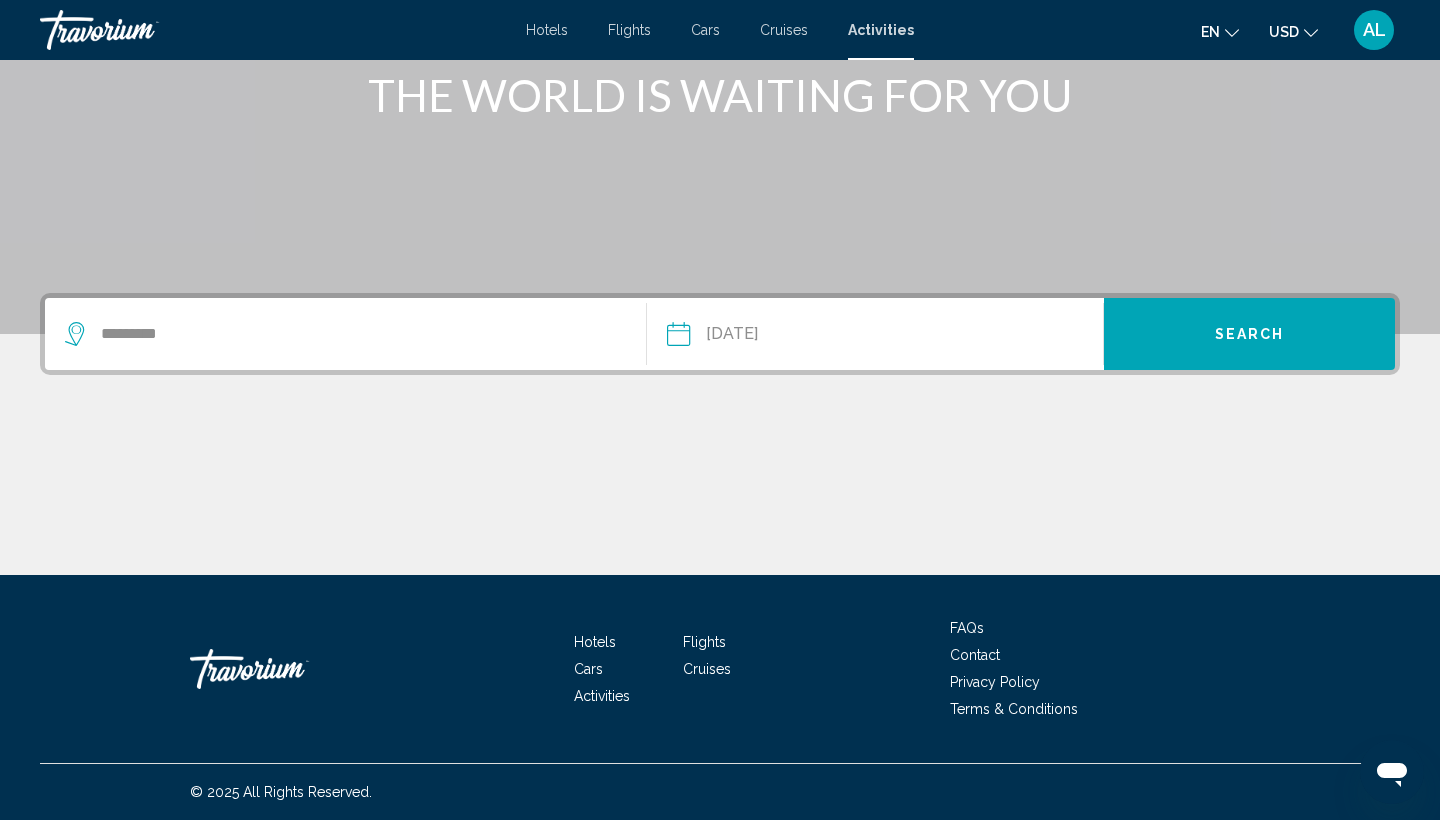 click on "Search" at bounding box center [1249, 334] 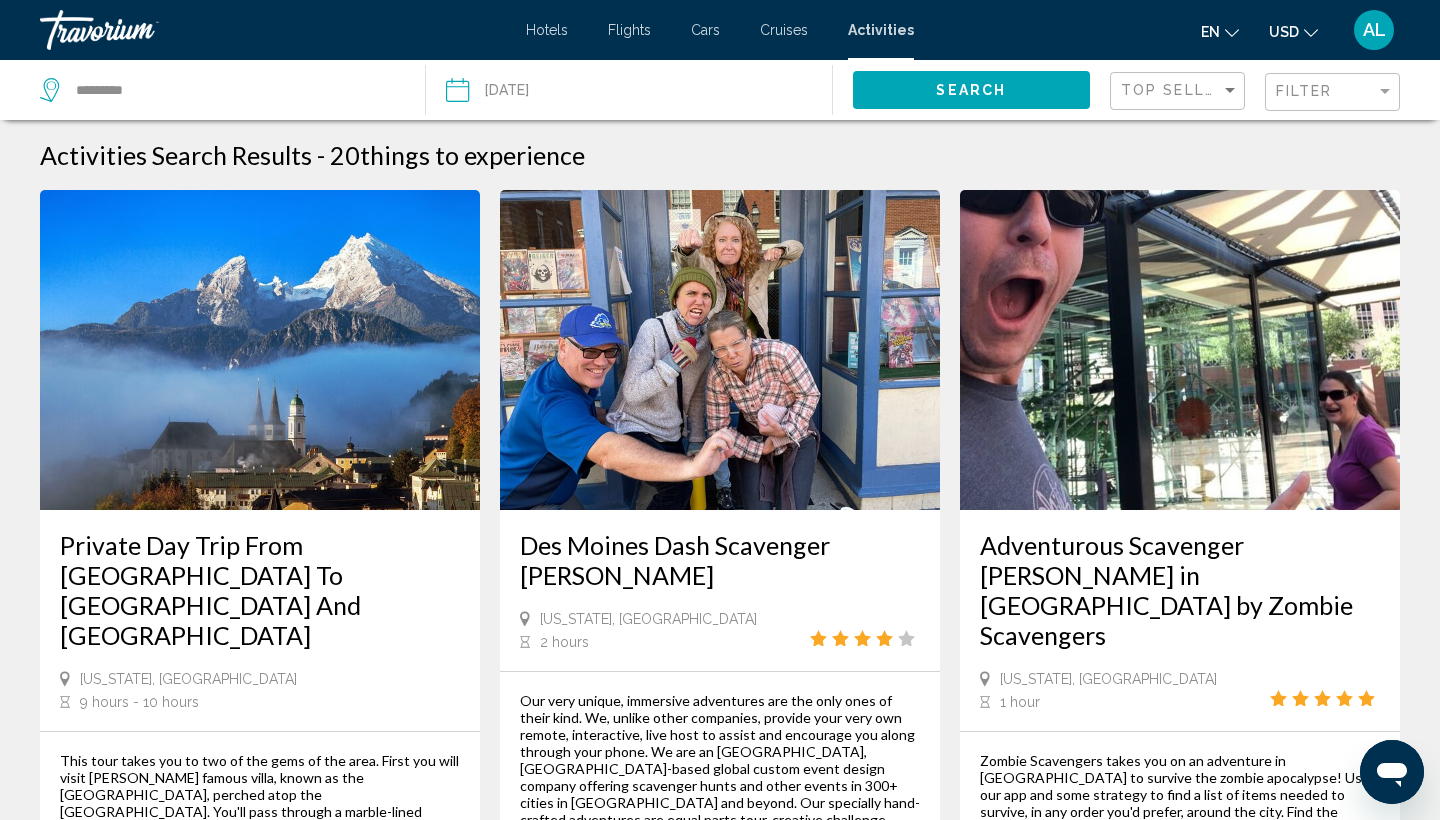 scroll, scrollTop: 0, scrollLeft: 0, axis: both 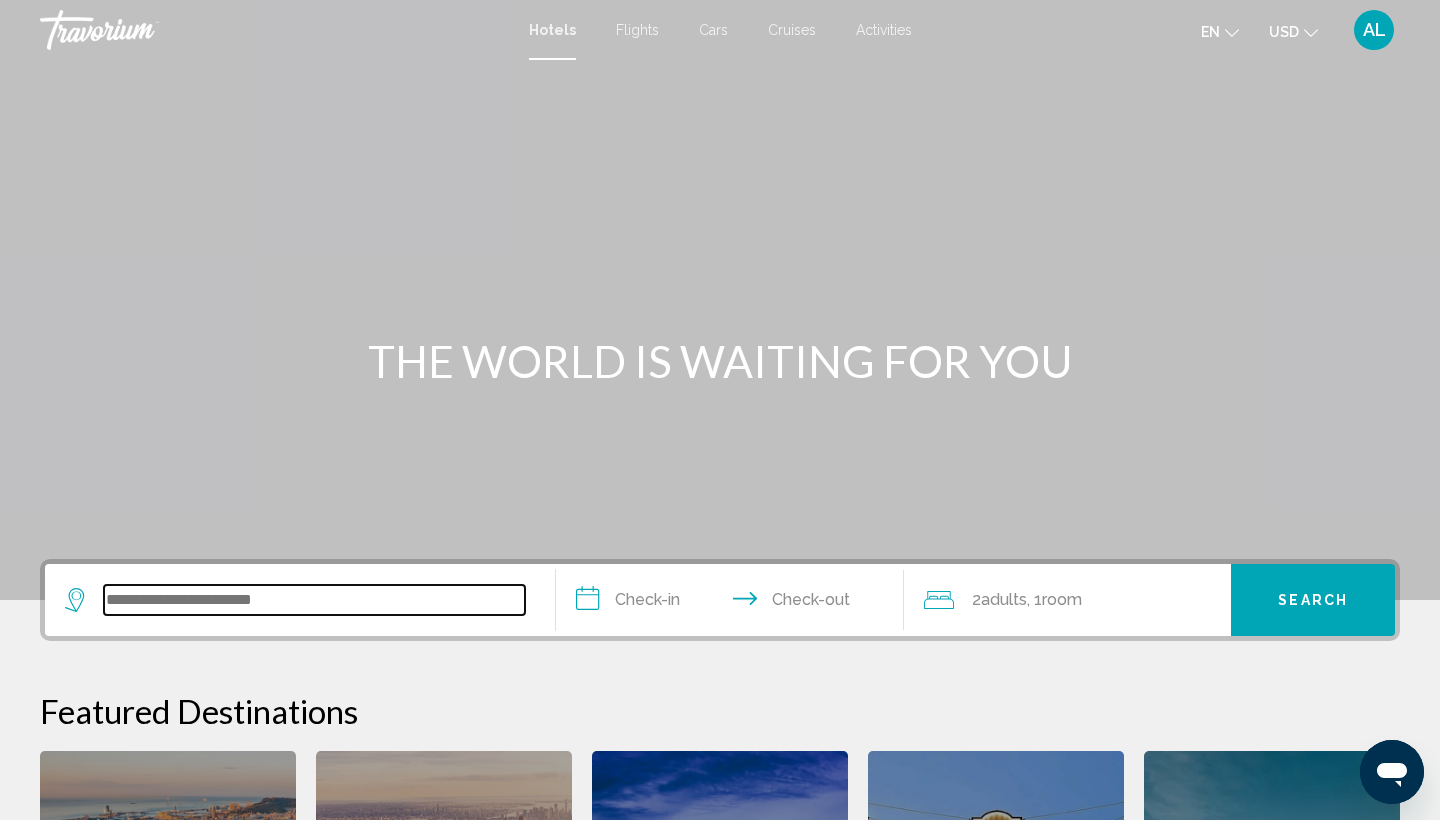click at bounding box center [314, 600] 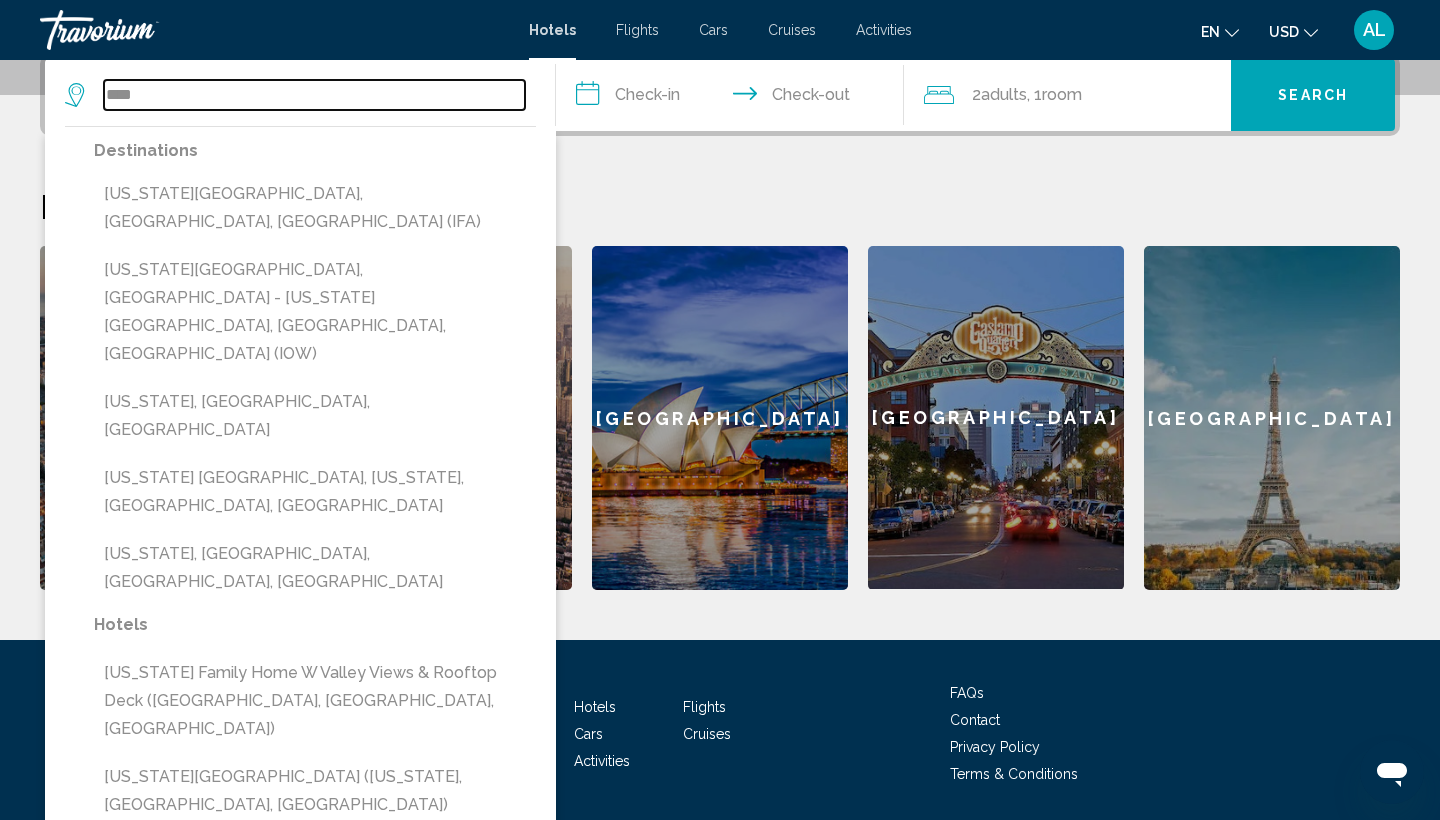 scroll, scrollTop: 517, scrollLeft: 0, axis: vertical 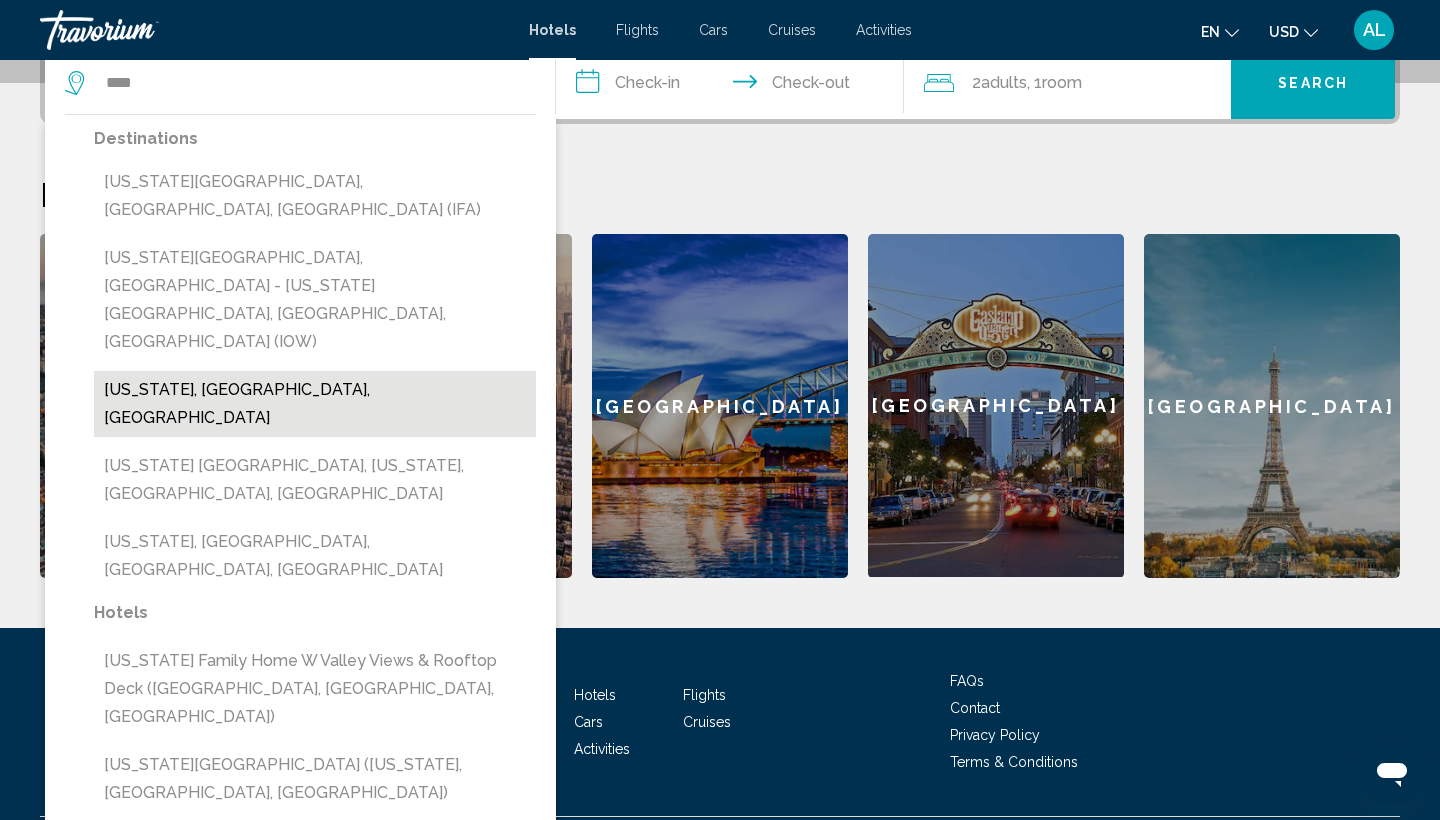 click on "[US_STATE], [GEOGRAPHIC_DATA], [GEOGRAPHIC_DATA]" at bounding box center (315, 404) 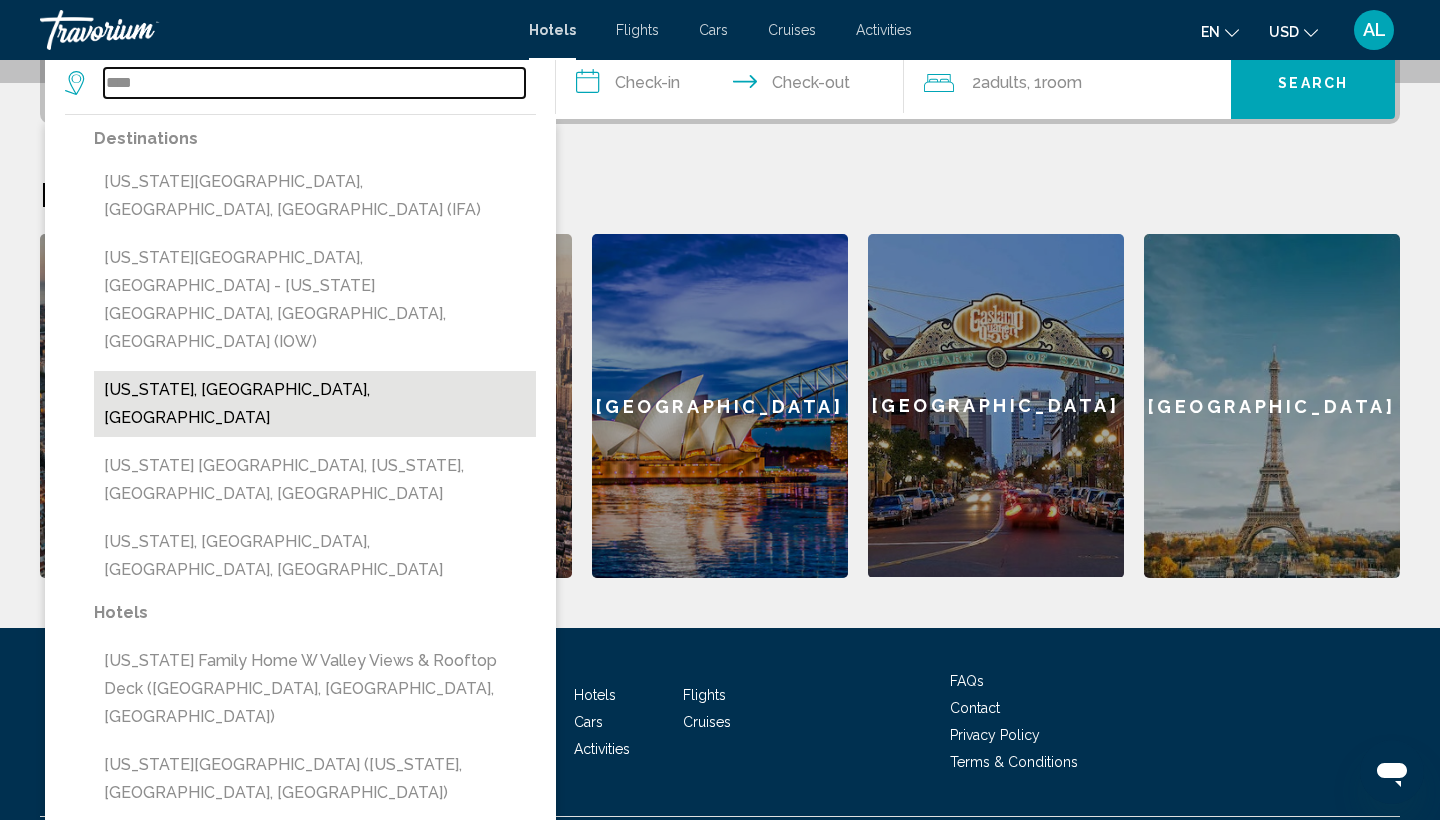 type on "**********" 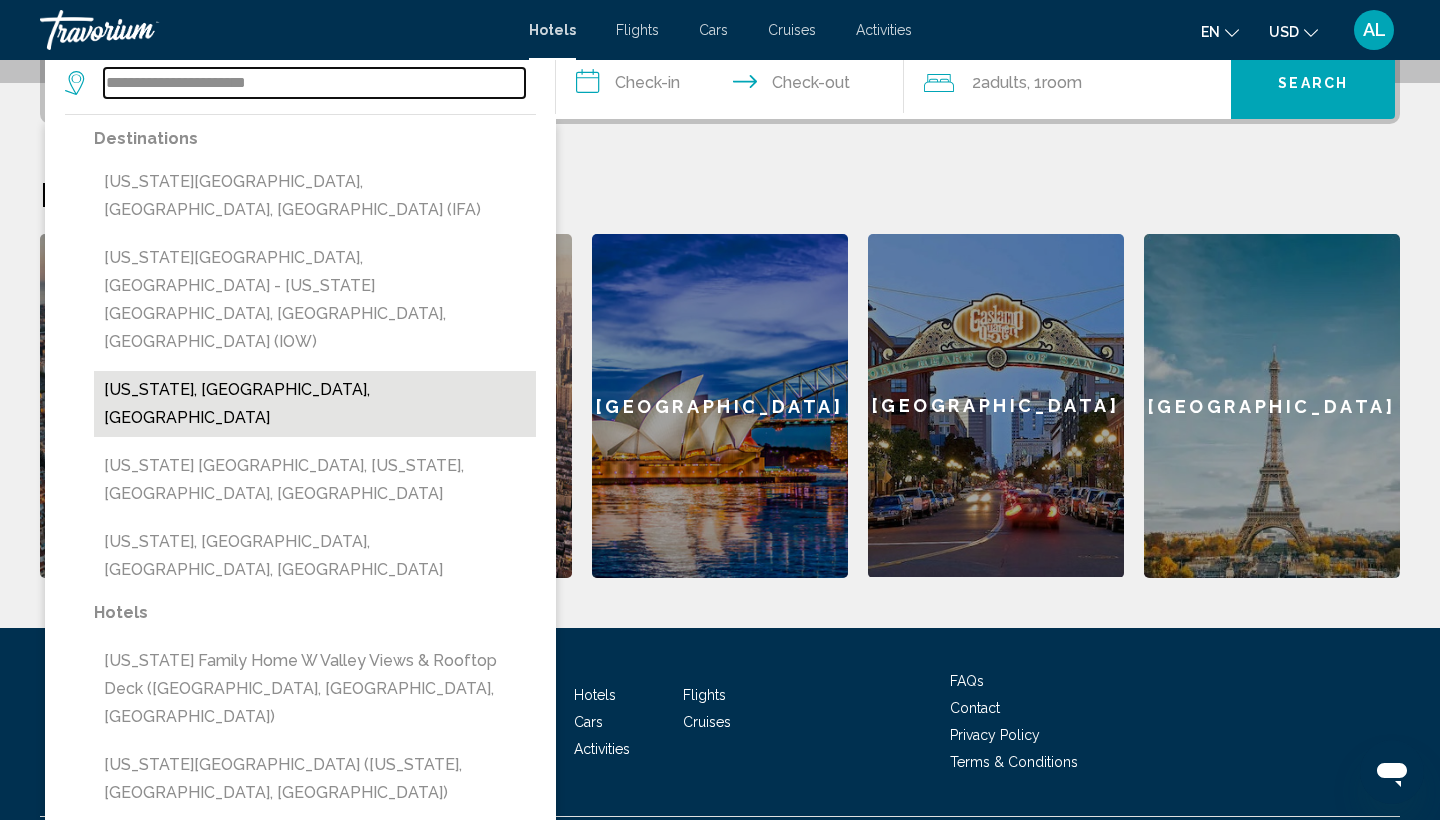 scroll, scrollTop: 494, scrollLeft: 0, axis: vertical 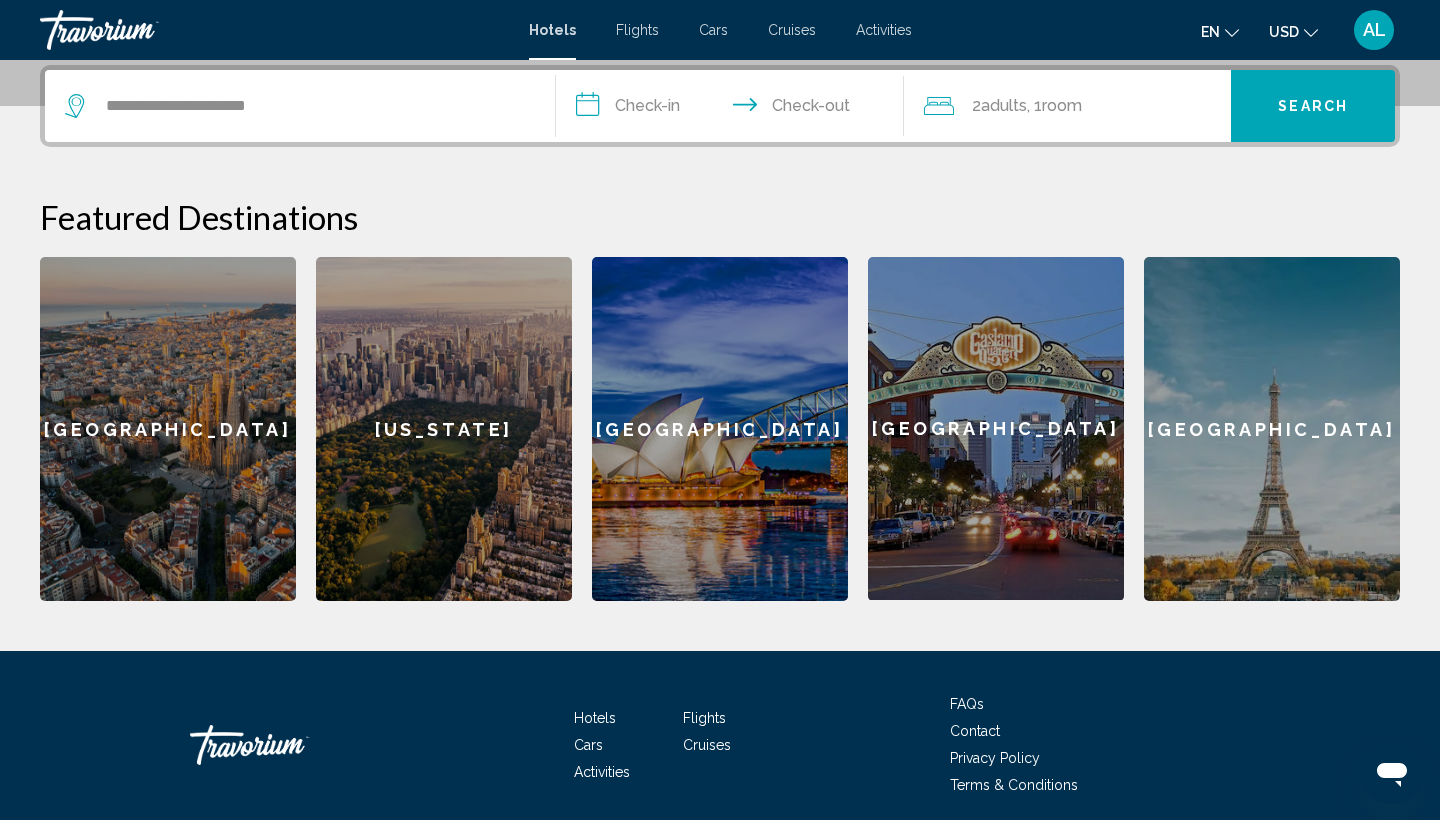 click on "2  Adult Adults" 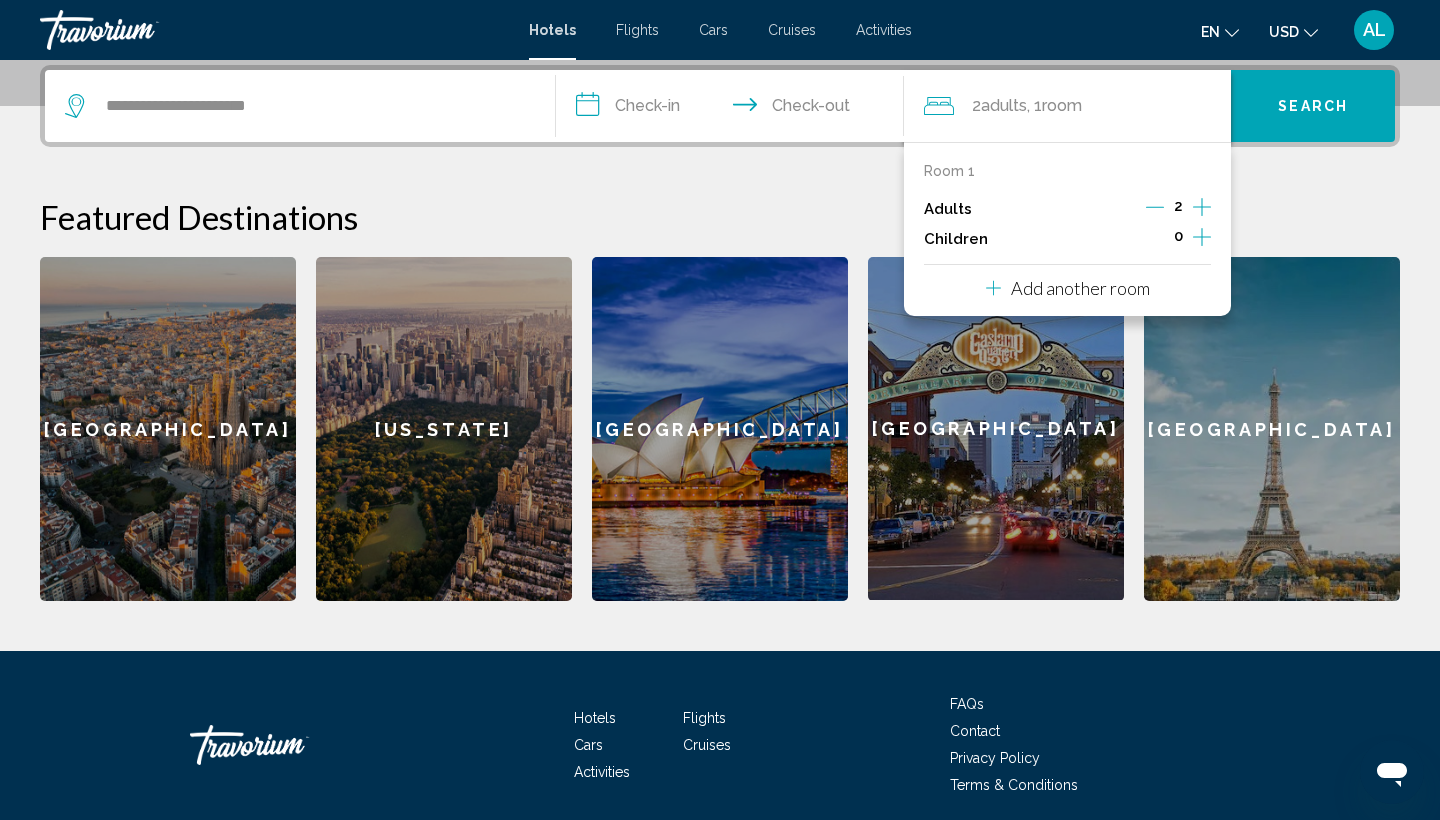 click 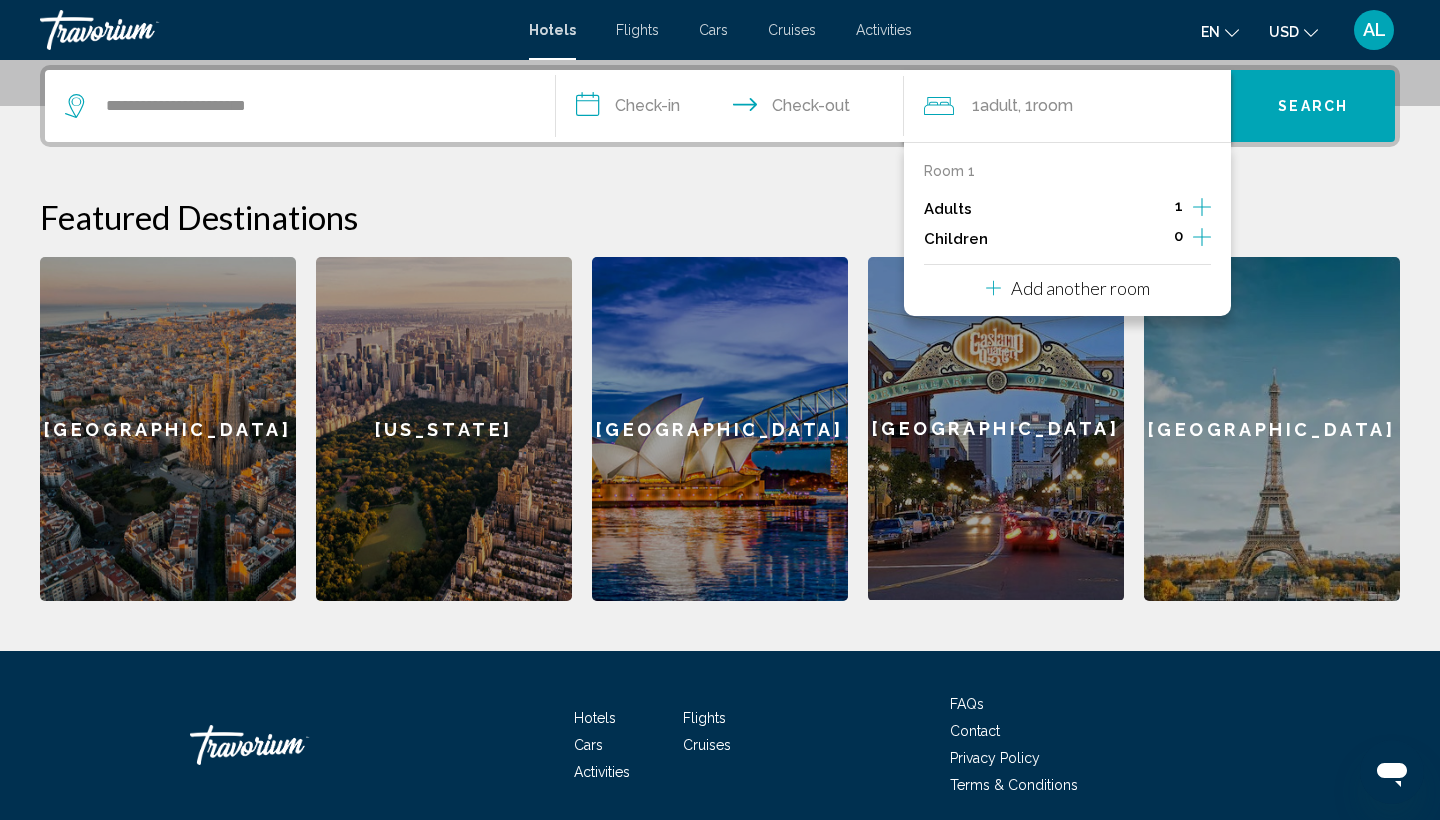 click on "**********" at bounding box center (720, 333) 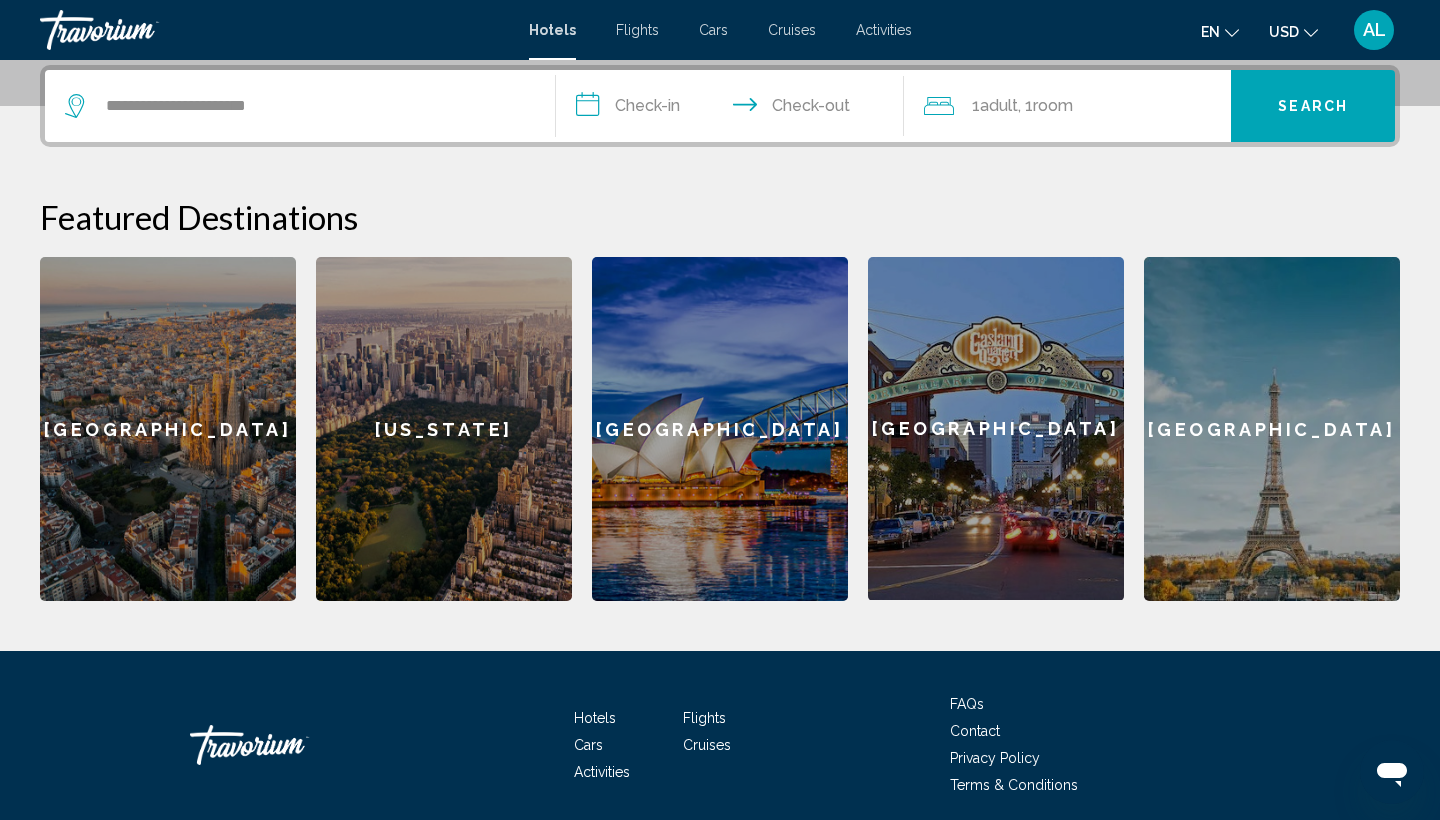 click on "Adult" 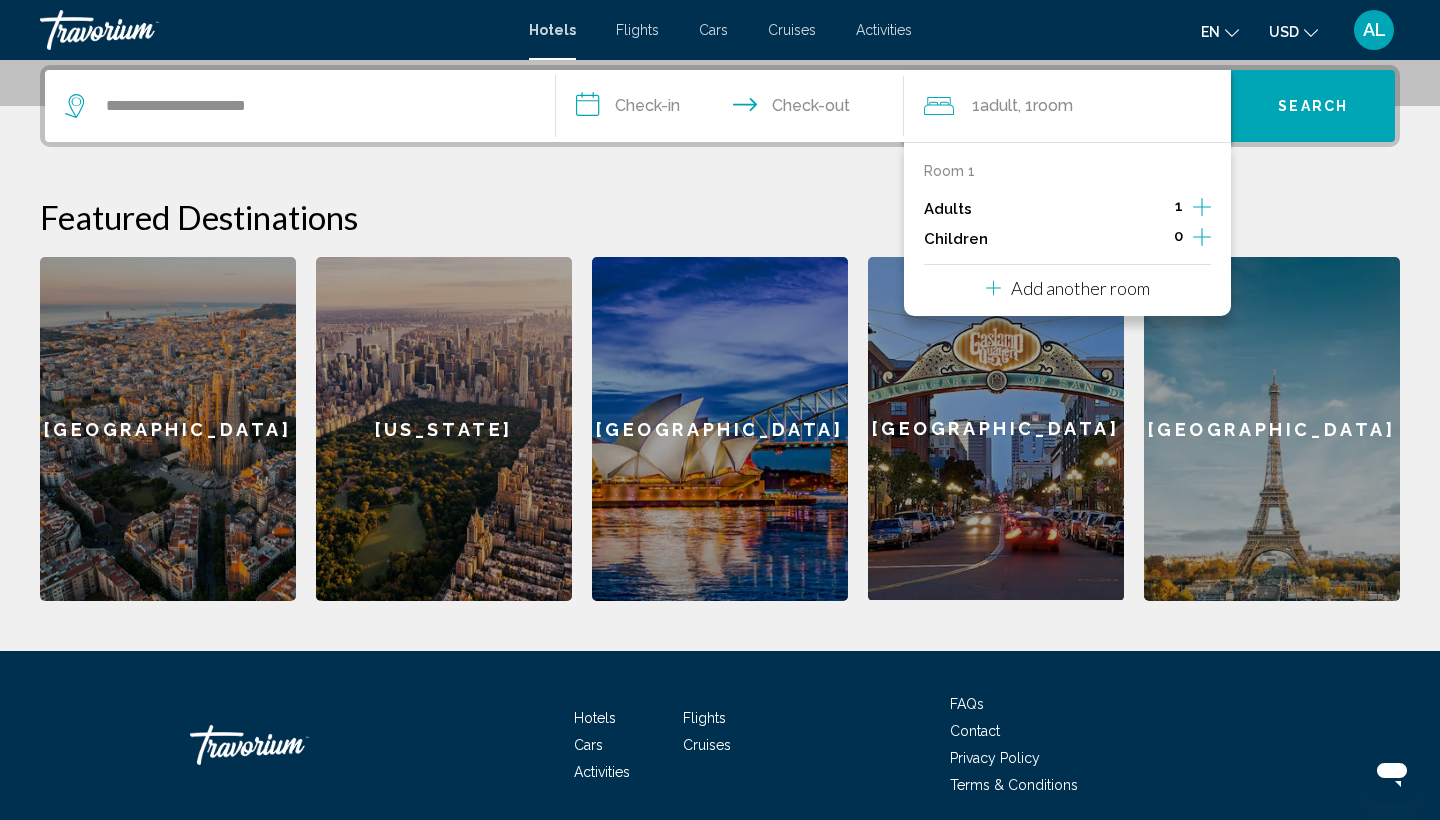 click 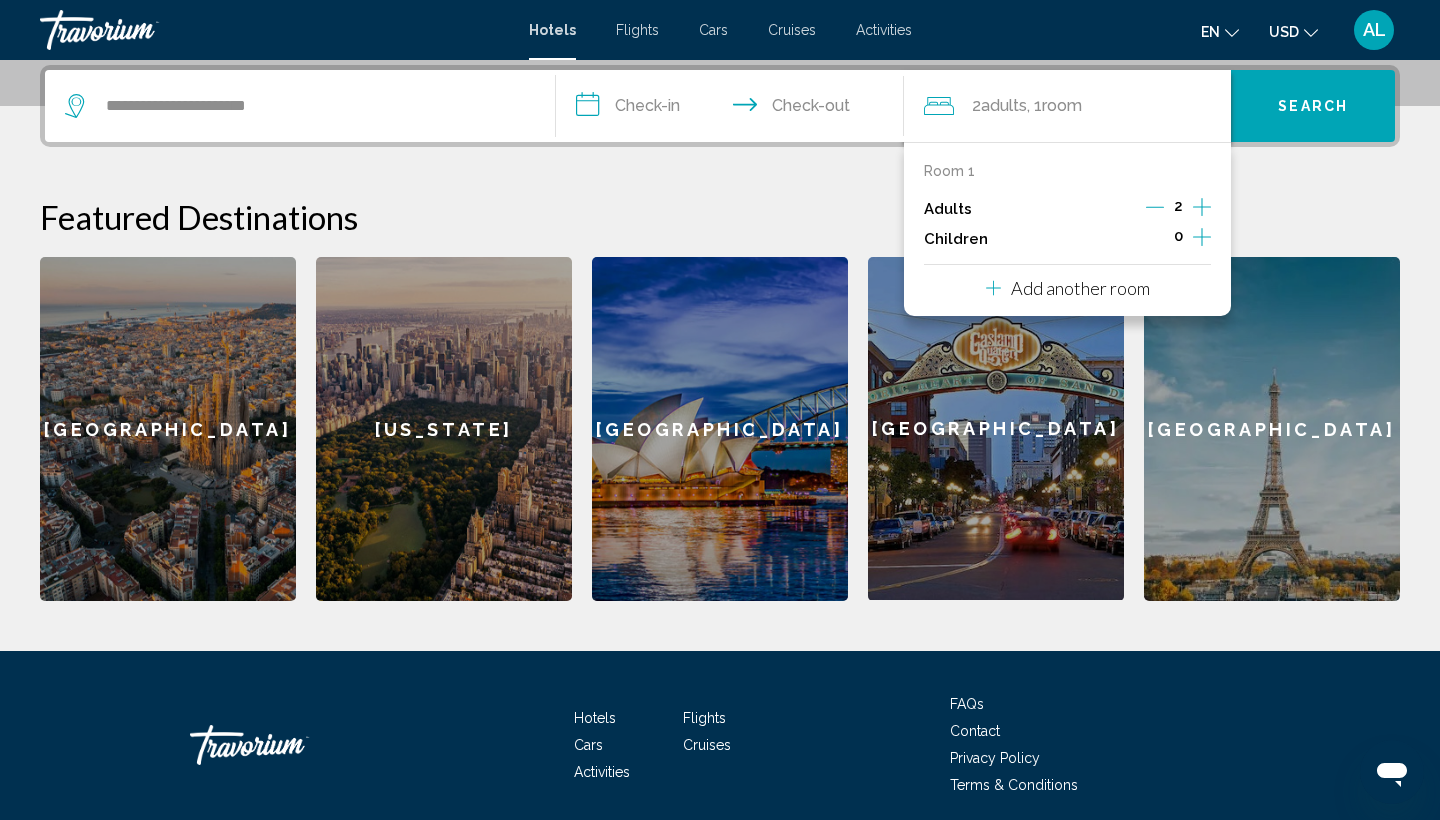 click on "**********" at bounding box center [720, 333] 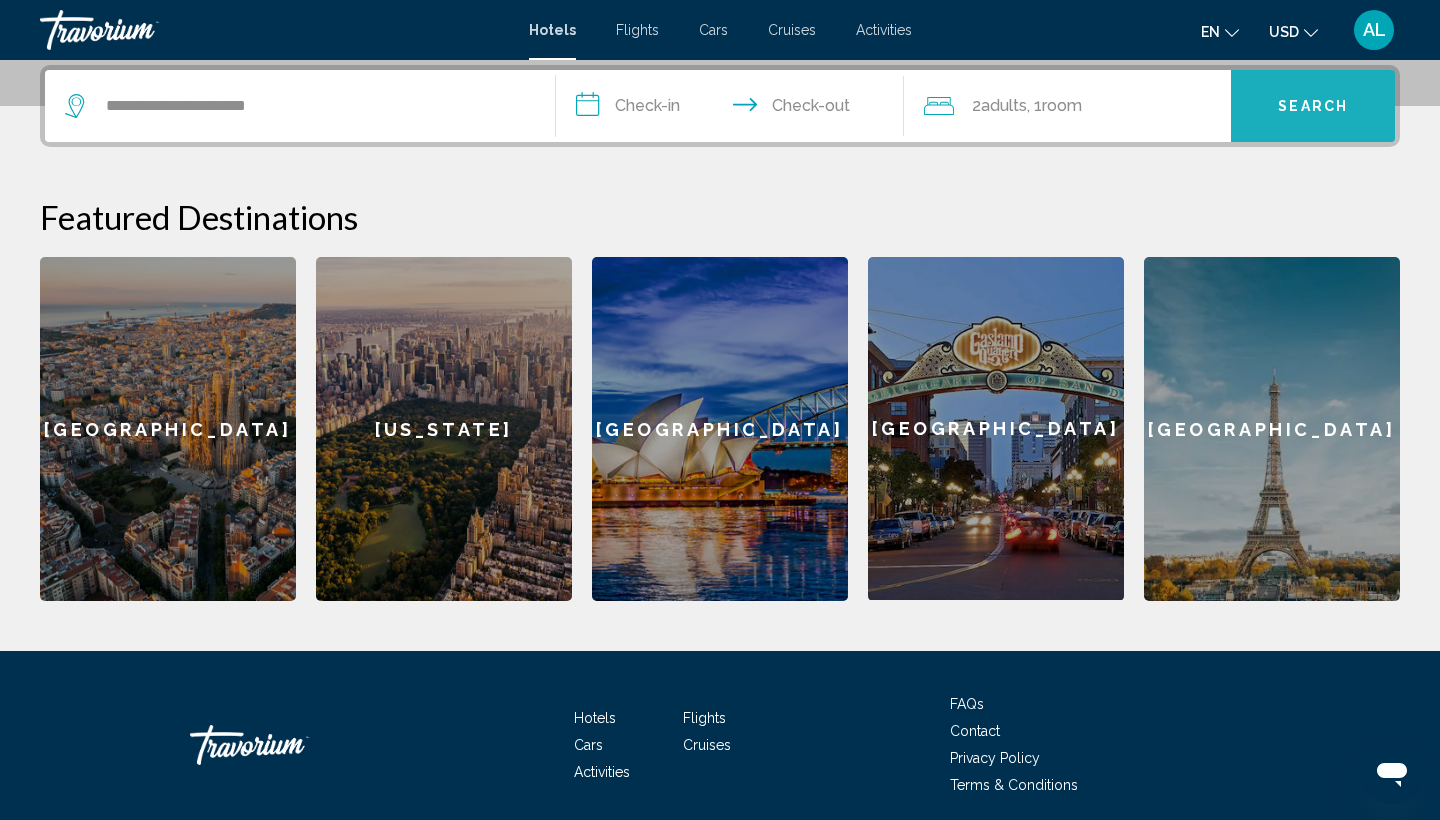 click on "Search" at bounding box center [1313, 106] 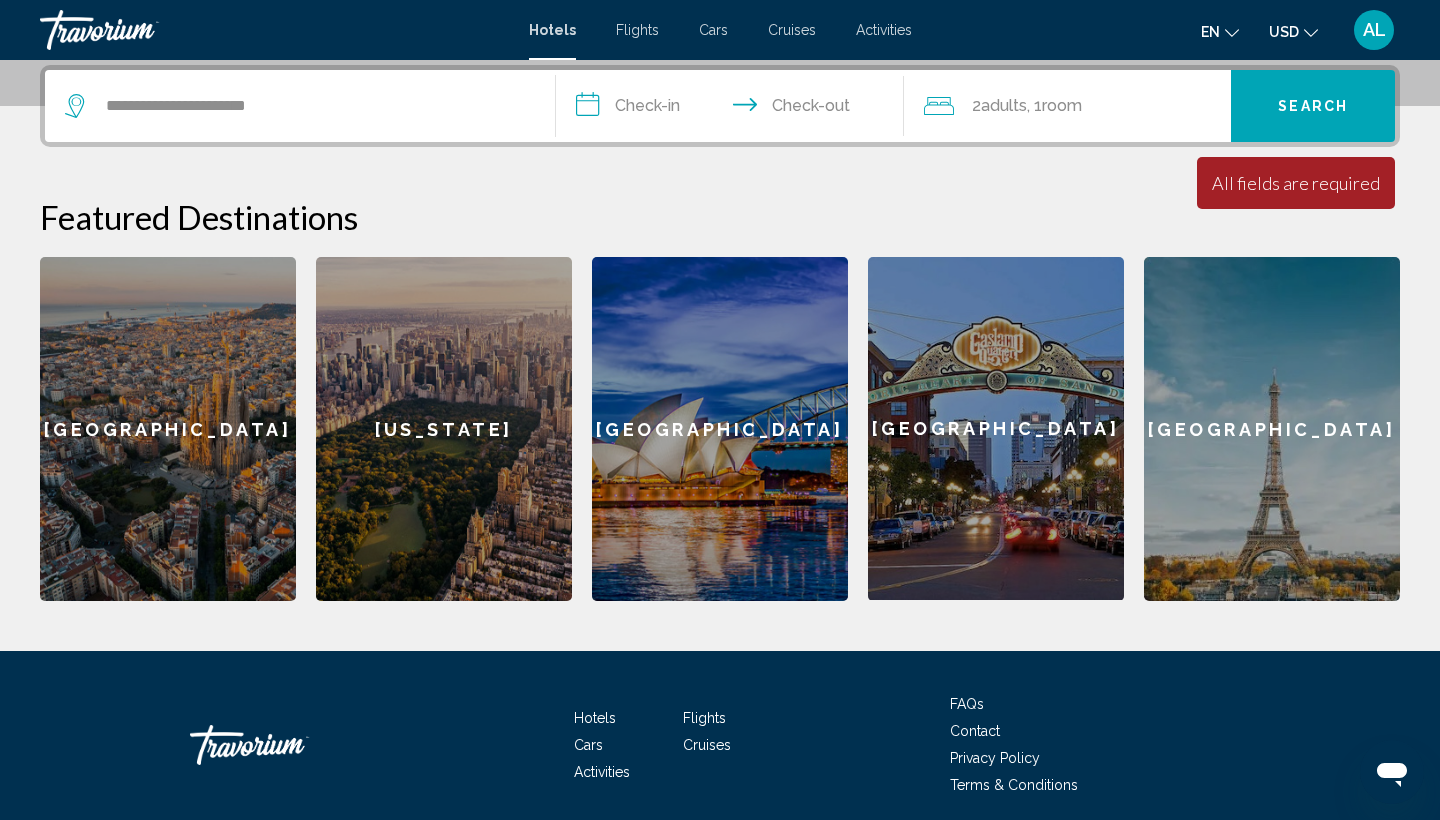 click on "**********" at bounding box center [734, 109] 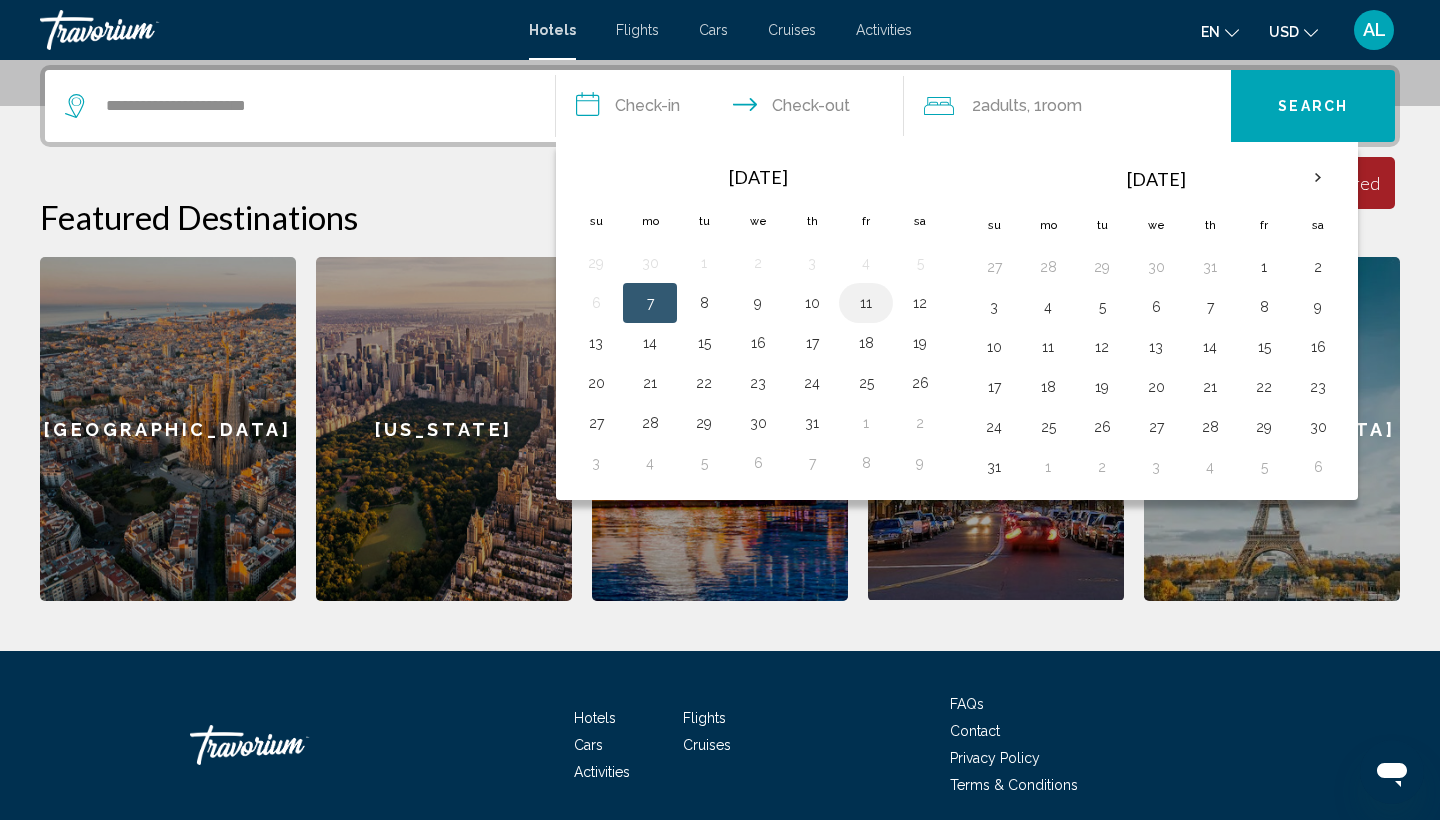 click on "11" at bounding box center (866, 303) 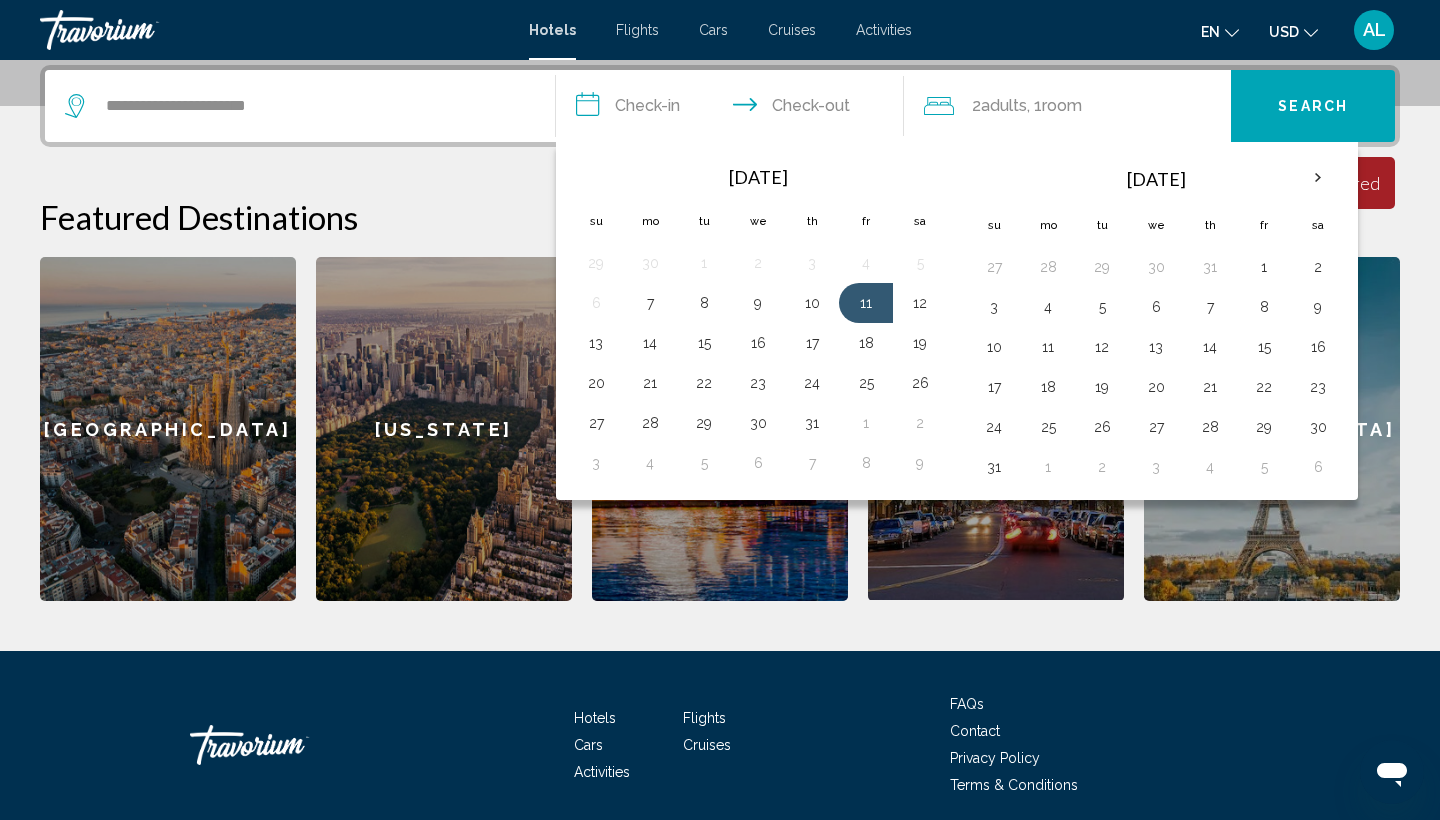 click on "**********" at bounding box center [734, 109] 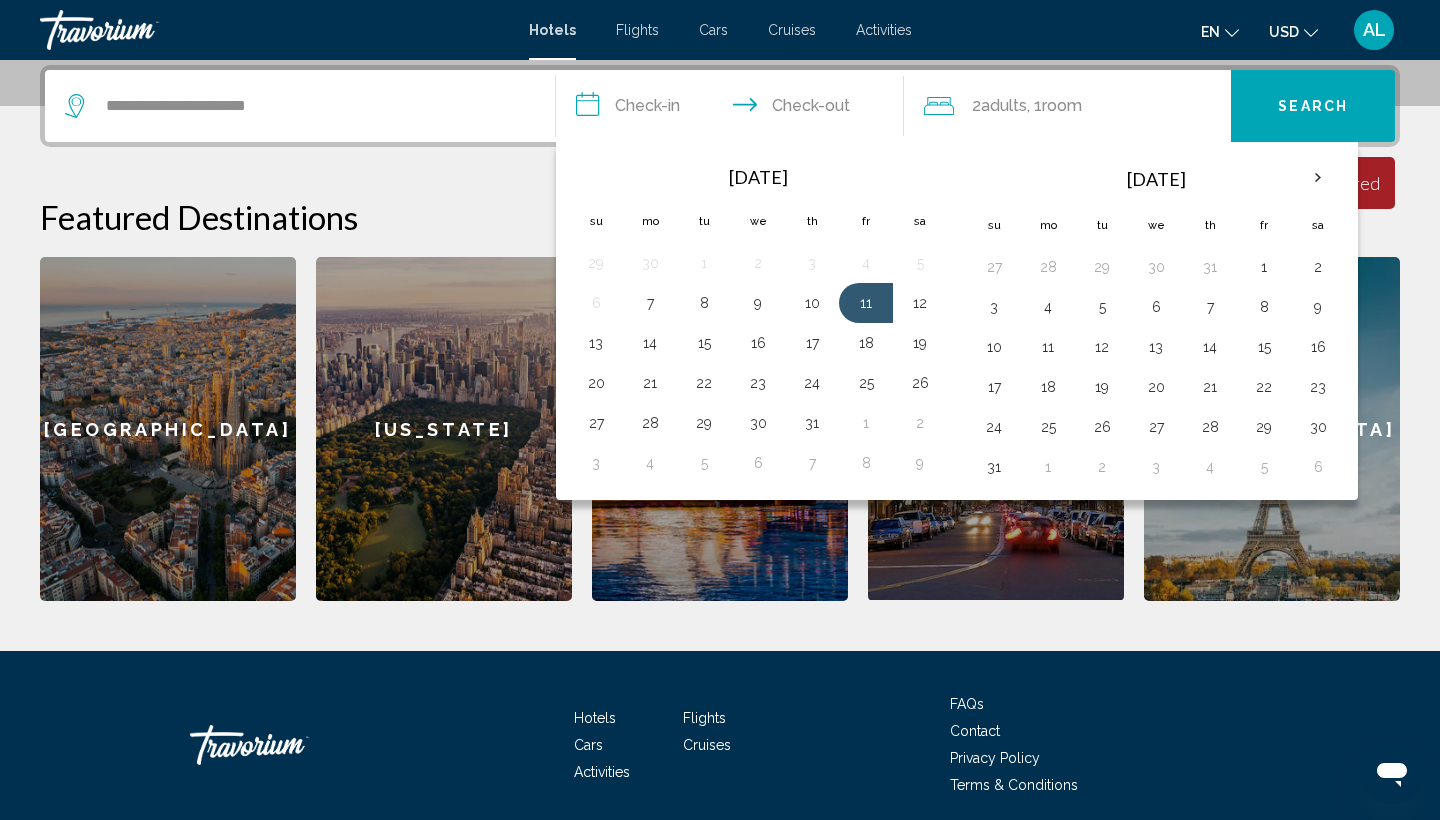 click on "**********" at bounding box center [734, 109] 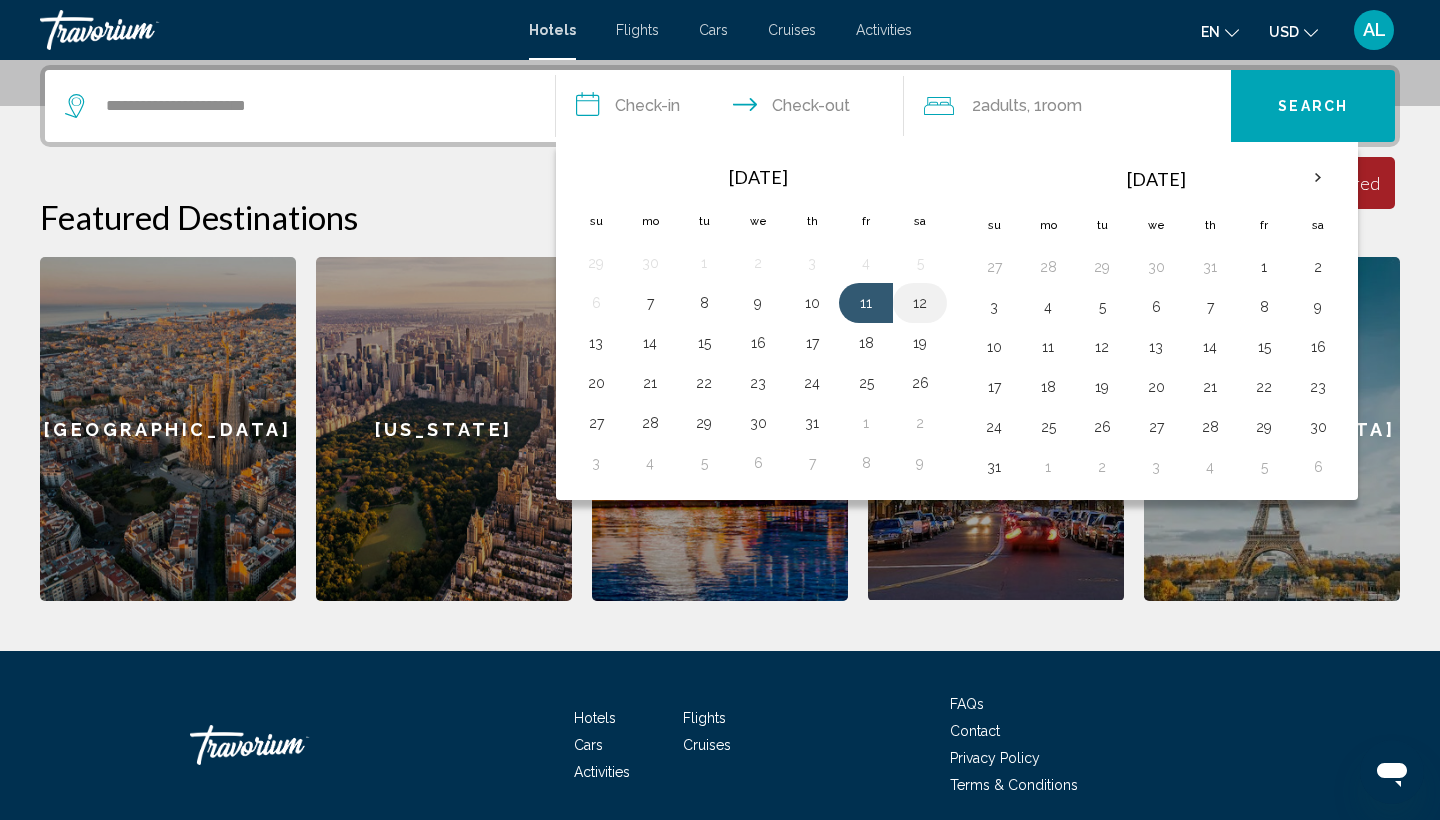 click on "12" at bounding box center (920, 303) 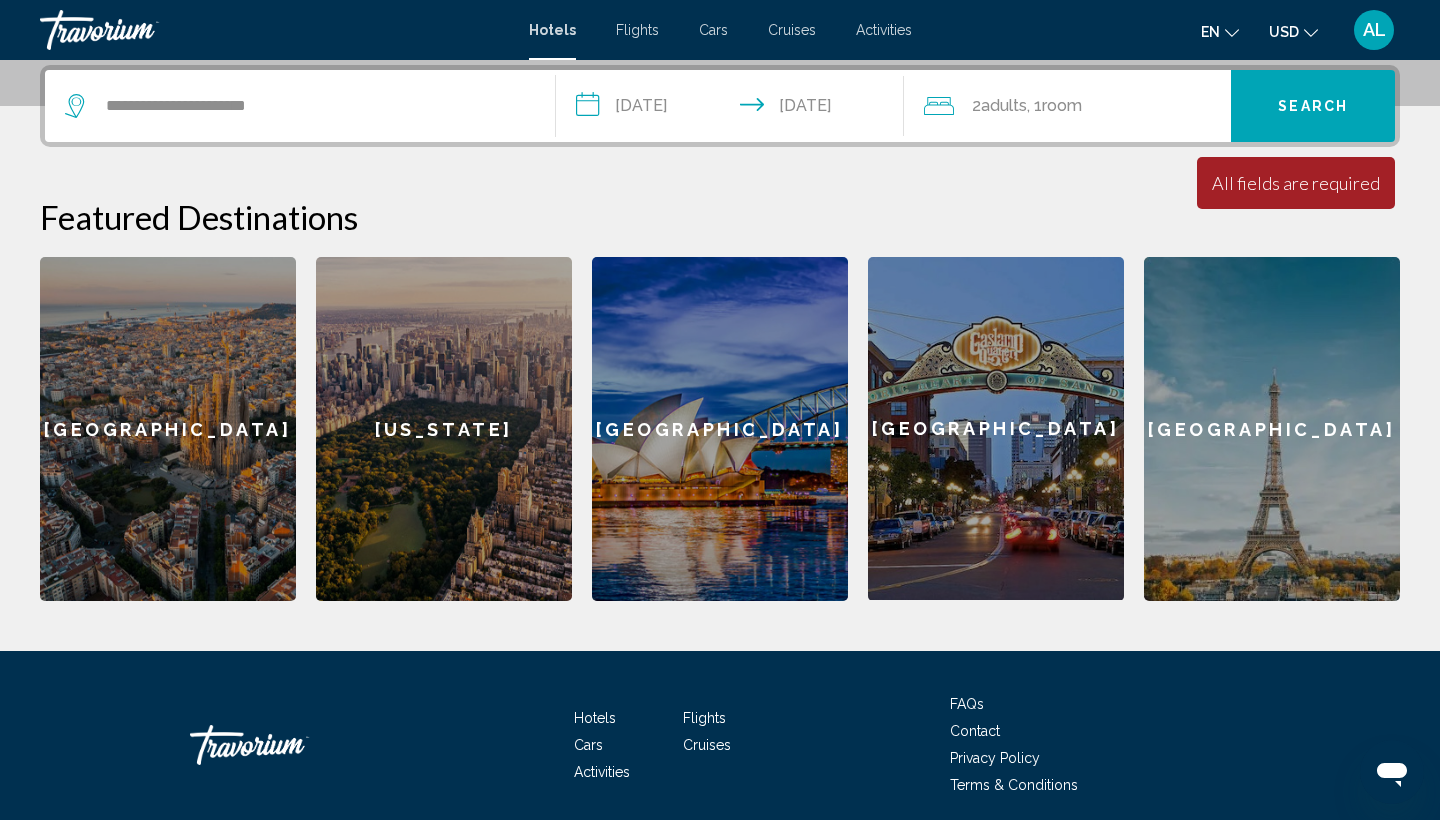 click on "**********" at bounding box center (734, 109) 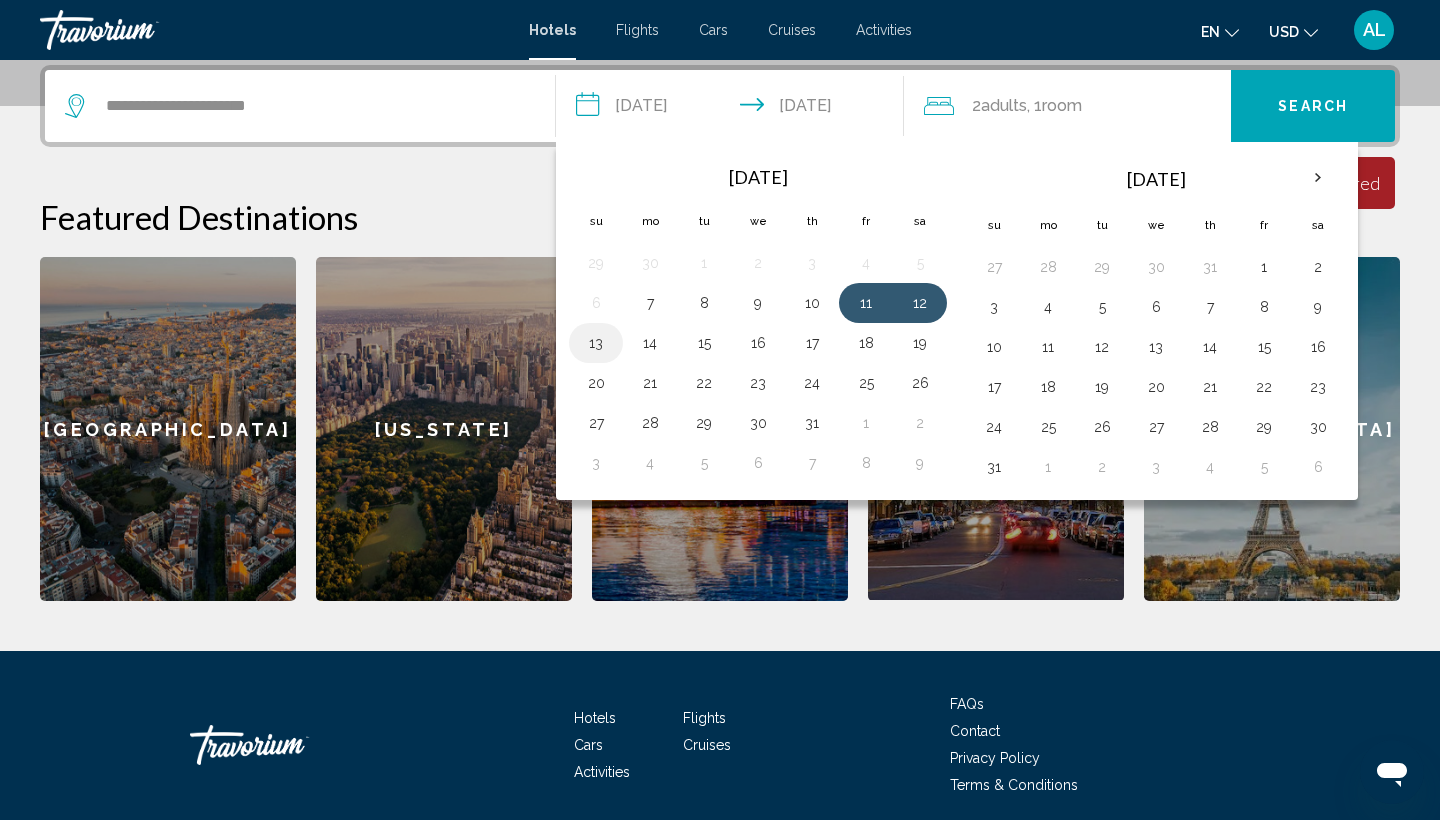 click on "13" at bounding box center [596, 343] 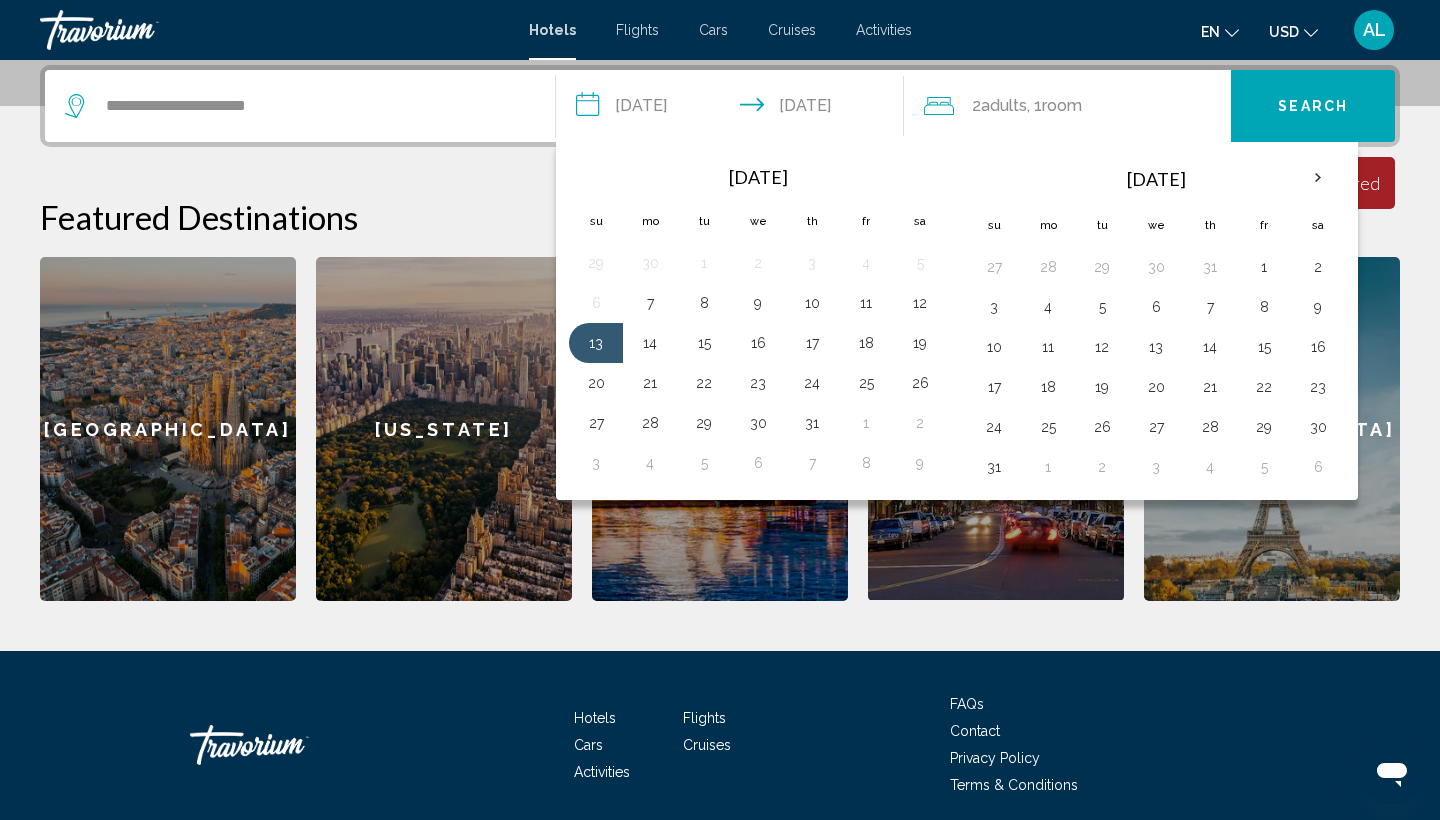 click on "[DATE]  Su Mo Tu We Th Fr Sa 27 28 29 30 31 1 2 3 4 5 6 7 8 9 10 11 12 13 14 15 16 17 18 19 20 21 22 23 24 25 26 27 28 29 30 31 1 2 3 4 5 6" at bounding box center [1156, 321] 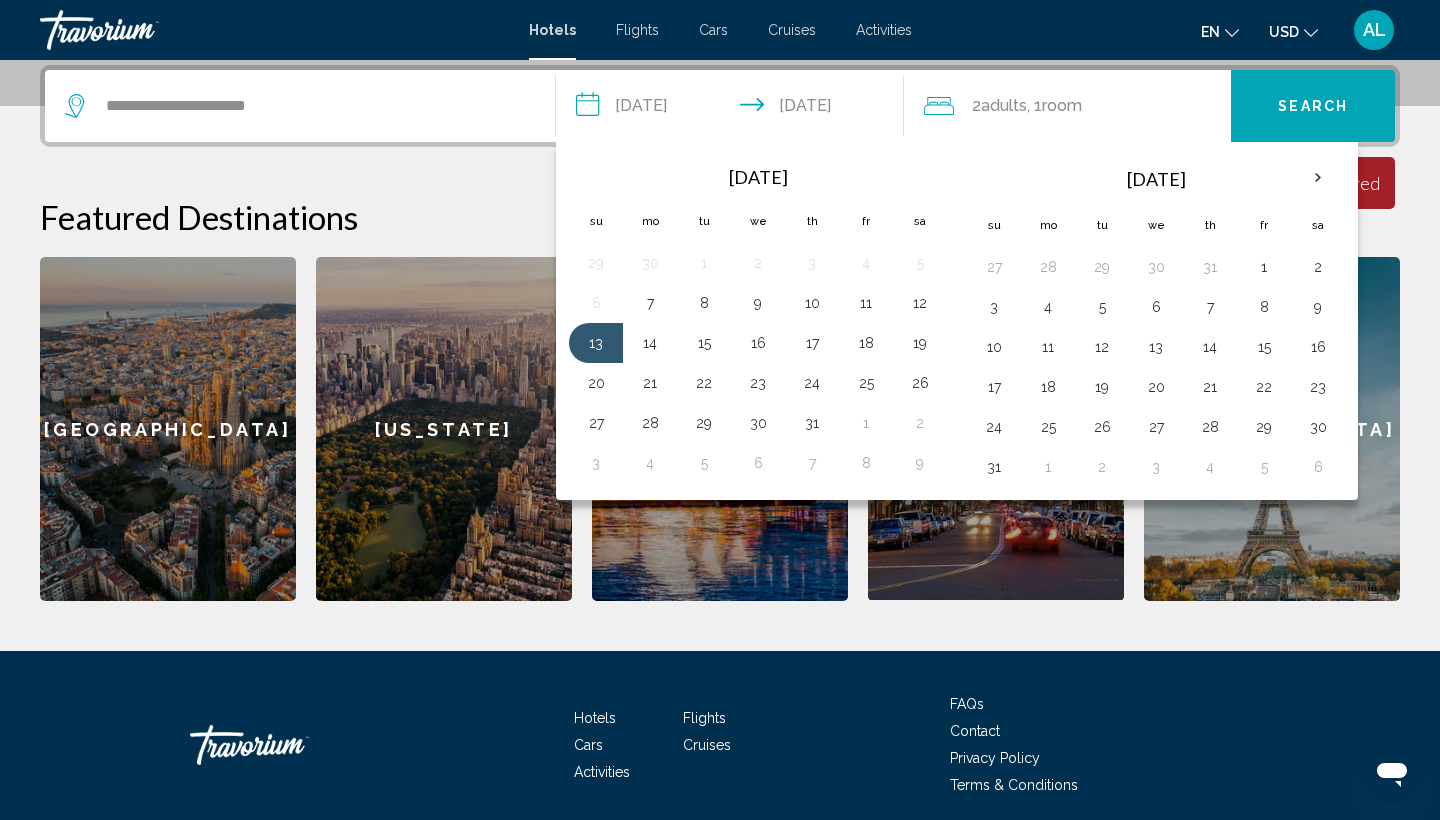 click on "**********" at bounding box center [734, 109] 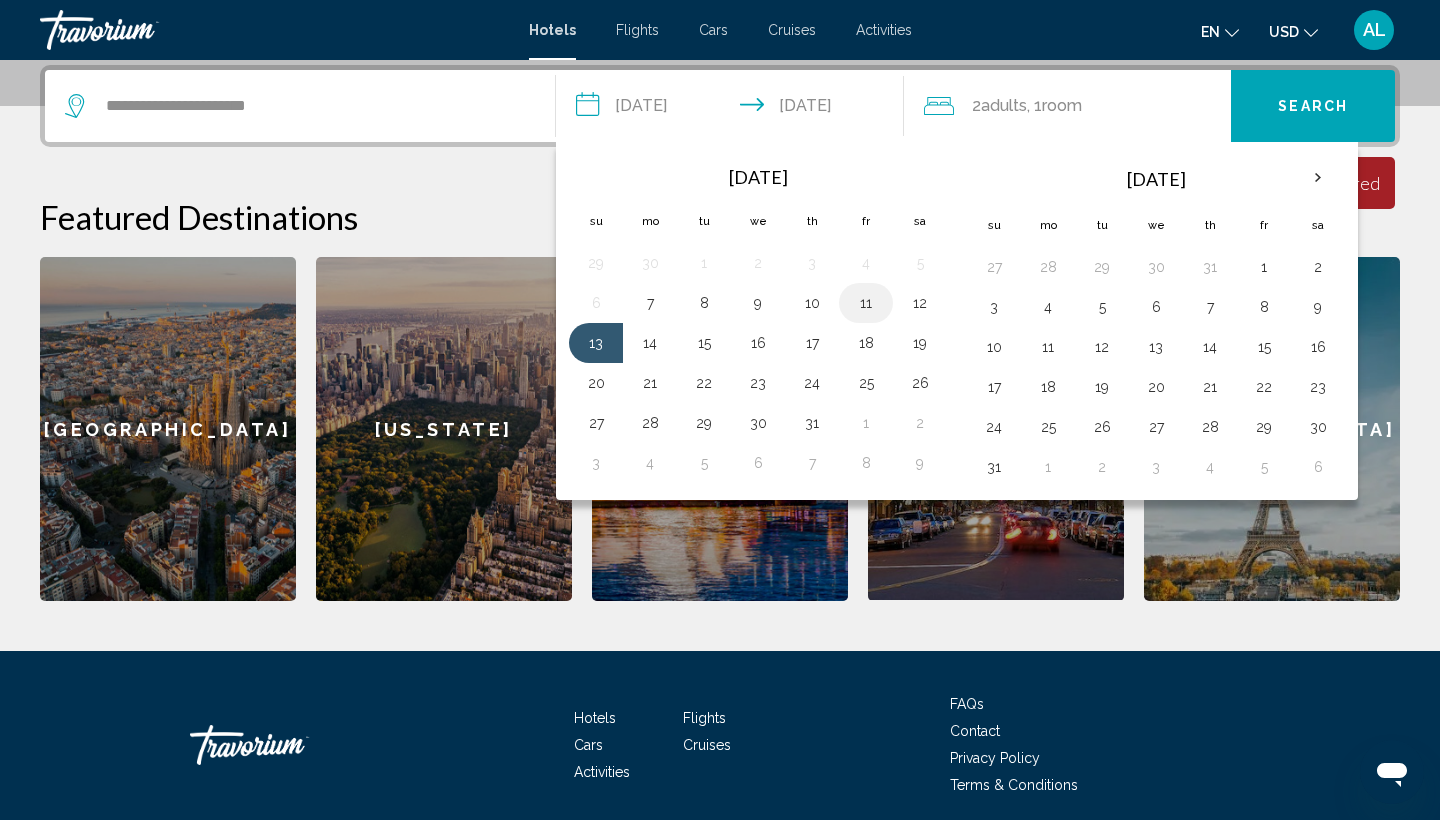 click on "11" at bounding box center [866, 303] 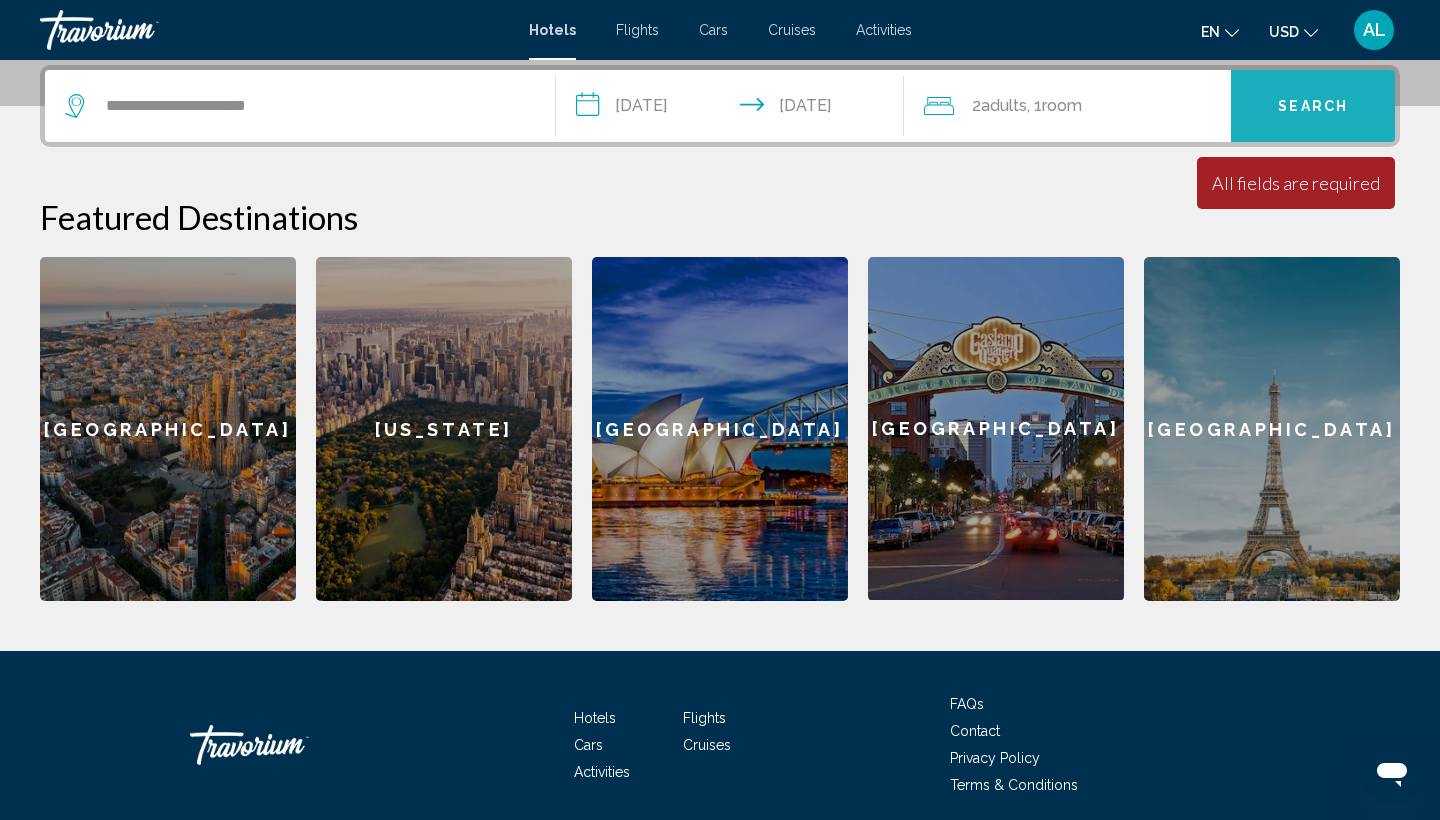 click on "Search" at bounding box center [1313, 106] 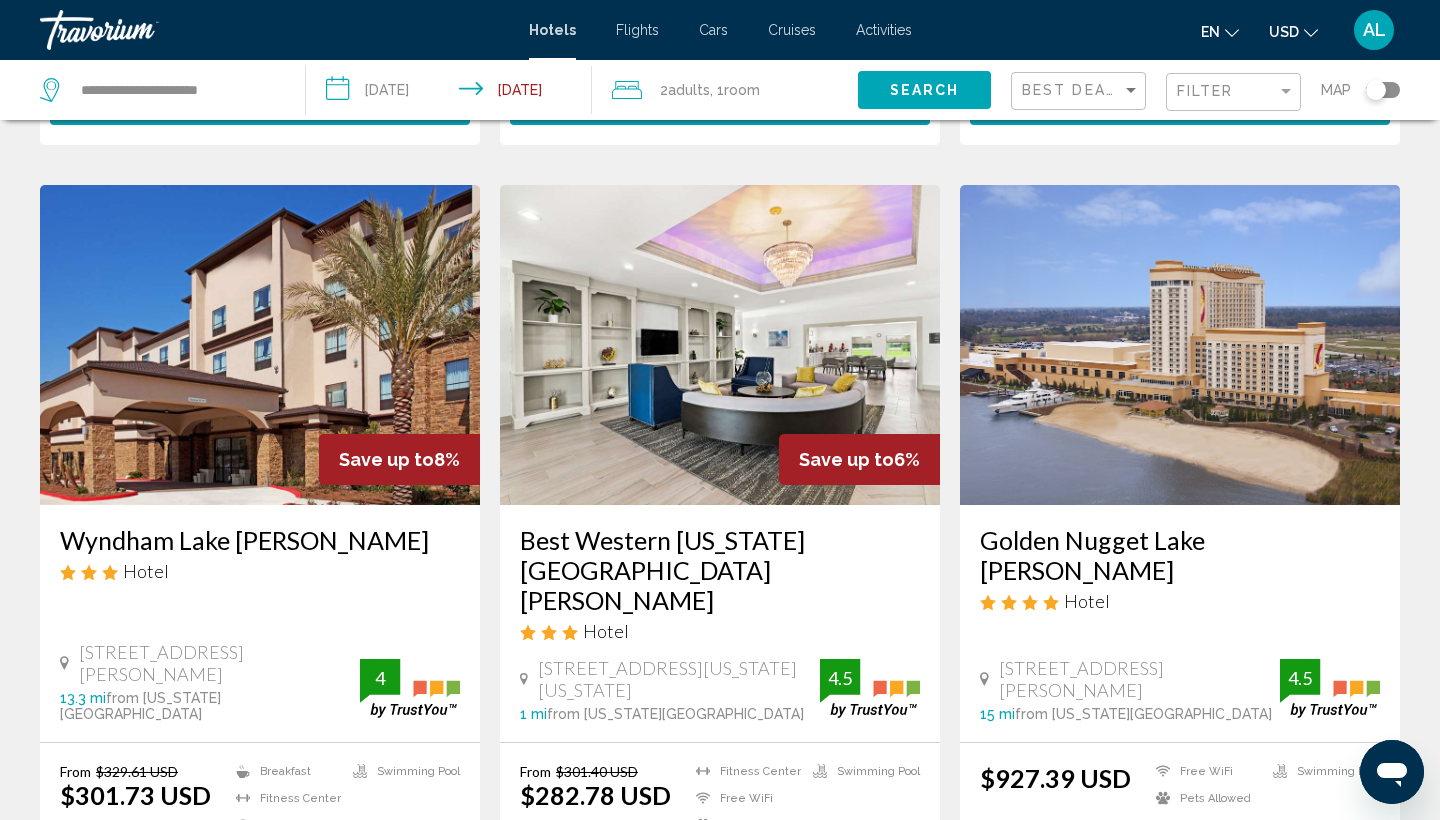 scroll, scrollTop: 2378, scrollLeft: 0, axis: vertical 